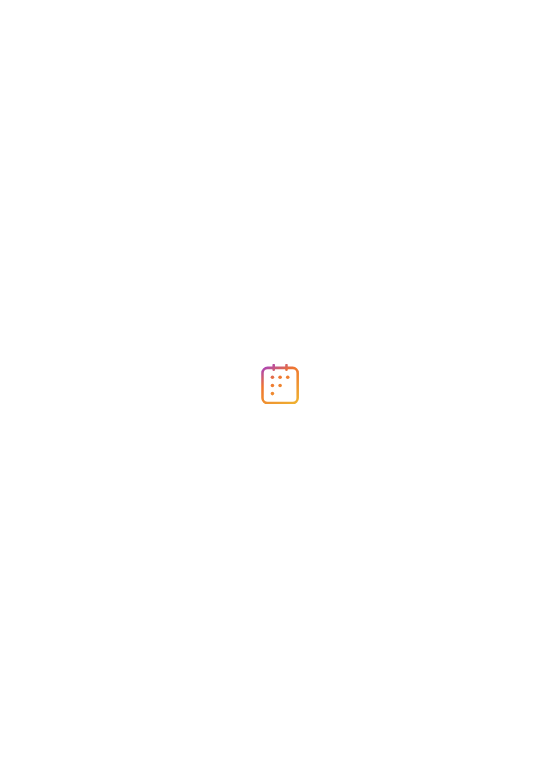 scroll, scrollTop: 0, scrollLeft: 0, axis: both 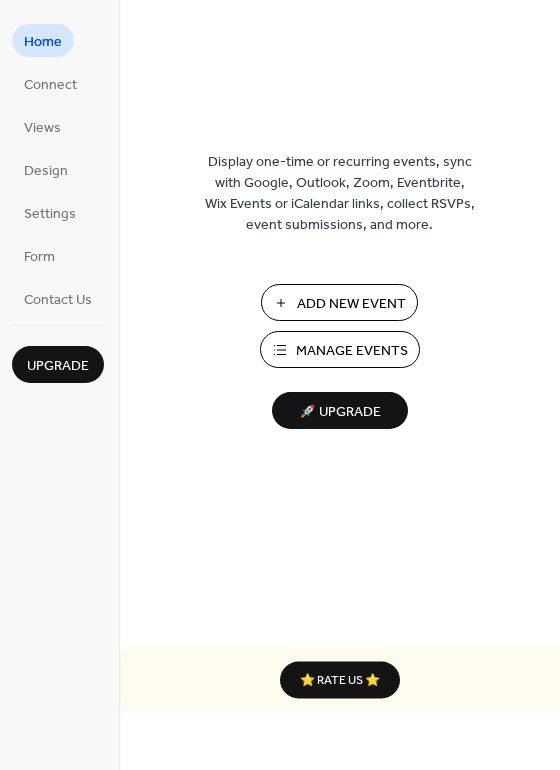 click on "Manage Events" at bounding box center [352, 351] 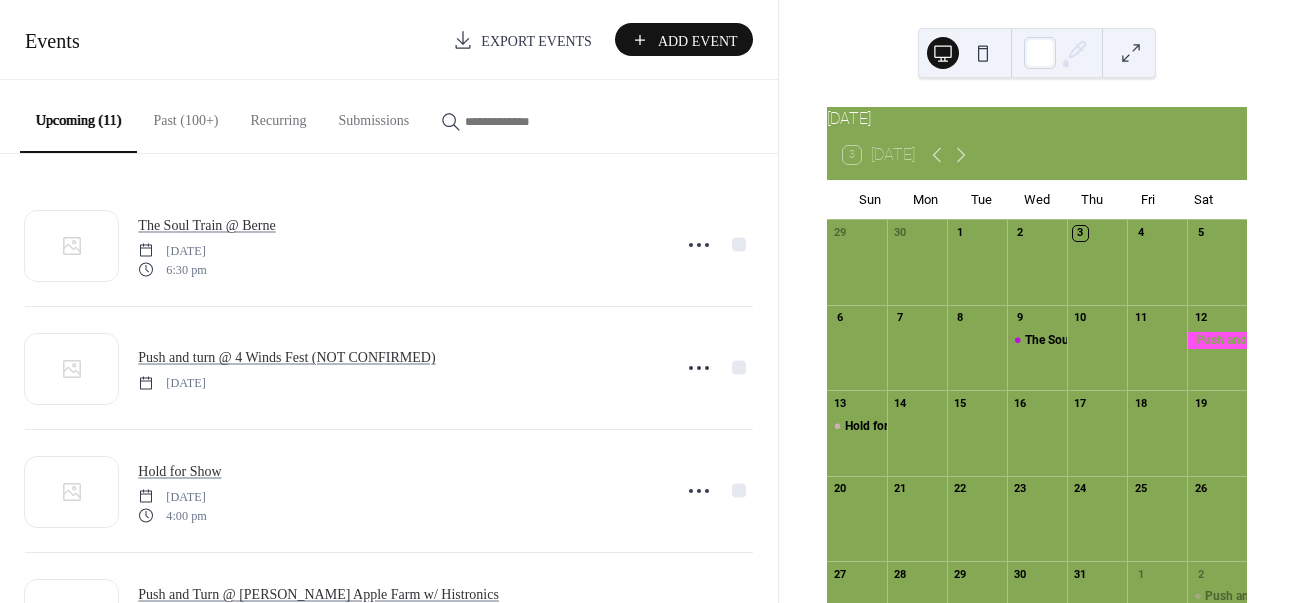 scroll, scrollTop: 0, scrollLeft: 0, axis: both 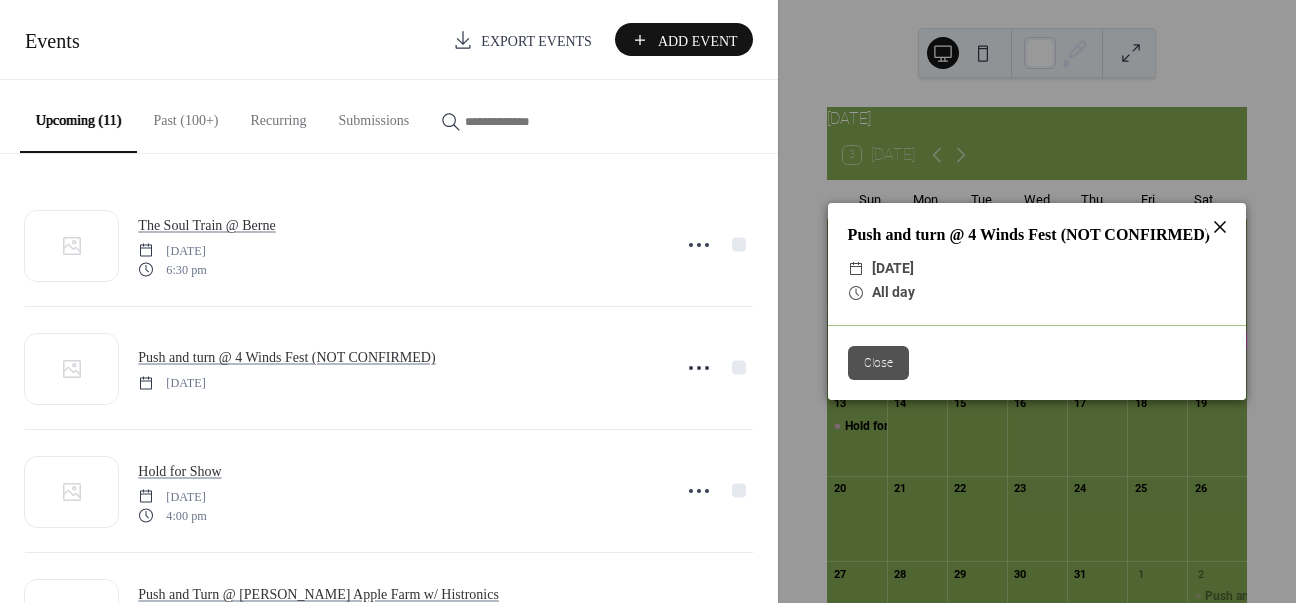 click 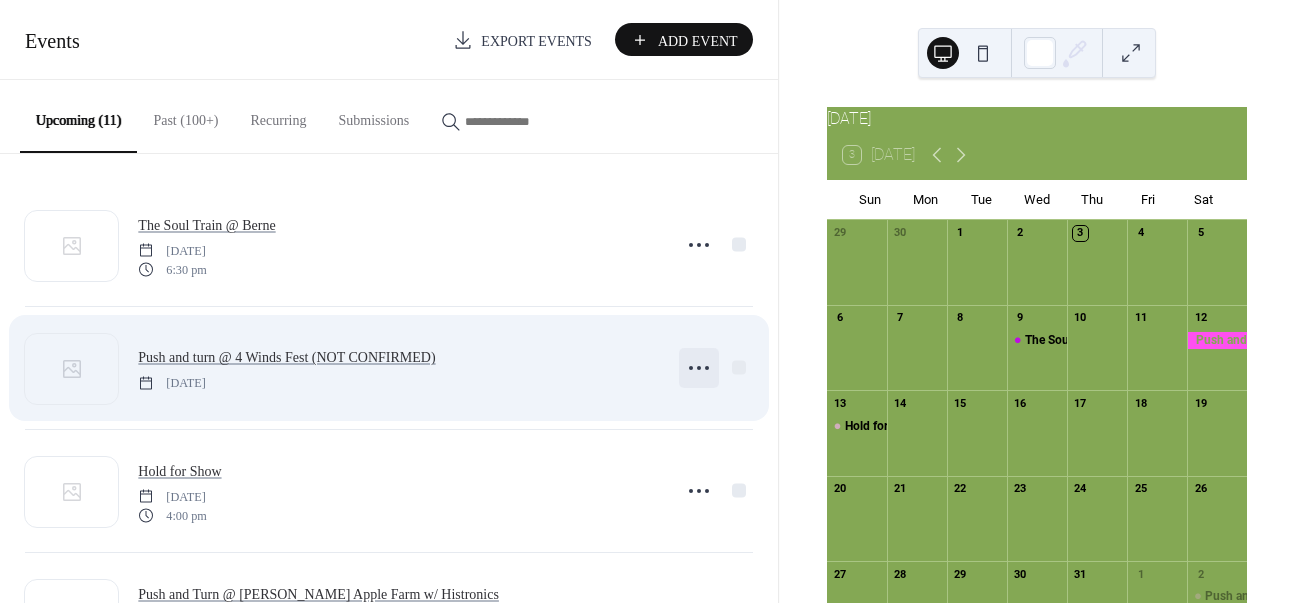 click 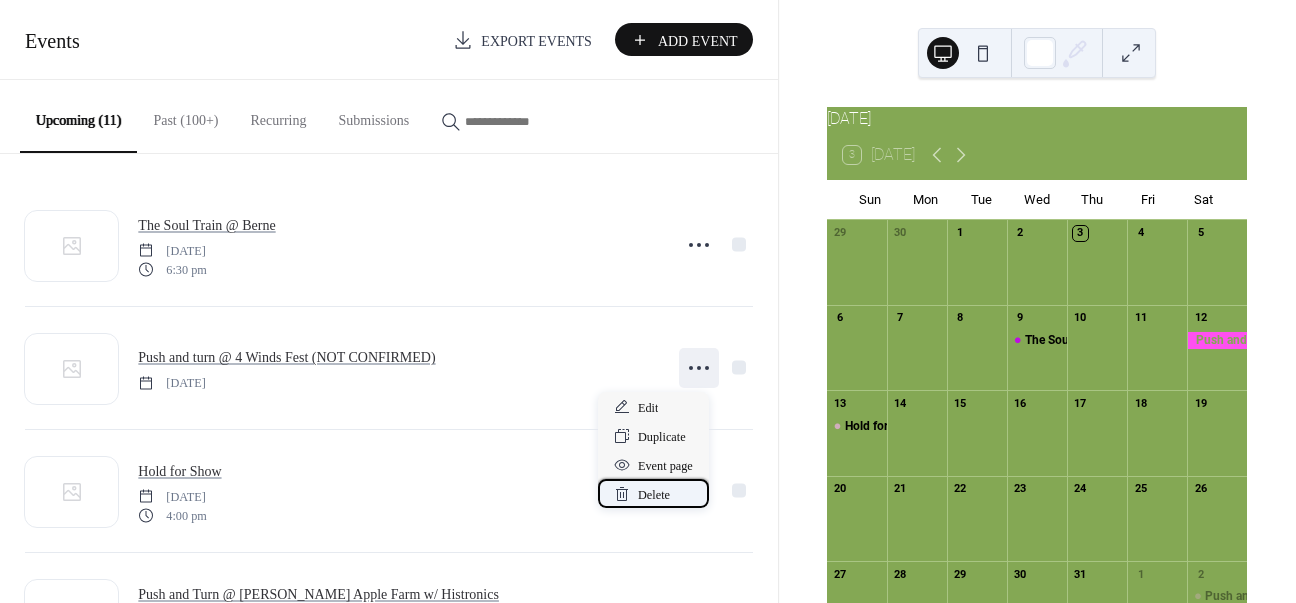 click on "Delete" at bounding box center (654, 495) 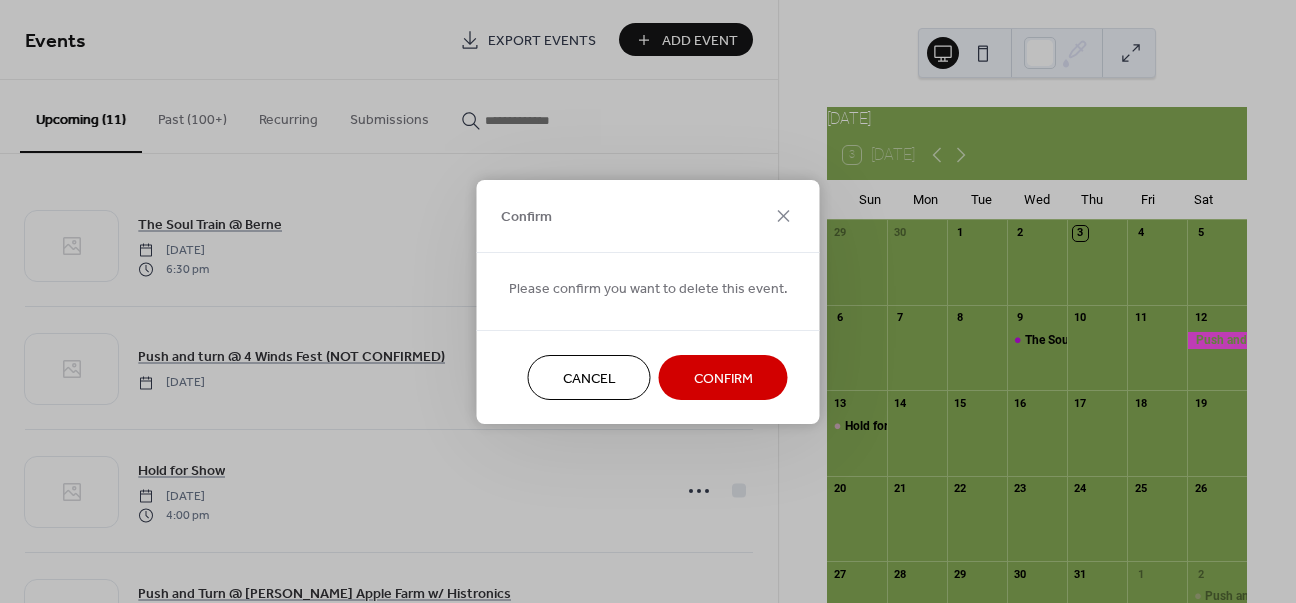 click on "Confirm" at bounding box center [723, 378] 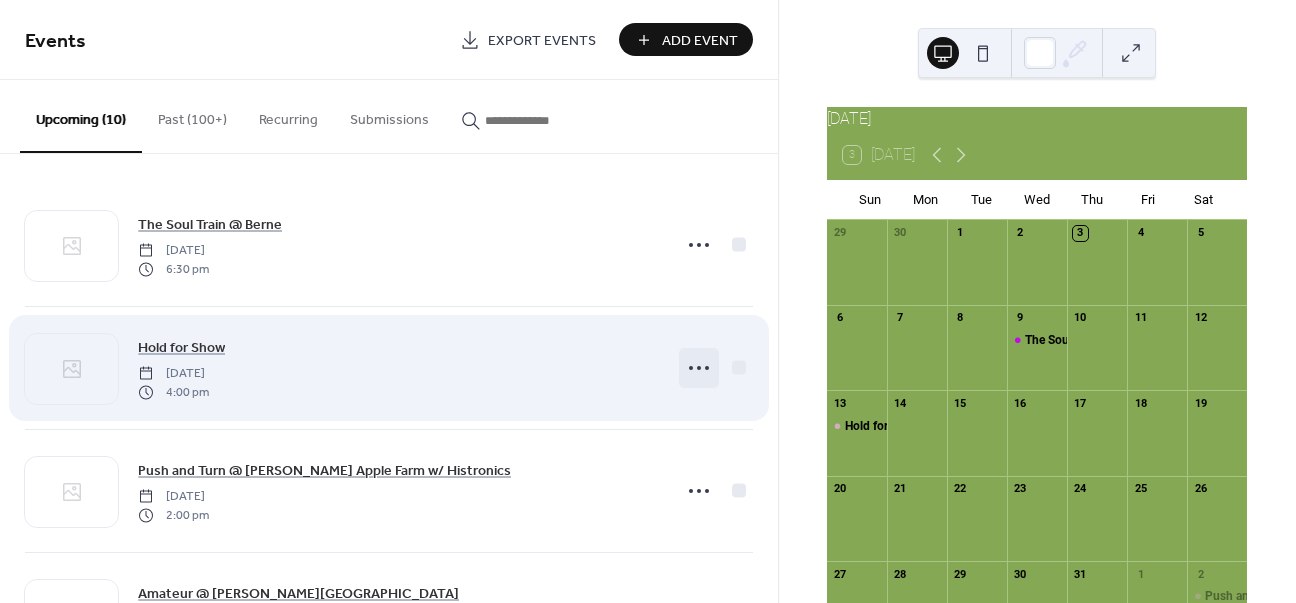 click 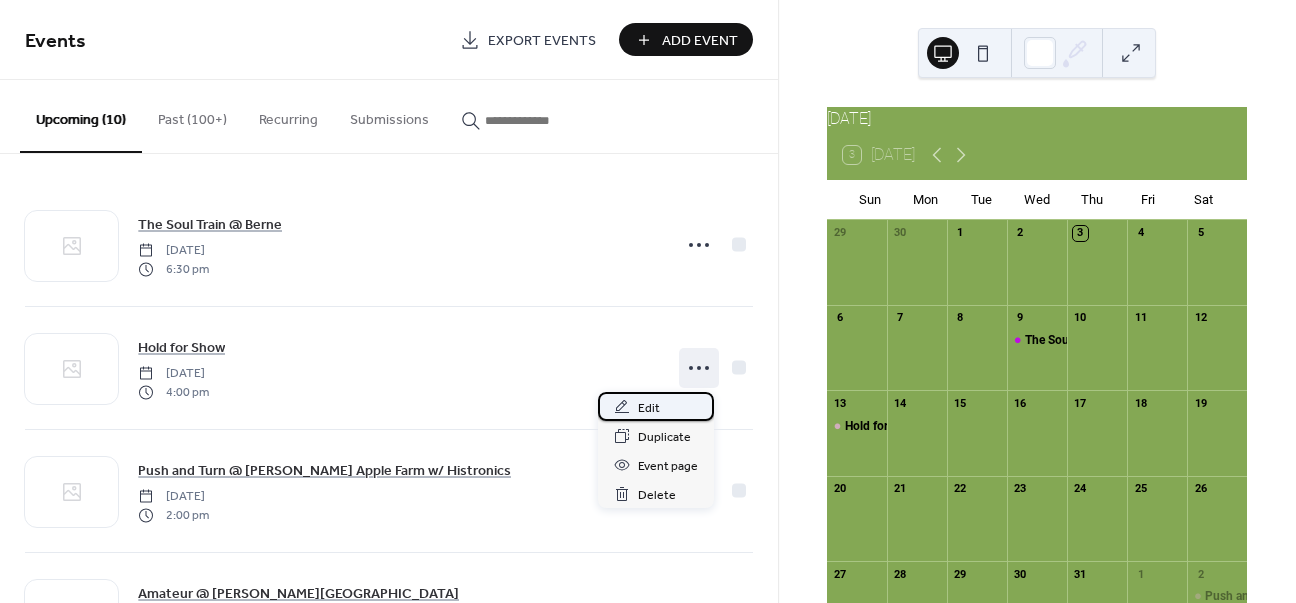 click on "Edit" at bounding box center [656, 406] 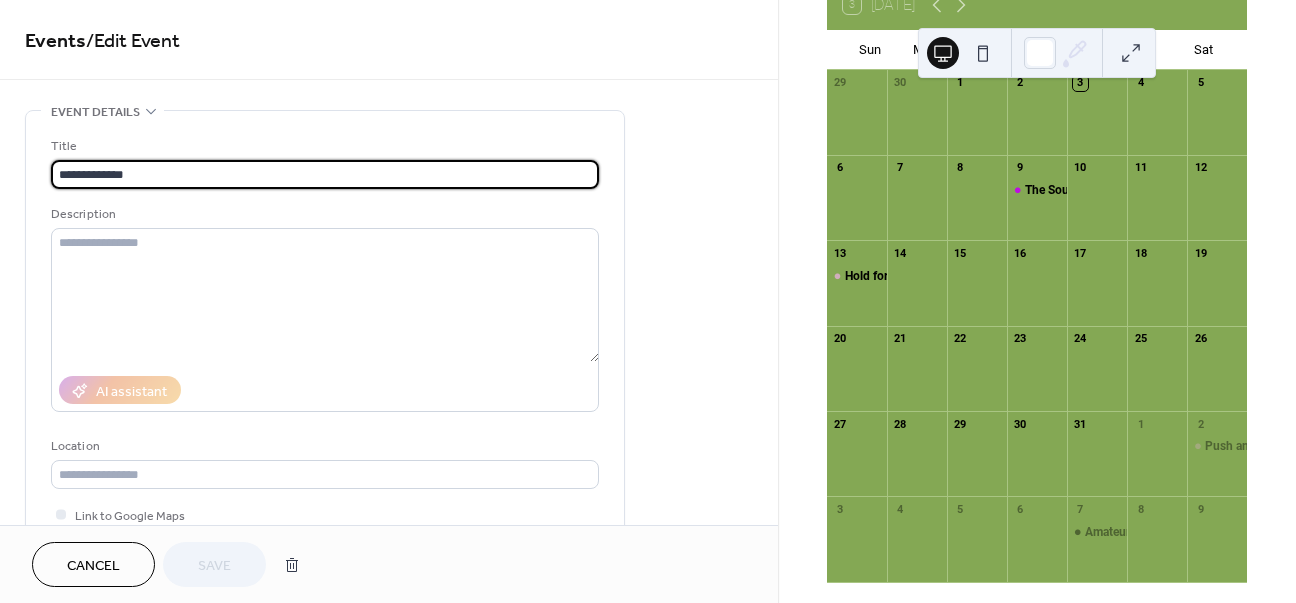scroll, scrollTop: 0, scrollLeft: 0, axis: both 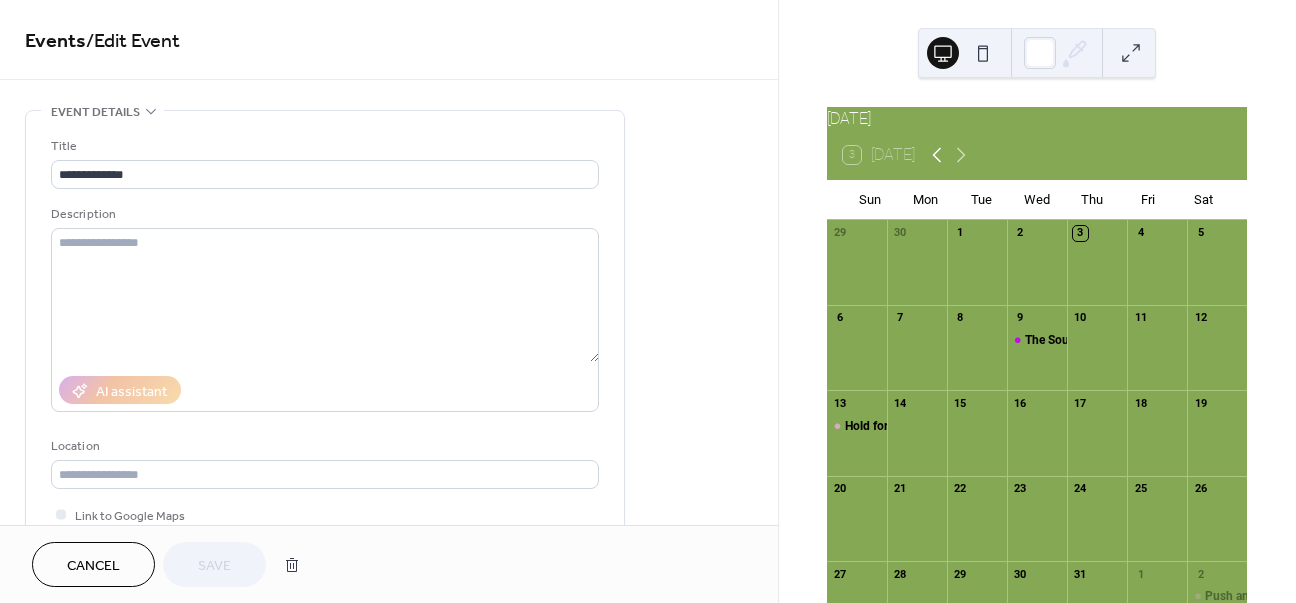 click 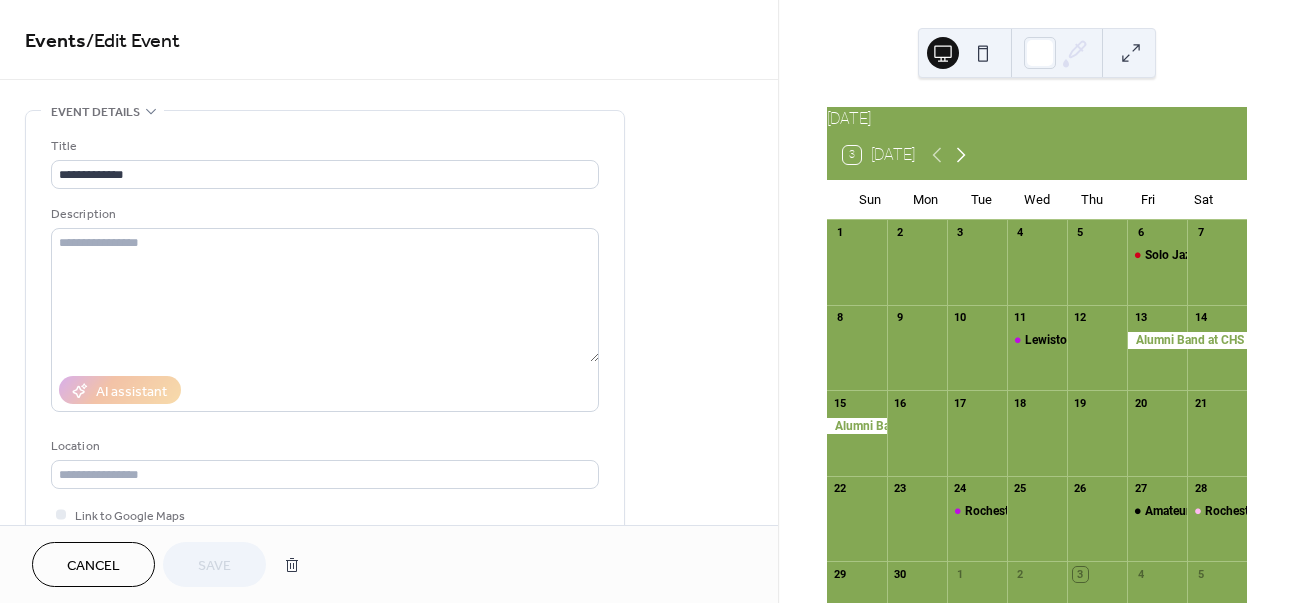 click 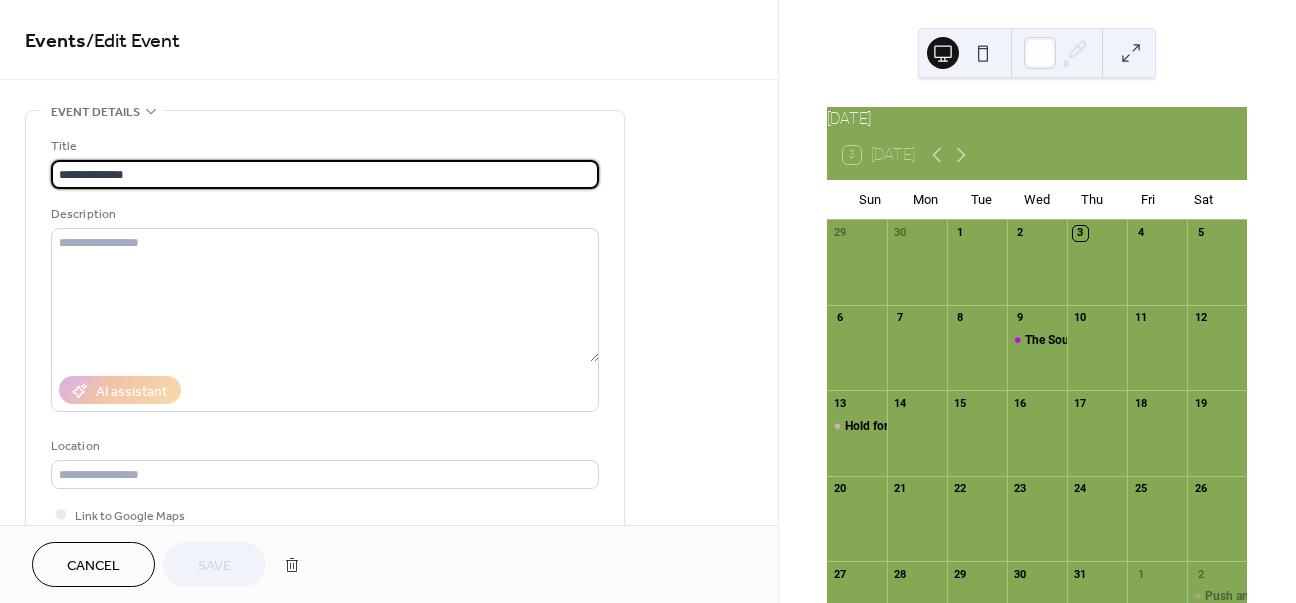 click on "**********" at bounding box center [325, 174] 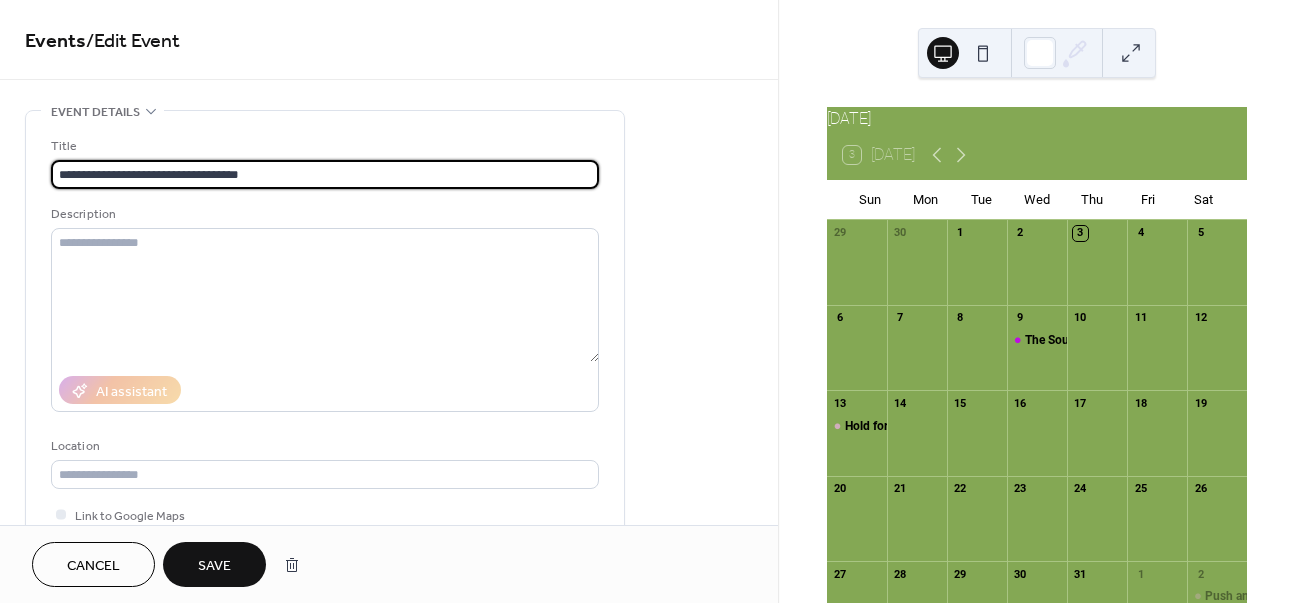 type on "**********" 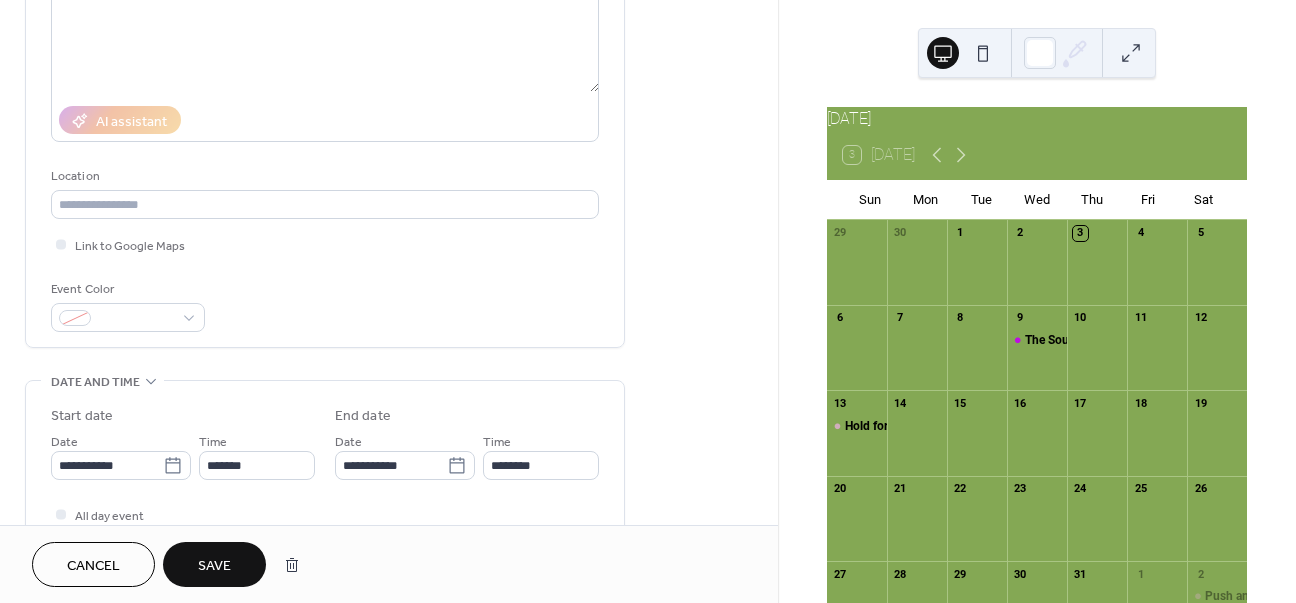scroll, scrollTop: 300, scrollLeft: 0, axis: vertical 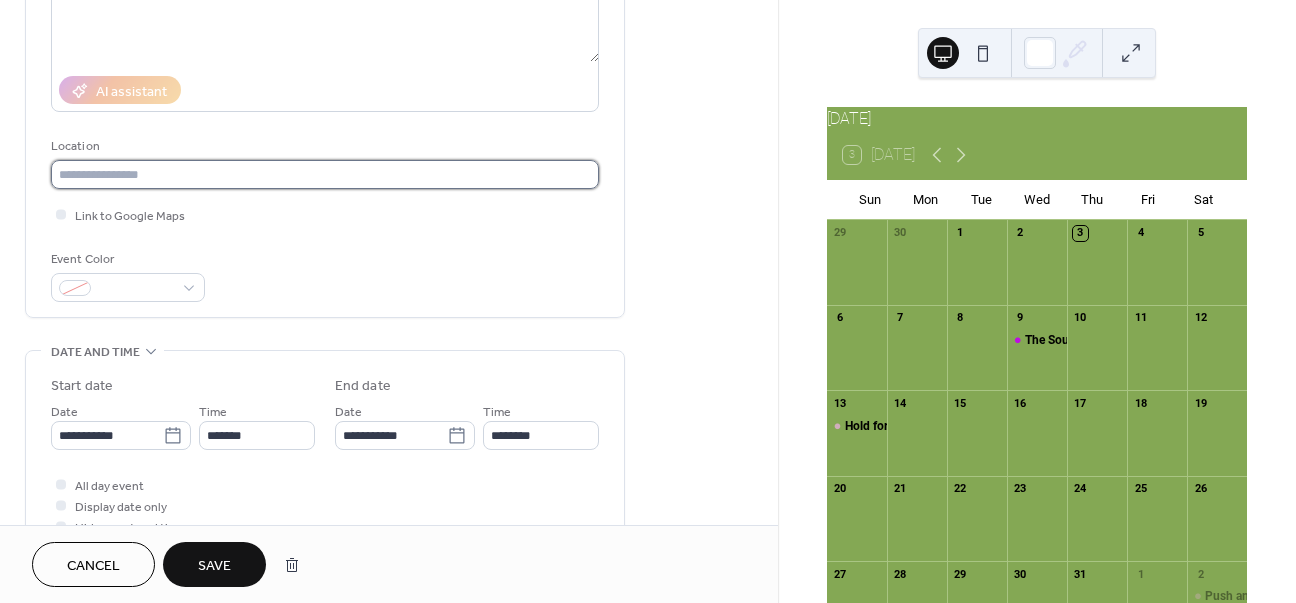 click at bounding box center (325, 174) 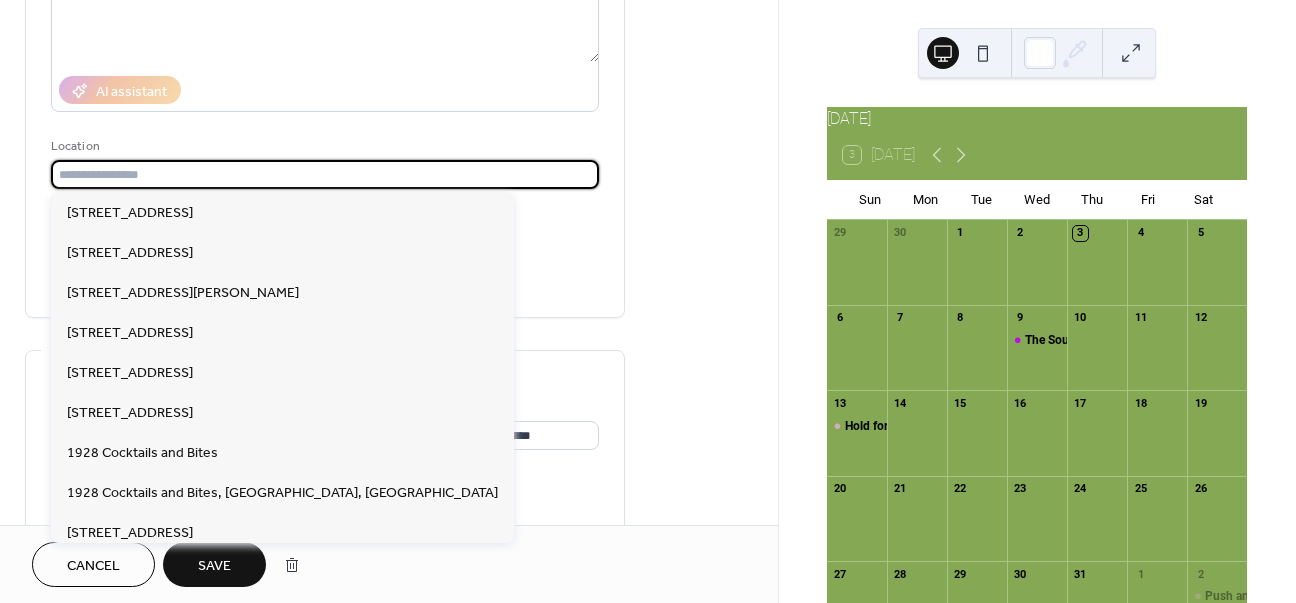 paste on "**********" 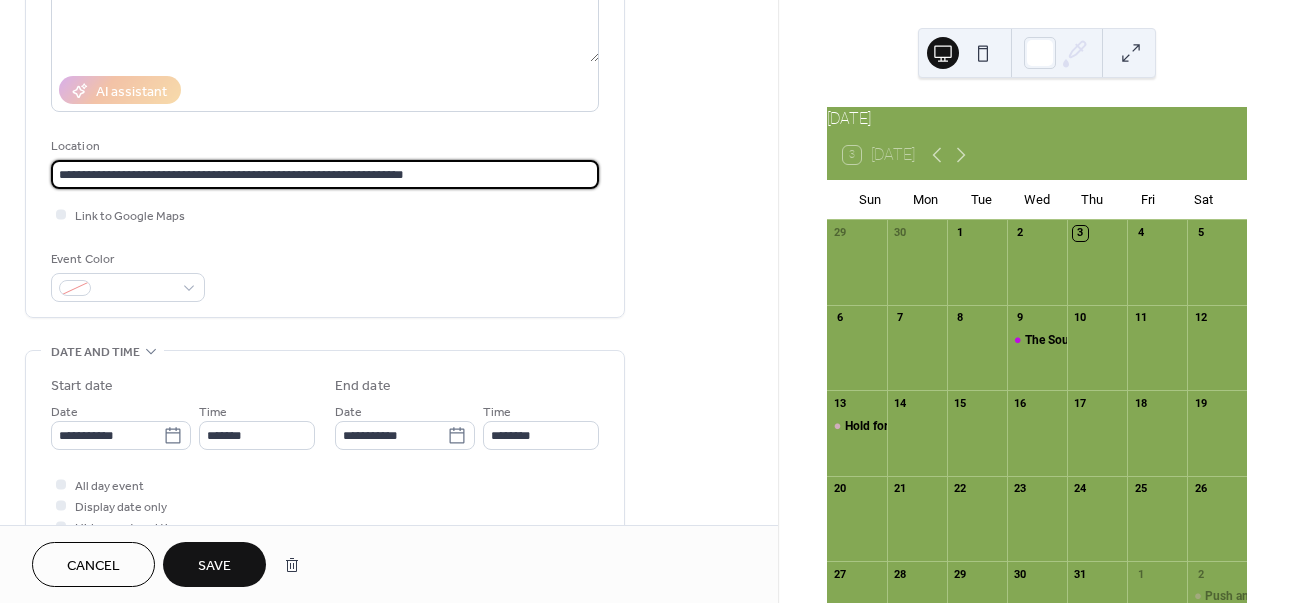 type 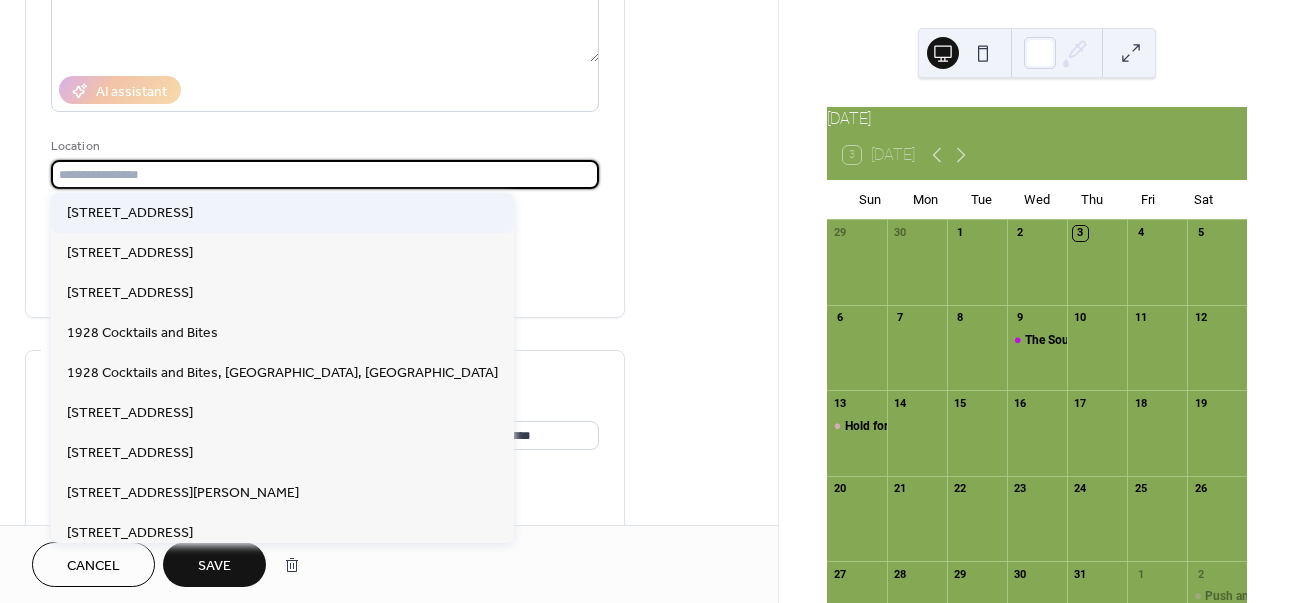scroll, scrollTop: 151, scrollLeft: 0, axis: vertical 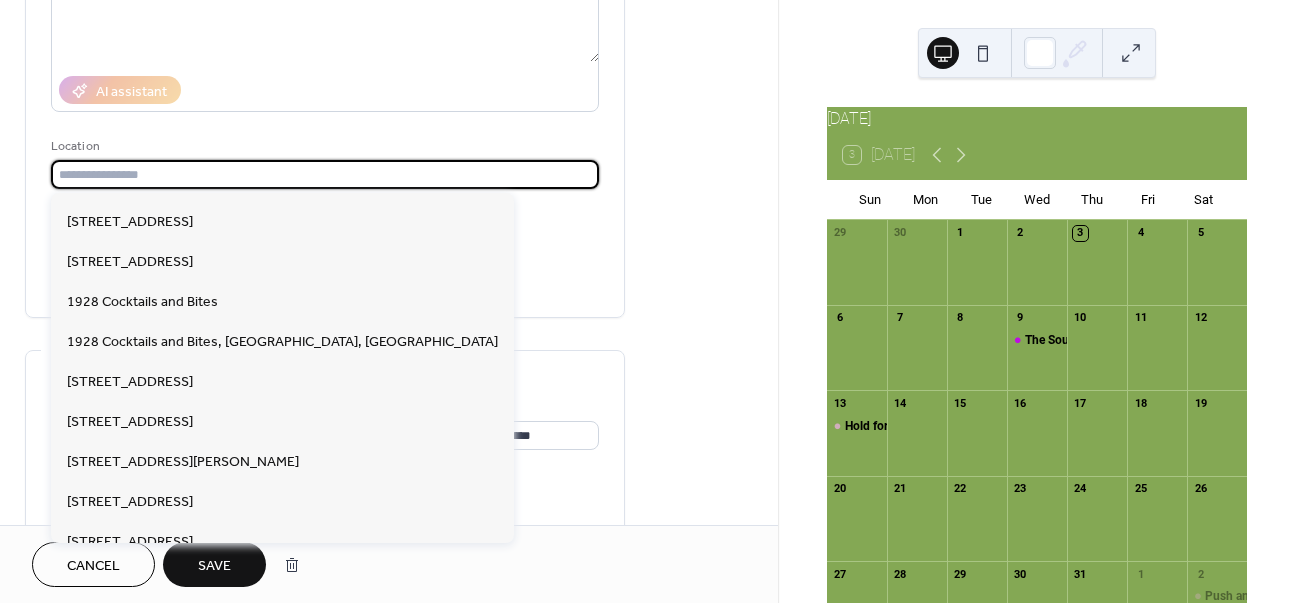 click on "**********" at bounding box center [325, 64] 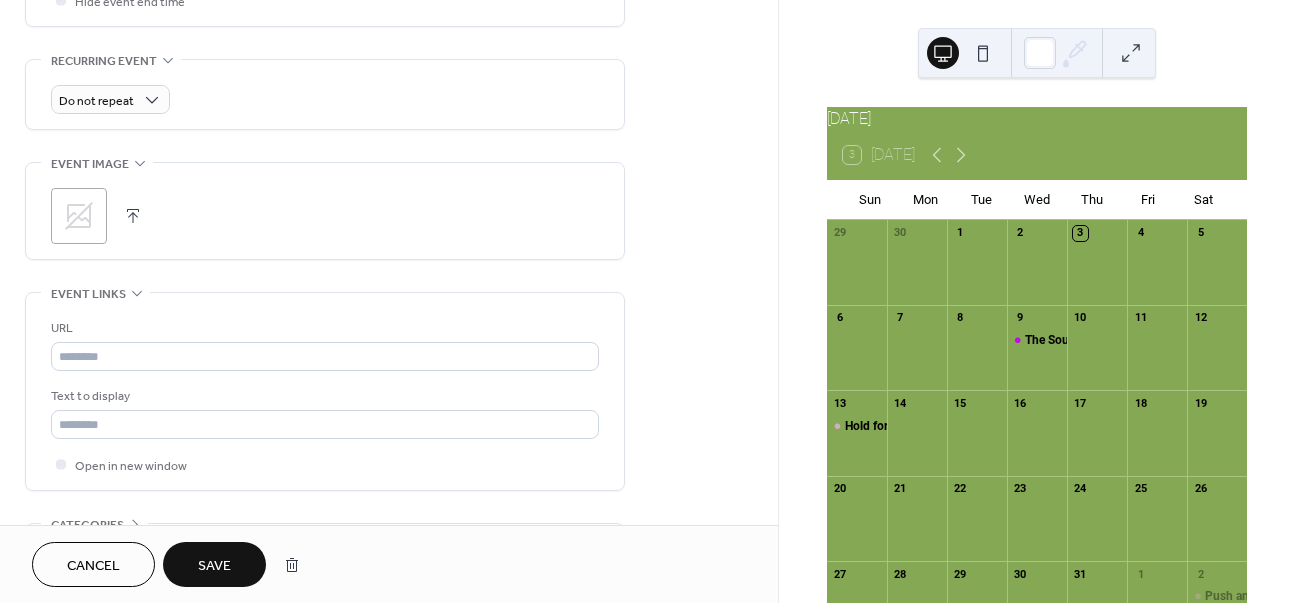 scroll, scrollTop: 825, scrollLeft: 0, axis: vertical 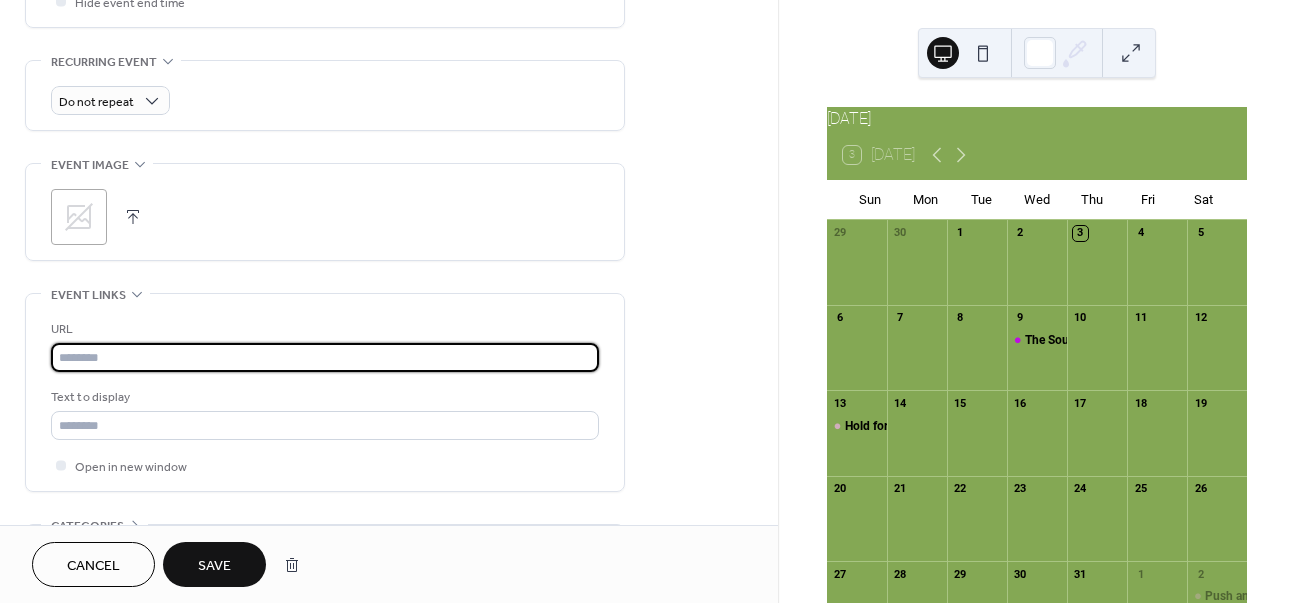 click at bounding box center [325, 357] 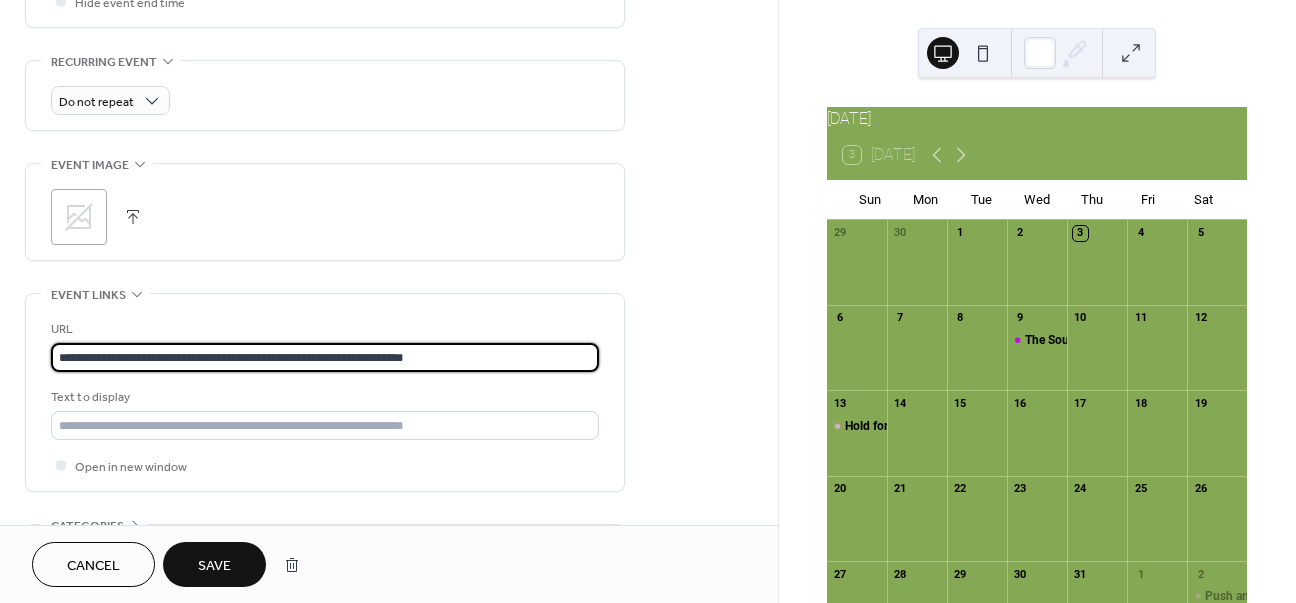type on "**********" 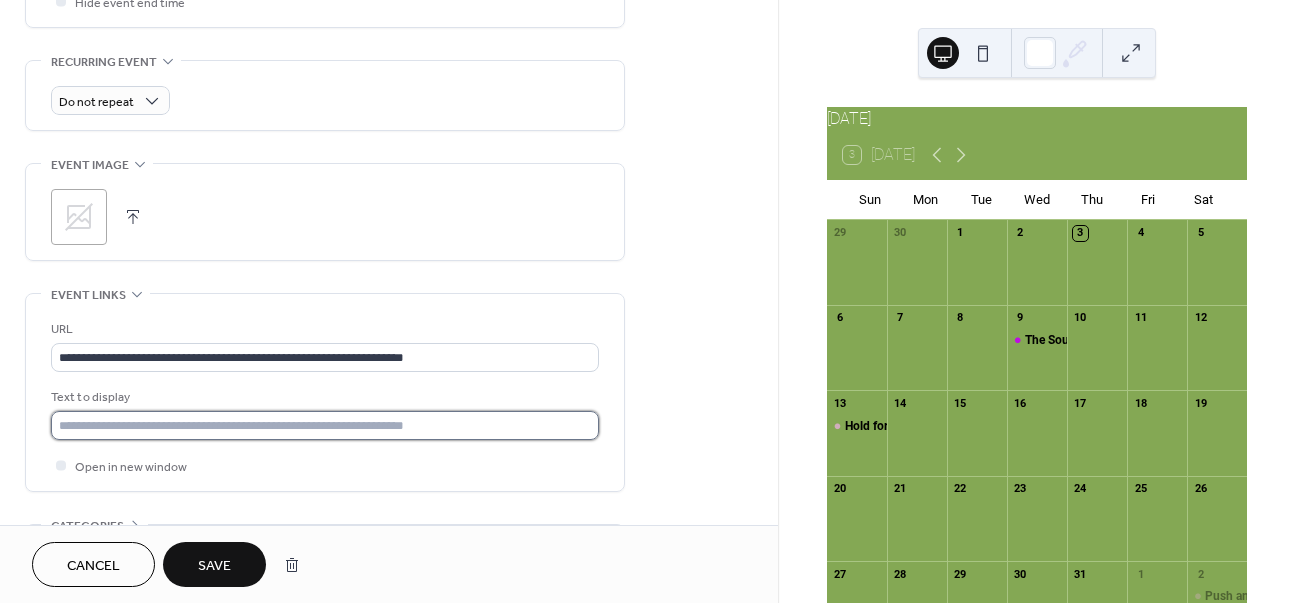 click at bounding box center (325, 425) 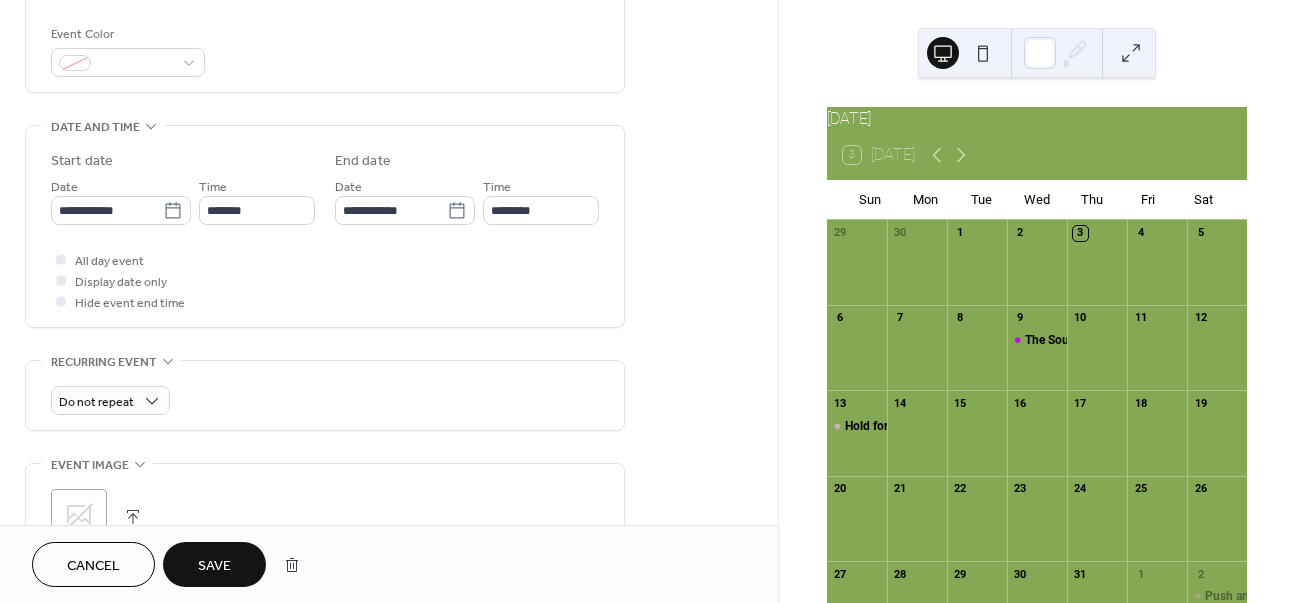 scroll, scrollTop: 344, scrollLeft: 0, axis: vertical 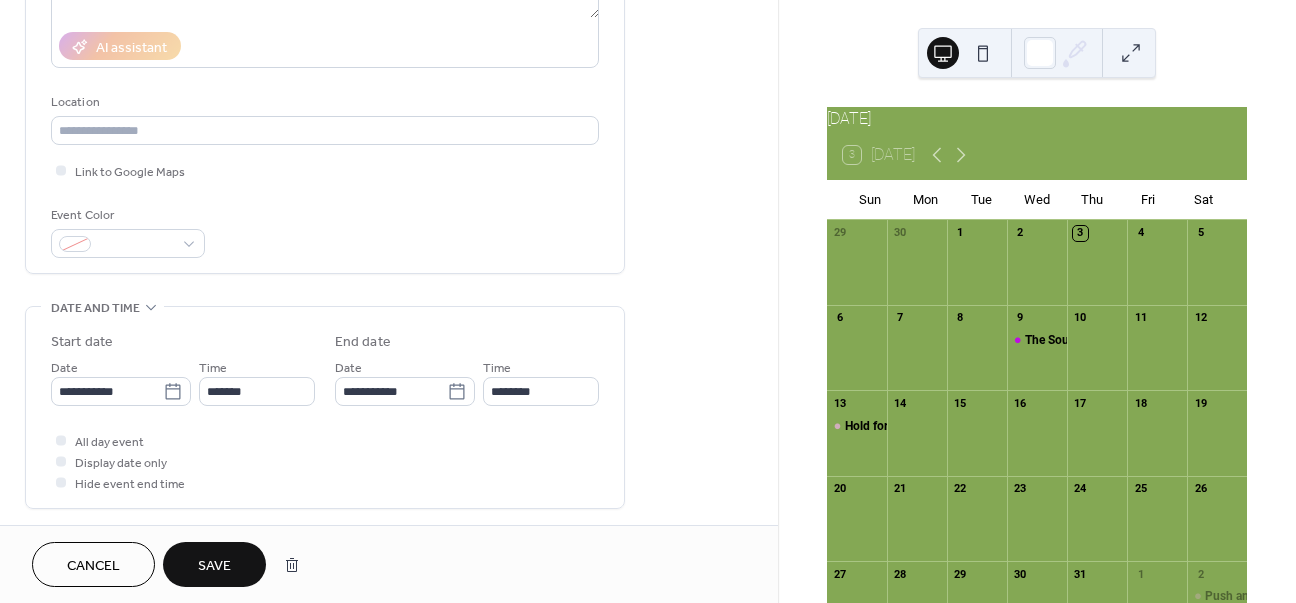 type on "**********" 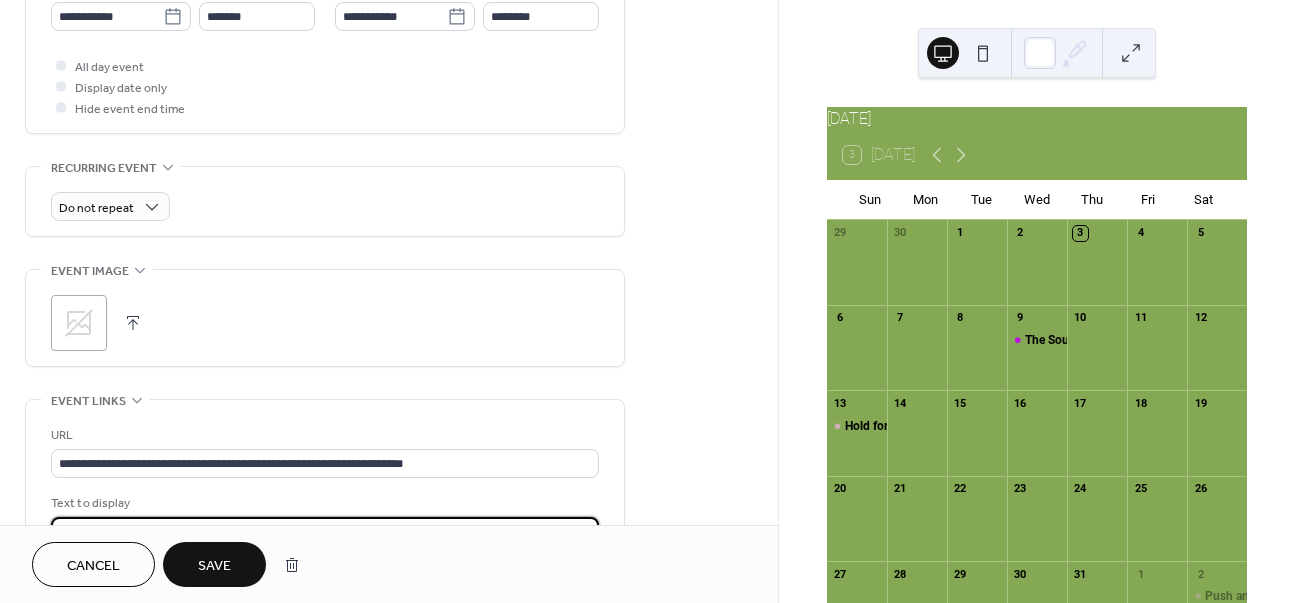 scroll, scrollTop: 721, scrollLeft: 0, axis: vertical 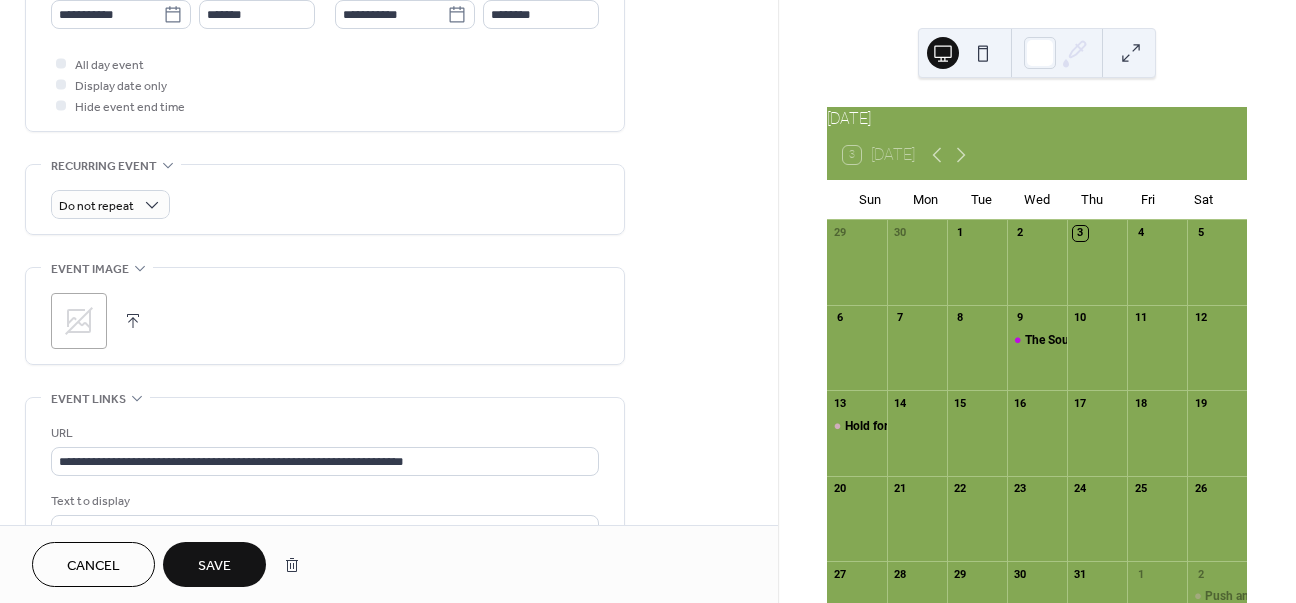 click at bounding box center [133, 321] 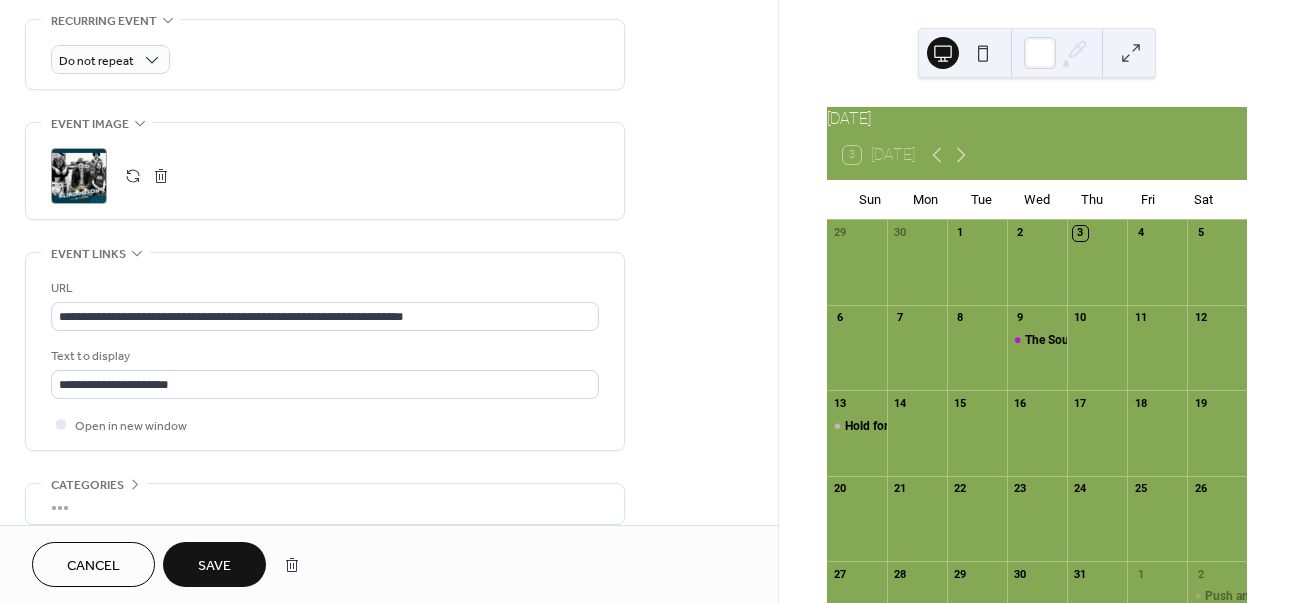 scroll, scrollTop: 0, scrollLeft: 0, axis: both 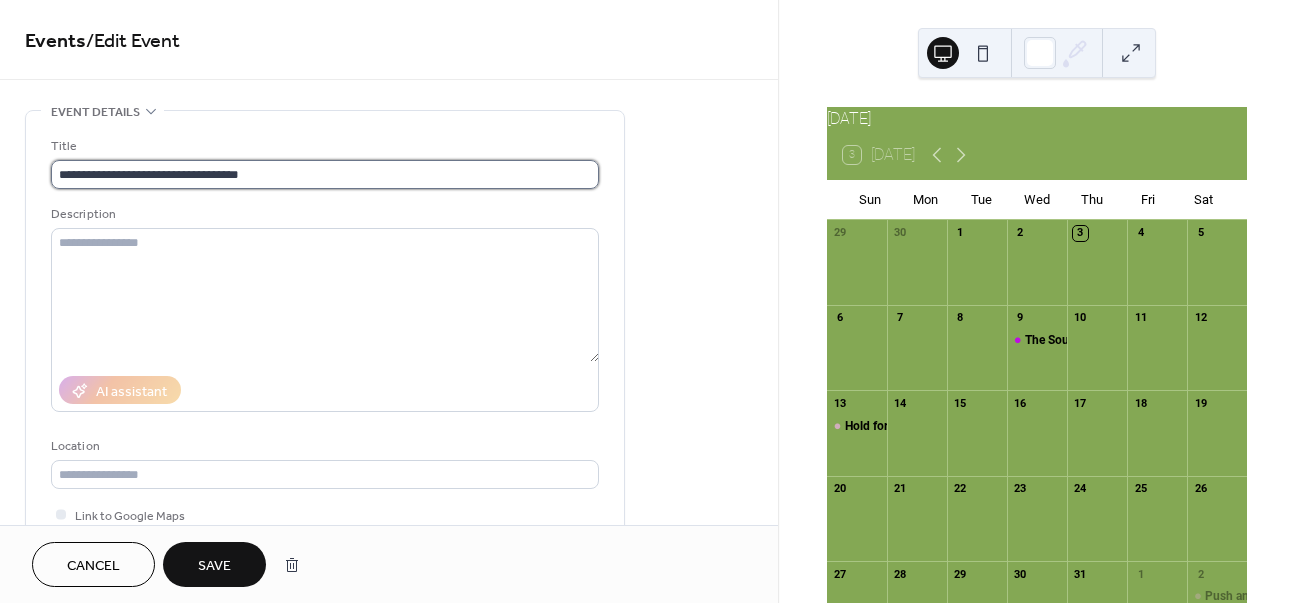 click on "**********" at bounding box center [325, 174] 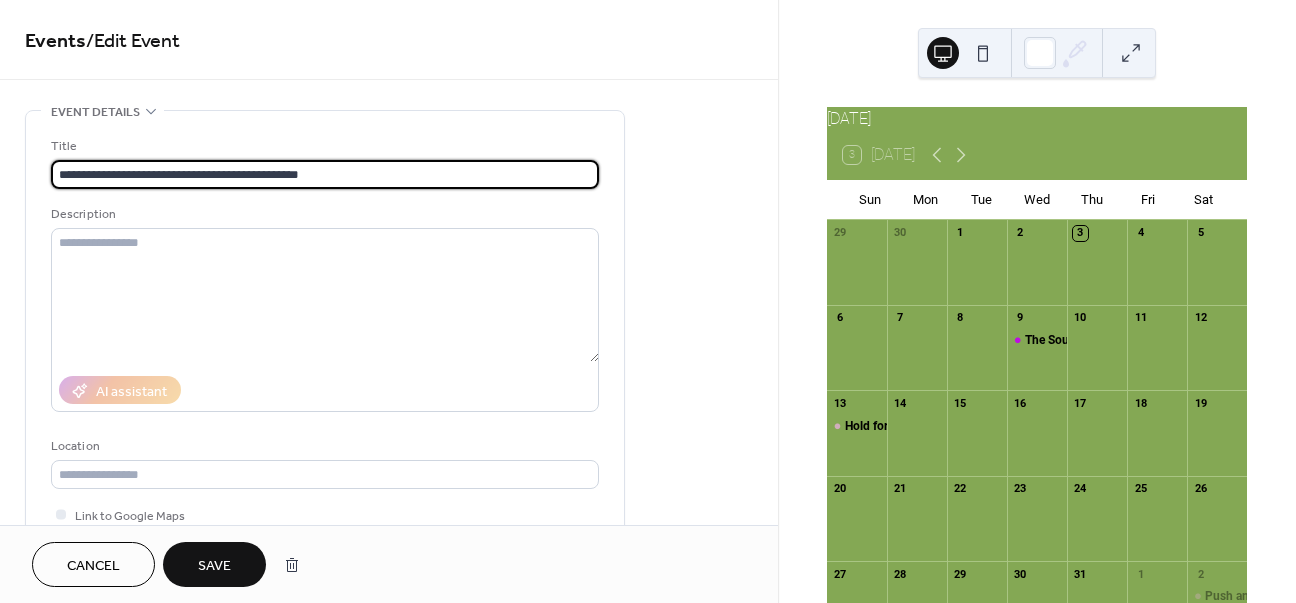 scroll, scrollTop: 1, scrollLeft: 0, axis: vertical 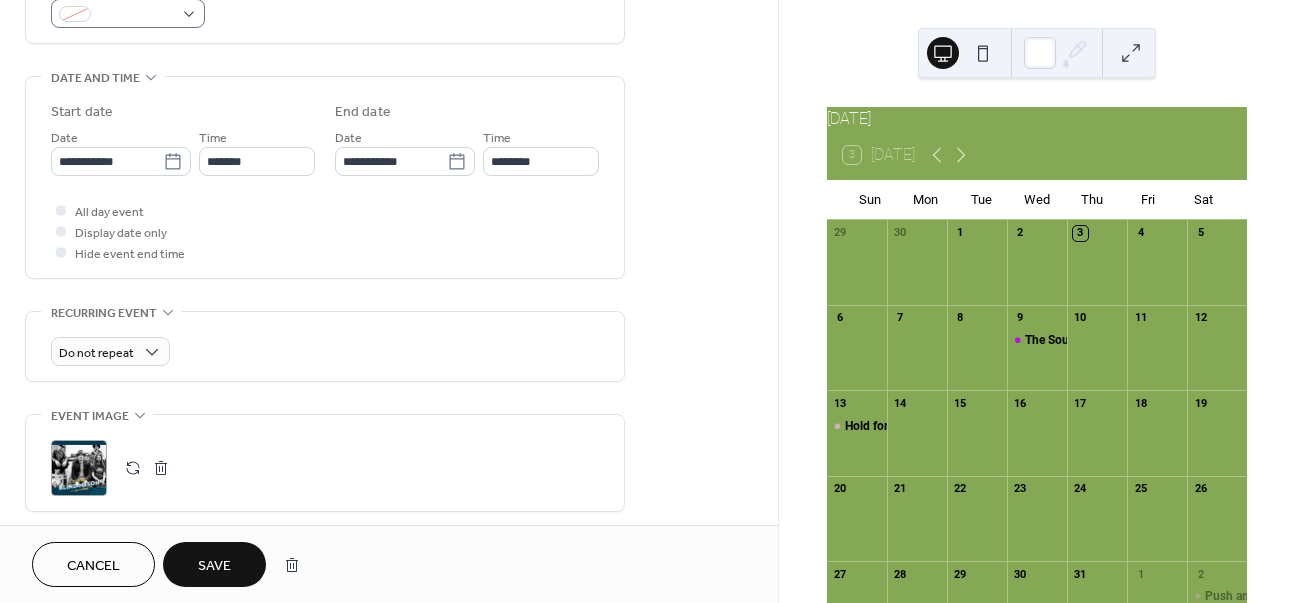 type on "**********" 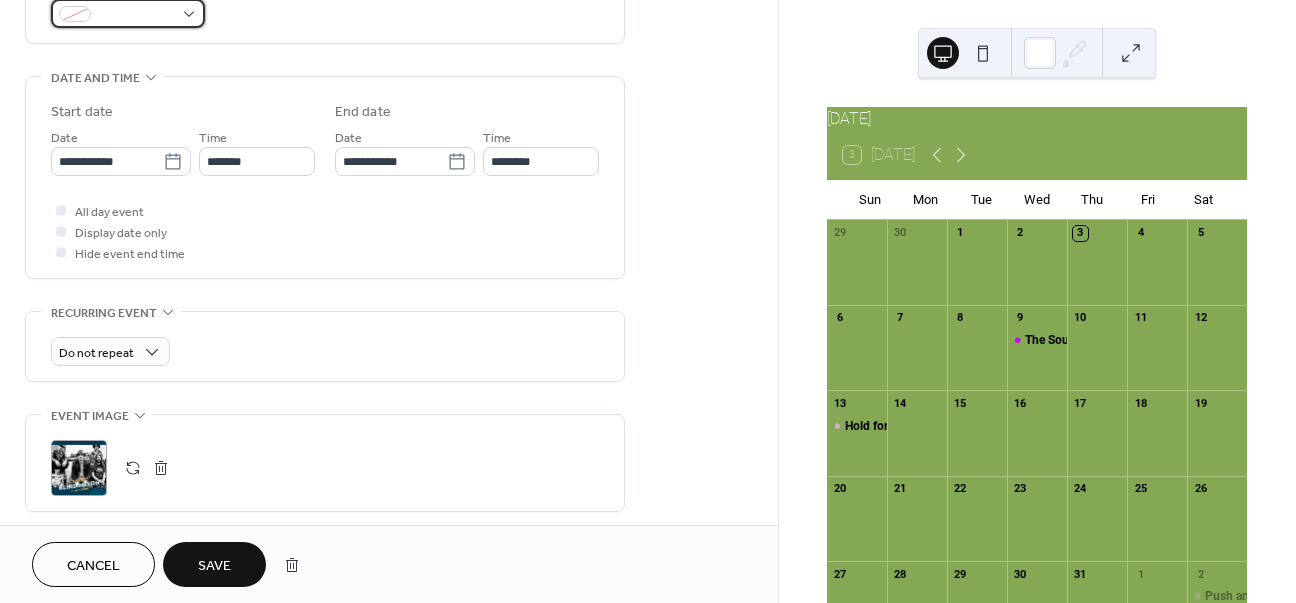 scroll, scrollTop: 0, scrollLeft: 0, axis: both 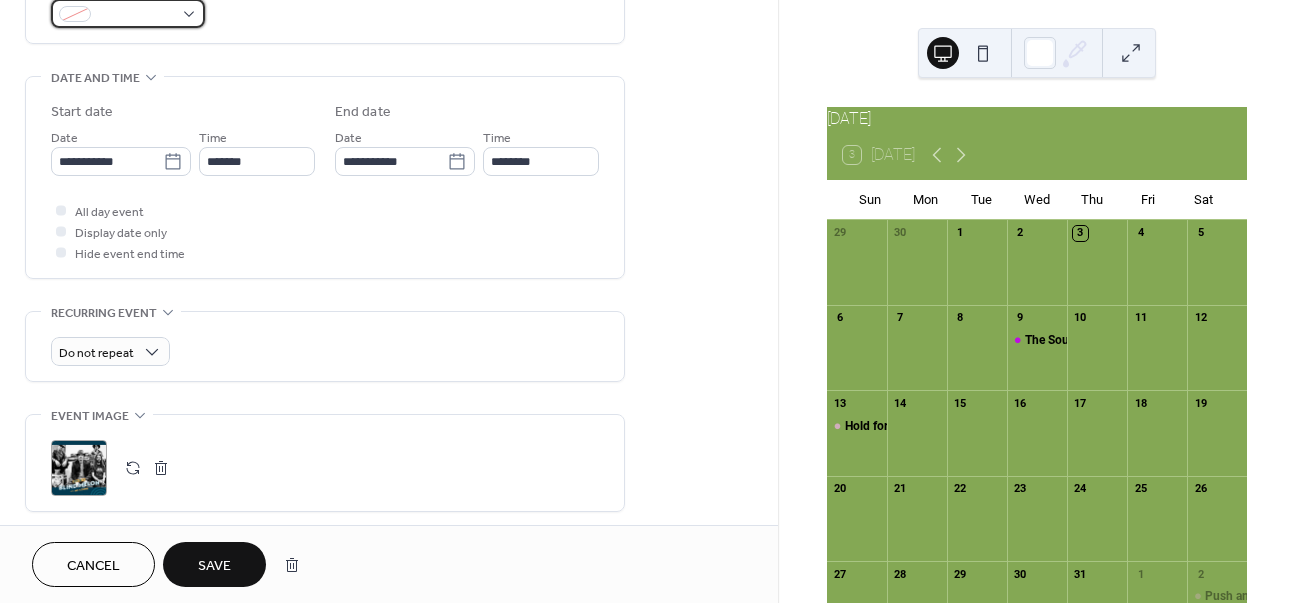 click at bounding box center (75, 14) 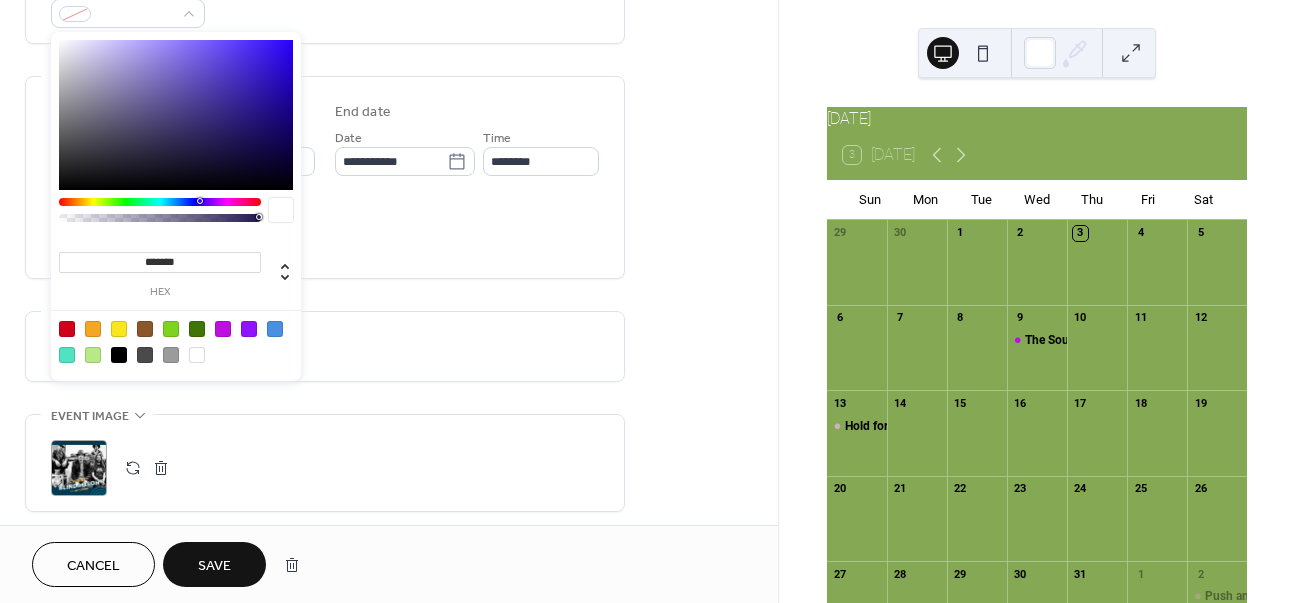 click at bounding box center (160, 218) 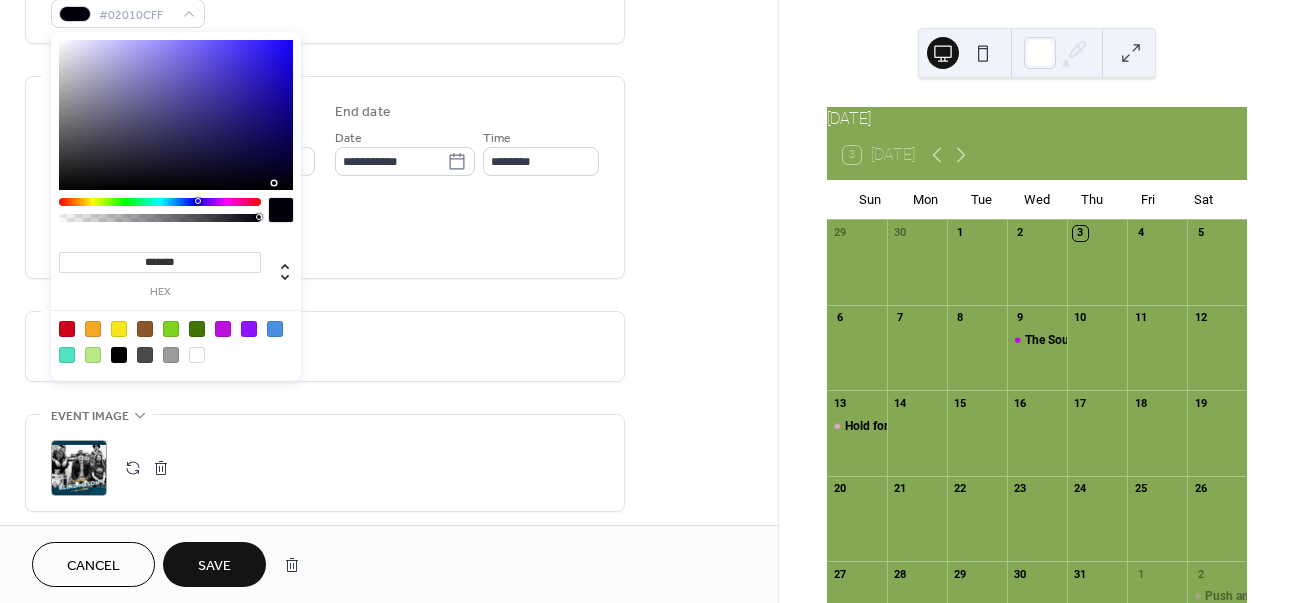 type on "*******" 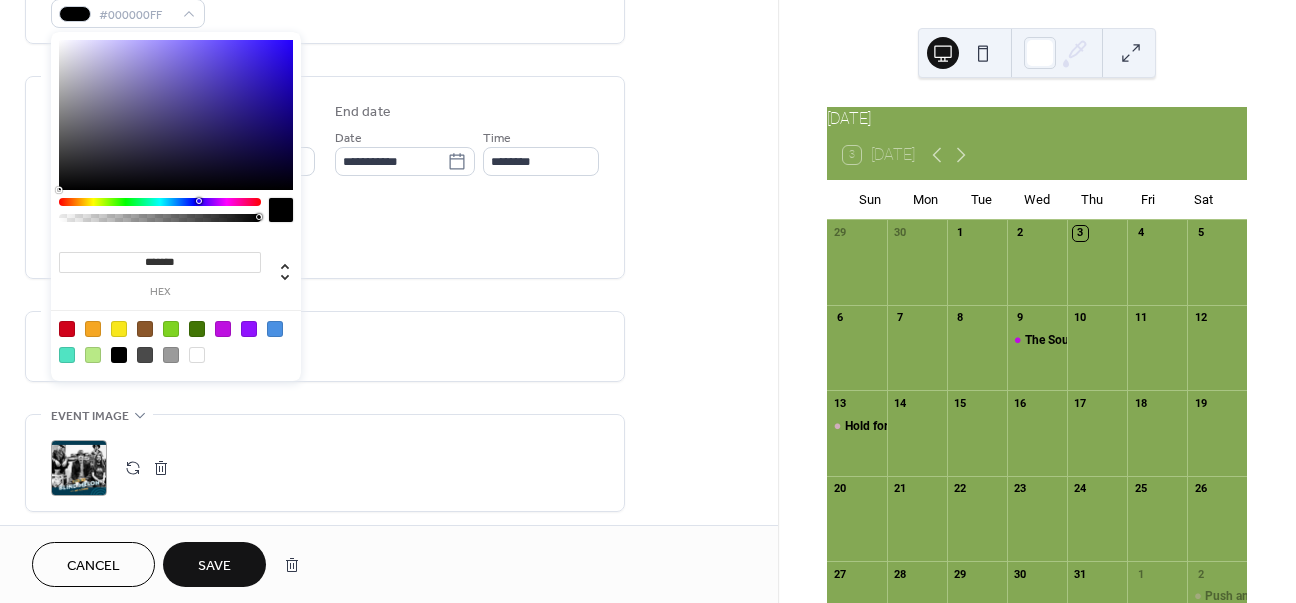drag, startPoint x: 281, startPoint y: 183, endPoint x: 302, endPoint y: 197, distance: 25.23886 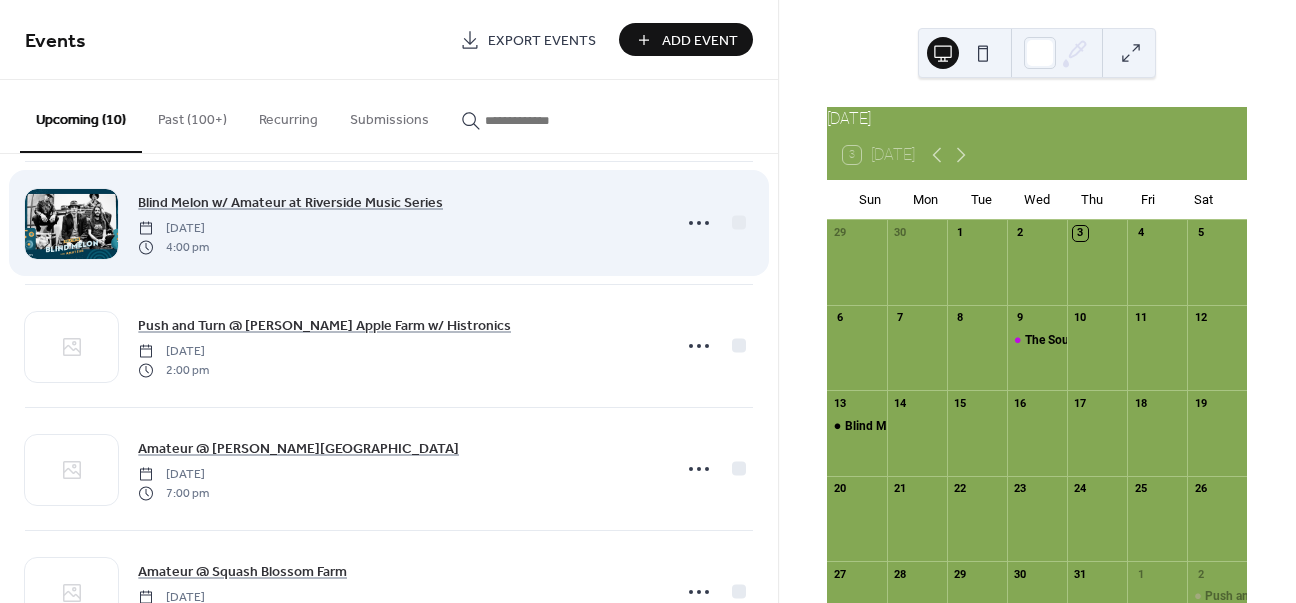 scroll, scrollTop: 194, scrollLeft: 0, axis: vertical 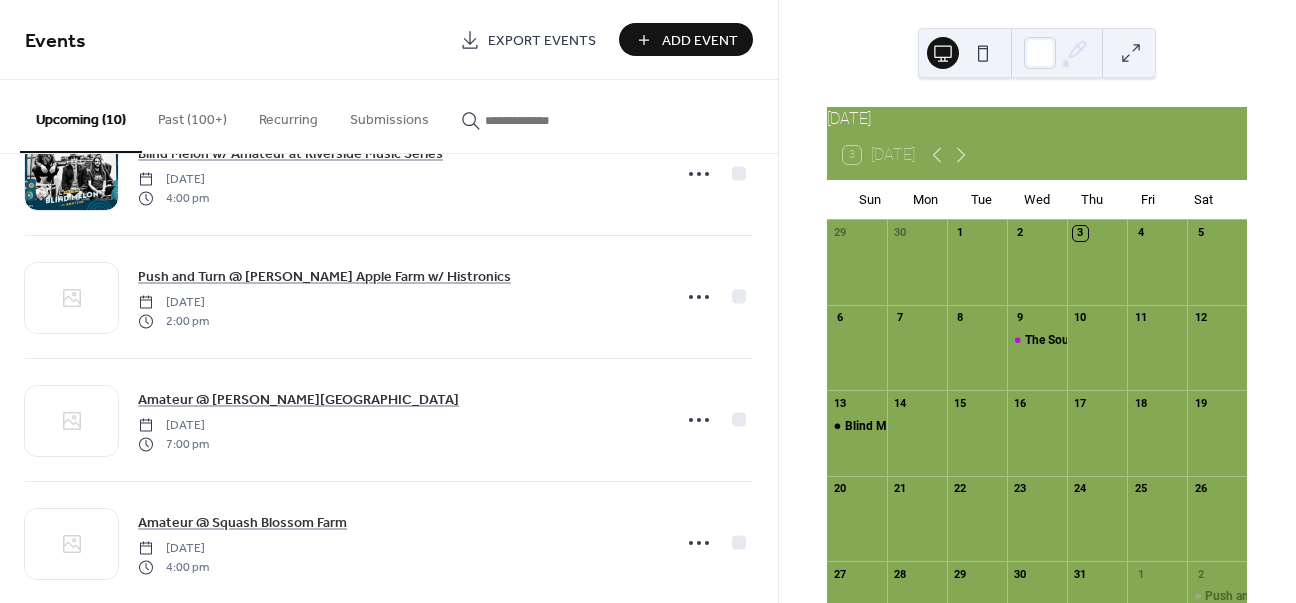 click on "4" at bounding box center (1157, 233) 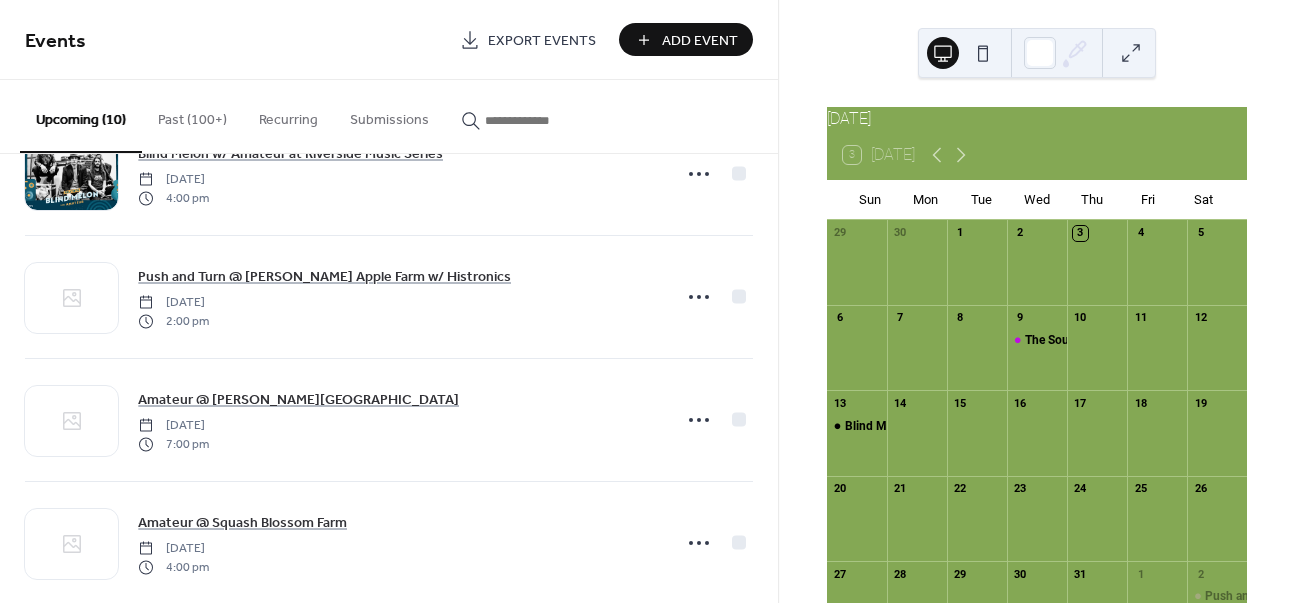 scroll, scrollTop: 130, scrollLeft: 0, axis: vertical 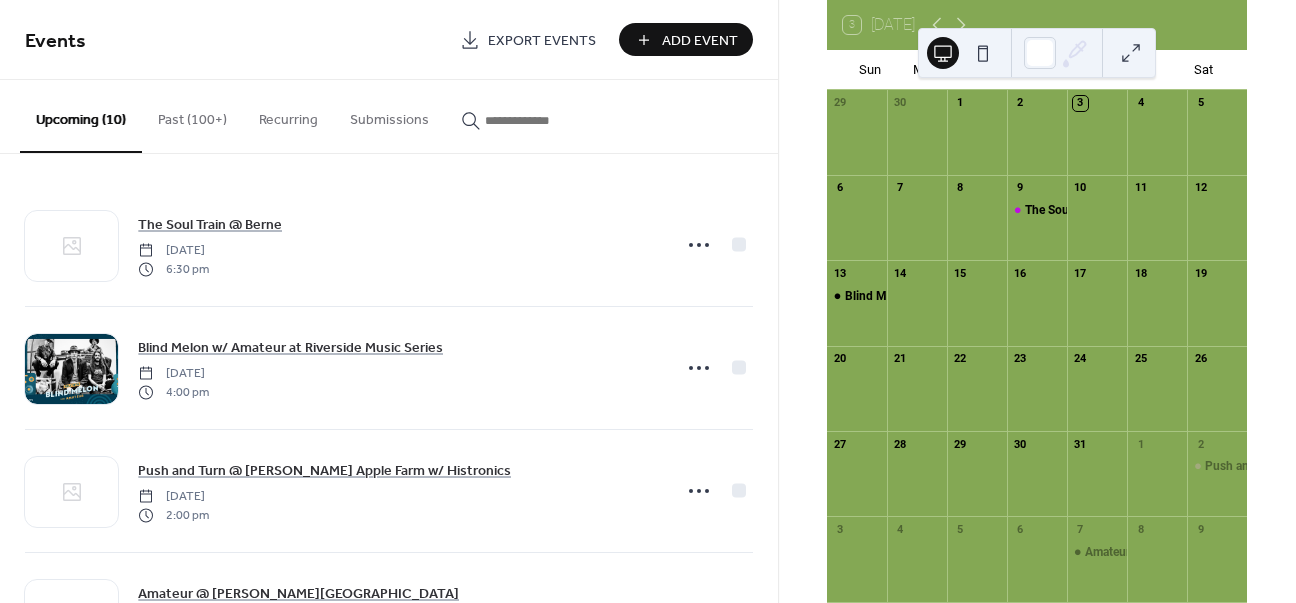 click on "Events Export Events Add Event" at bounding box center [389, 40] 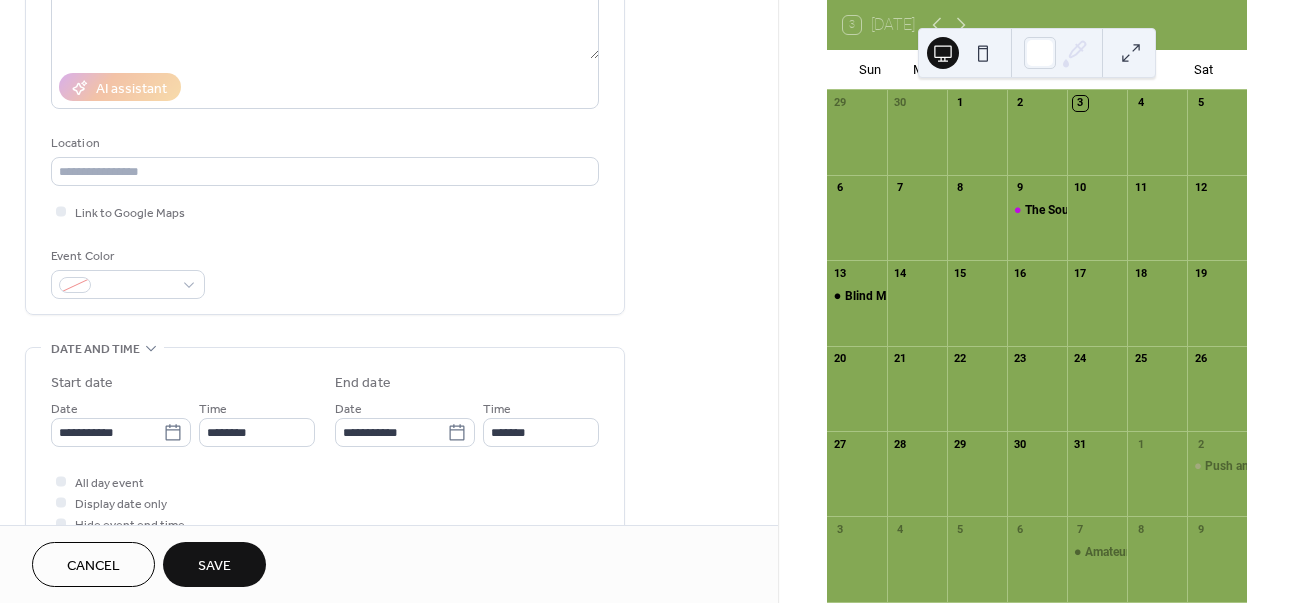 scroll, scrollTop: 99, scrollLeft: 0, axis: vertical 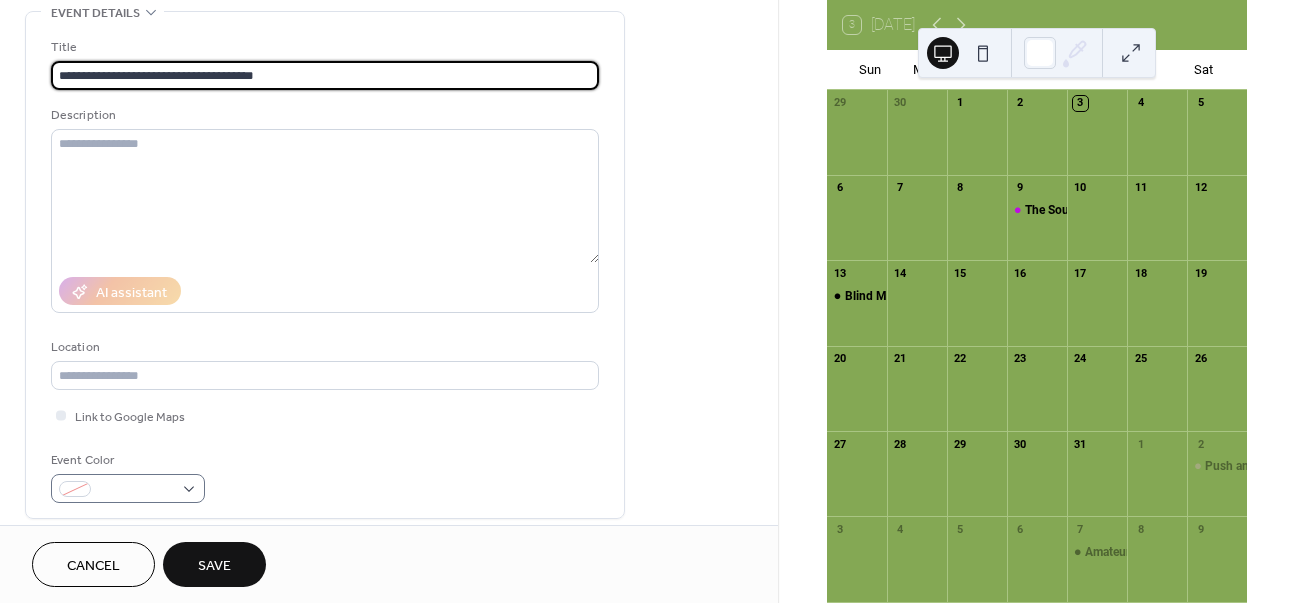 type on "**********" 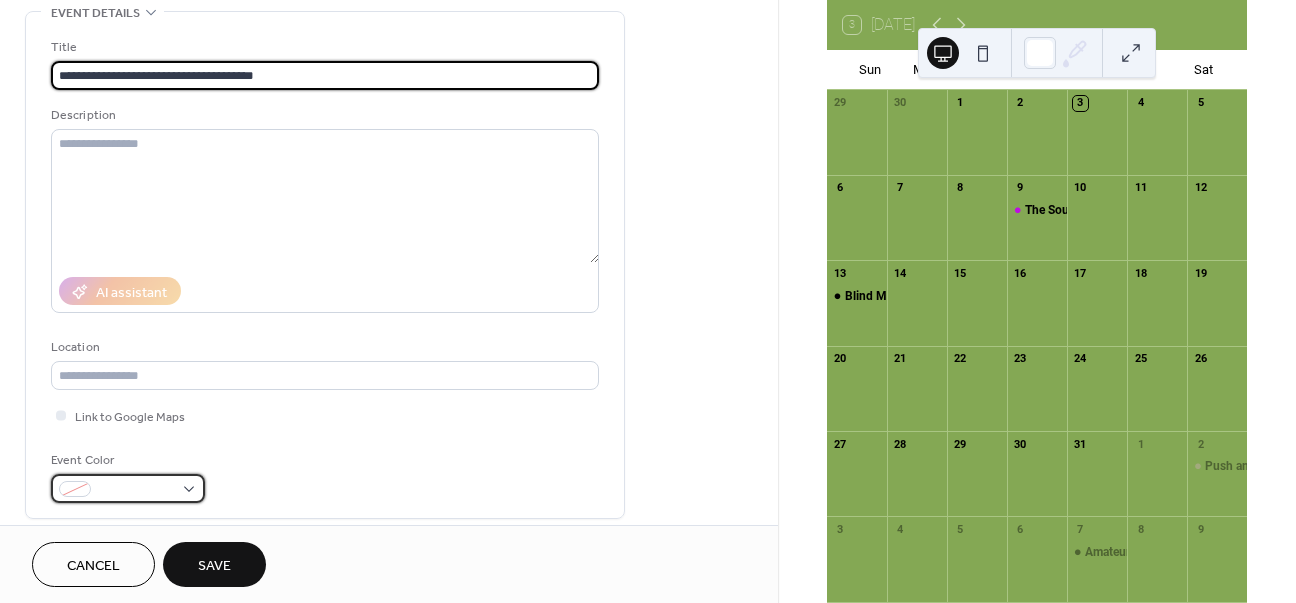 click at bounding box center [136, 490] 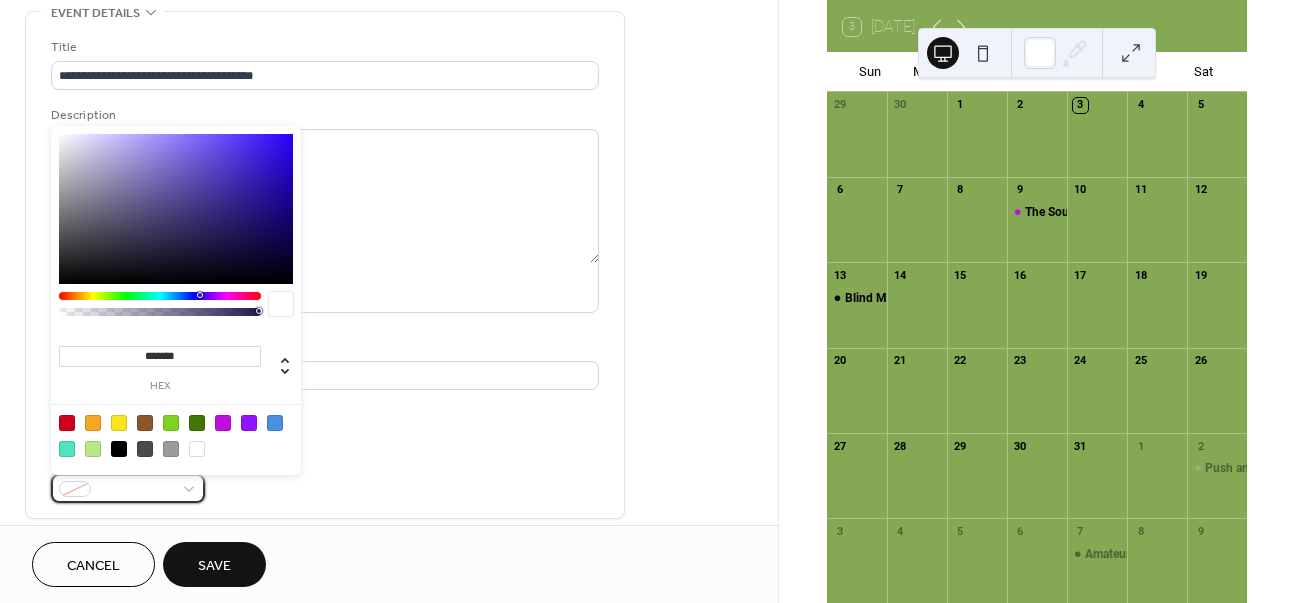 scroll, scrollTop: 0, scrollLeft: 0, axis: both 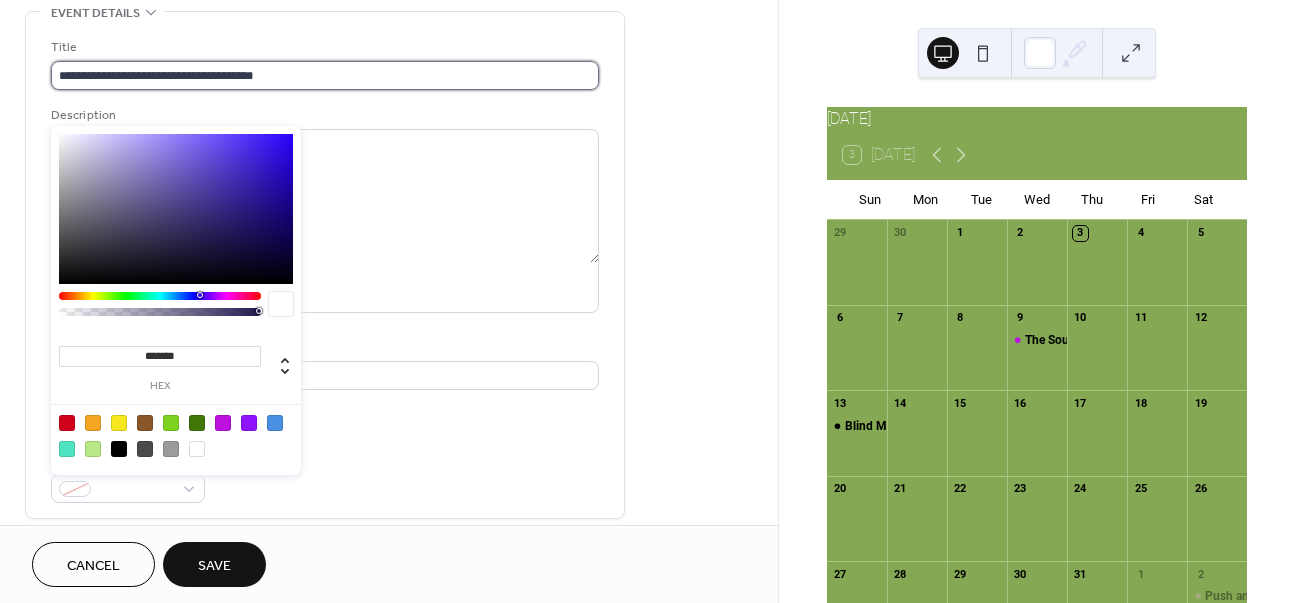 click on "**********" at bounding box center [325, 75] 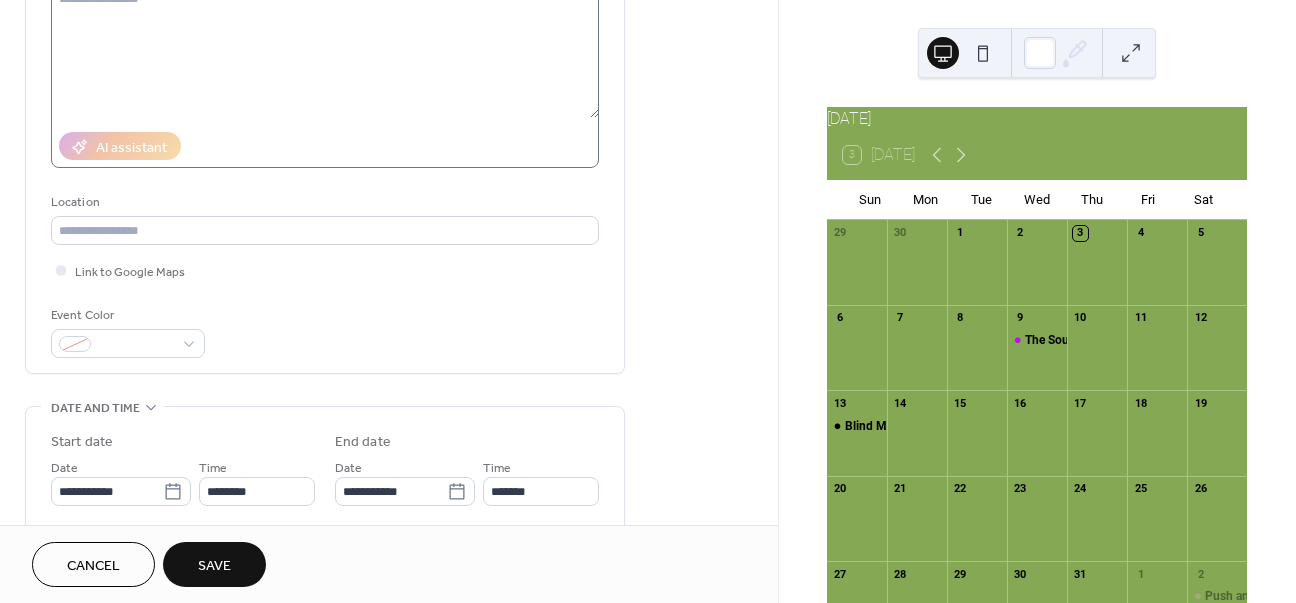 scroll, scrollTop: 391, scrollLeft: 0, axis: vertical 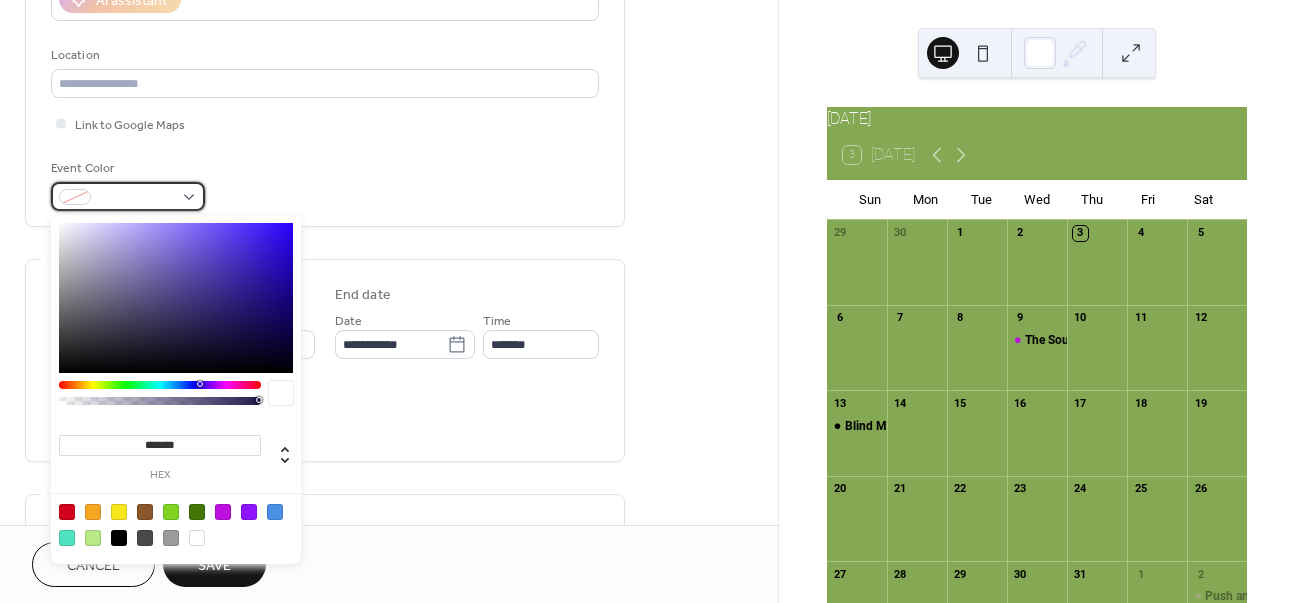 click at bounding box center (75, 197) 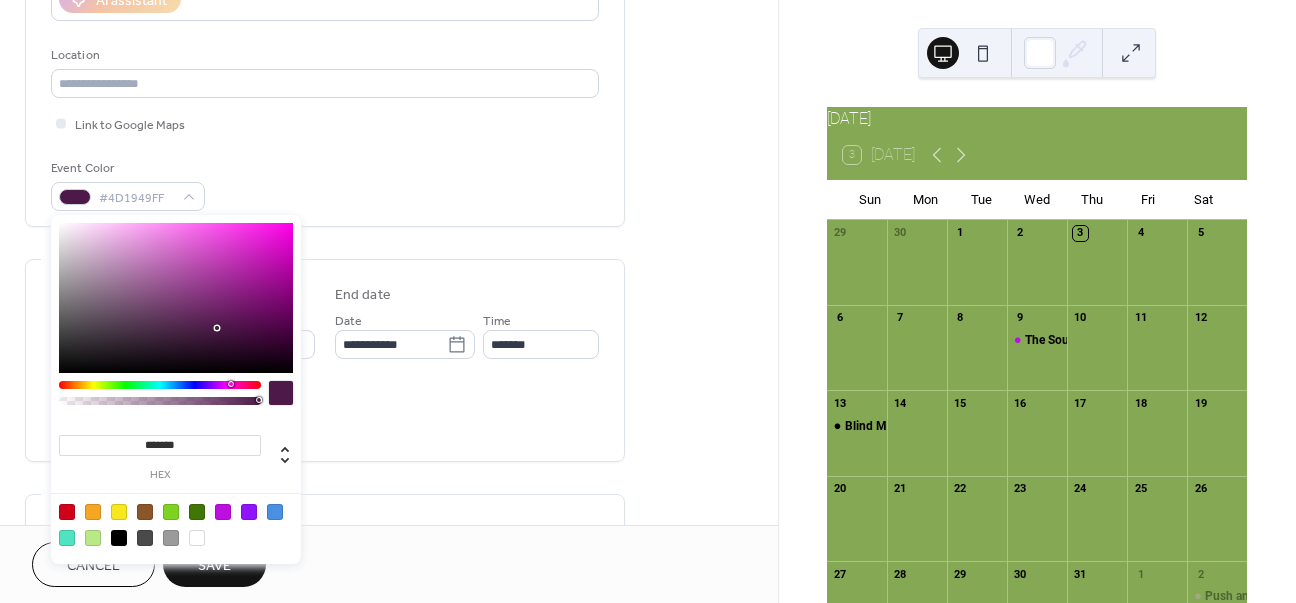 click at bounding box center [160, 385] 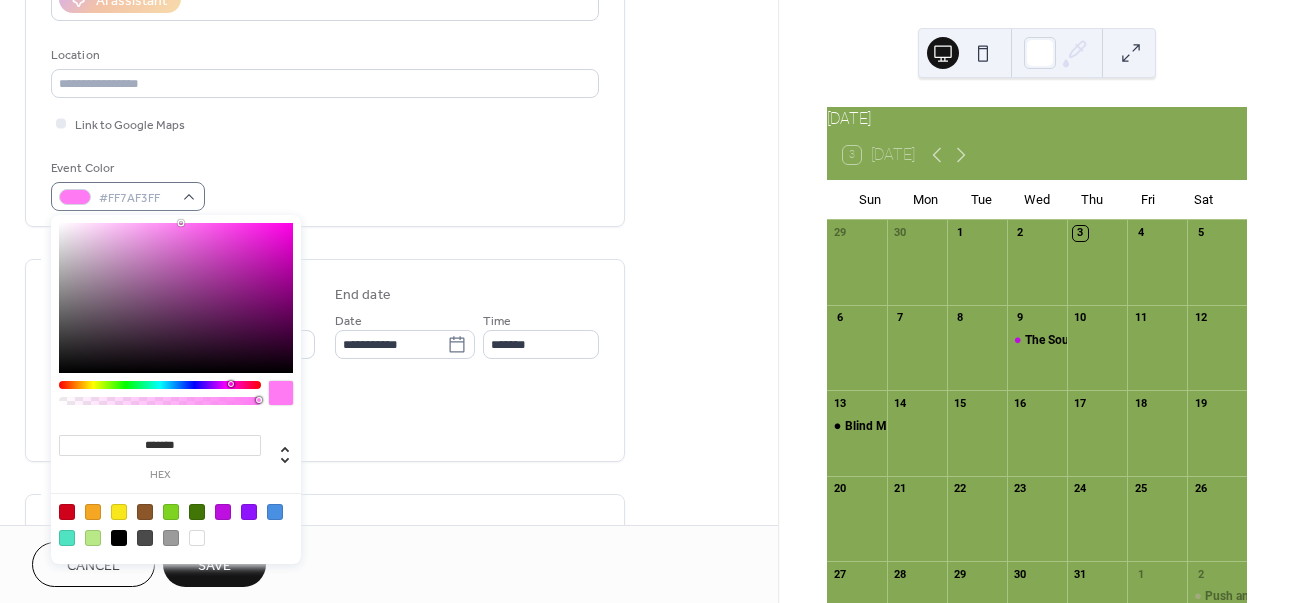 drag, startPoint x: 228, startPoint y: 290, endPoint x: 183, endPoint y: 199, distance: 101.51847 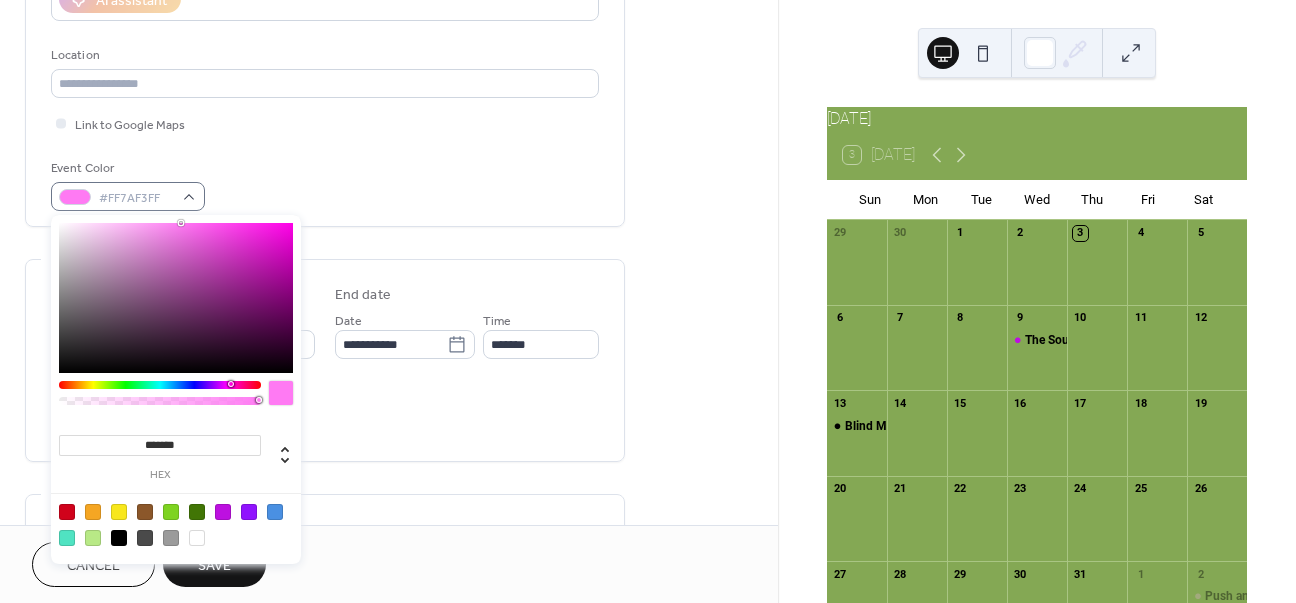 click on "**********" at bounding box center [648, 301] 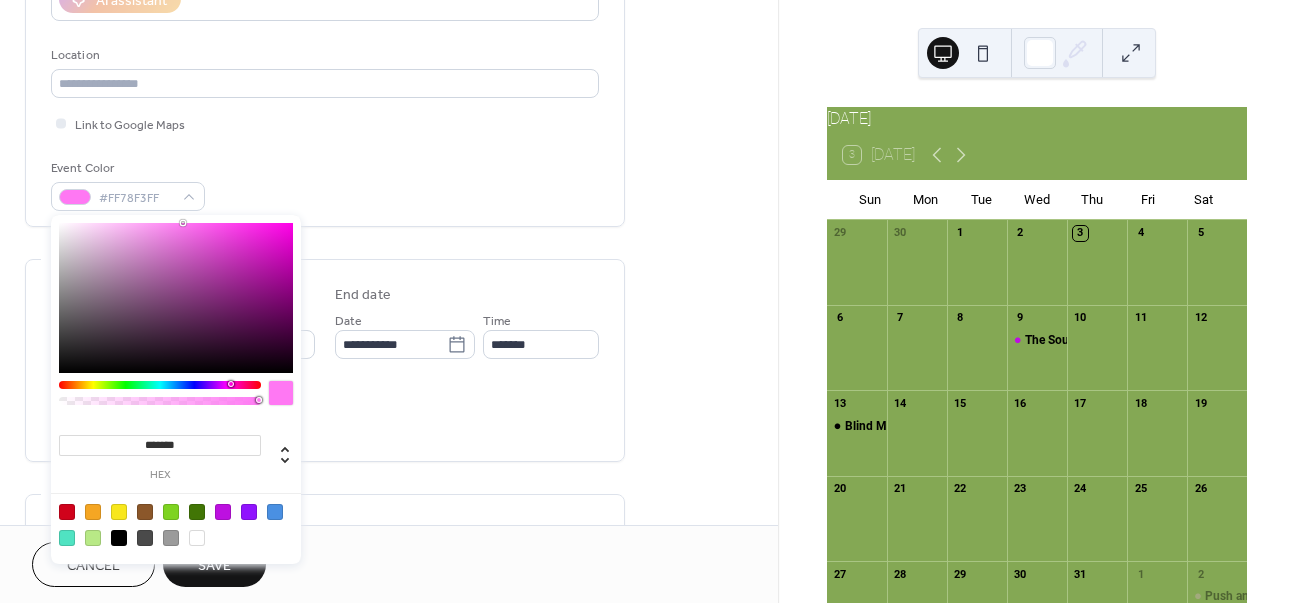 click on "Do not repeat" at bounding box center (325, 529) 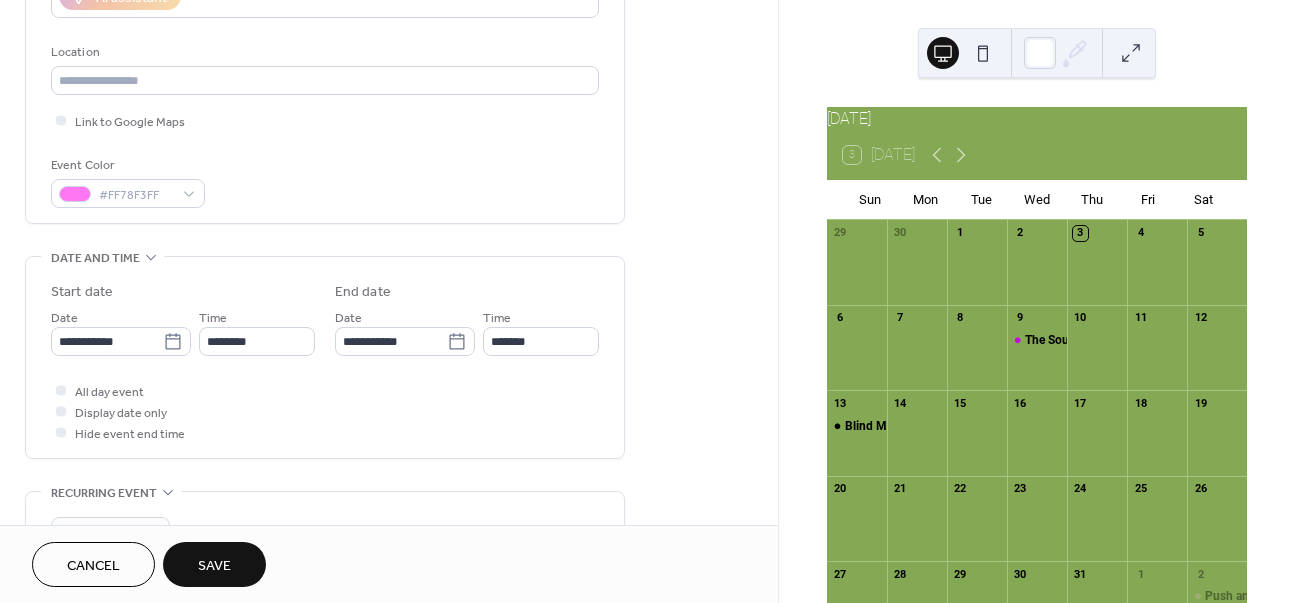 scroll, scrollTop: 392, scrollLeft: 0, axis: vertical 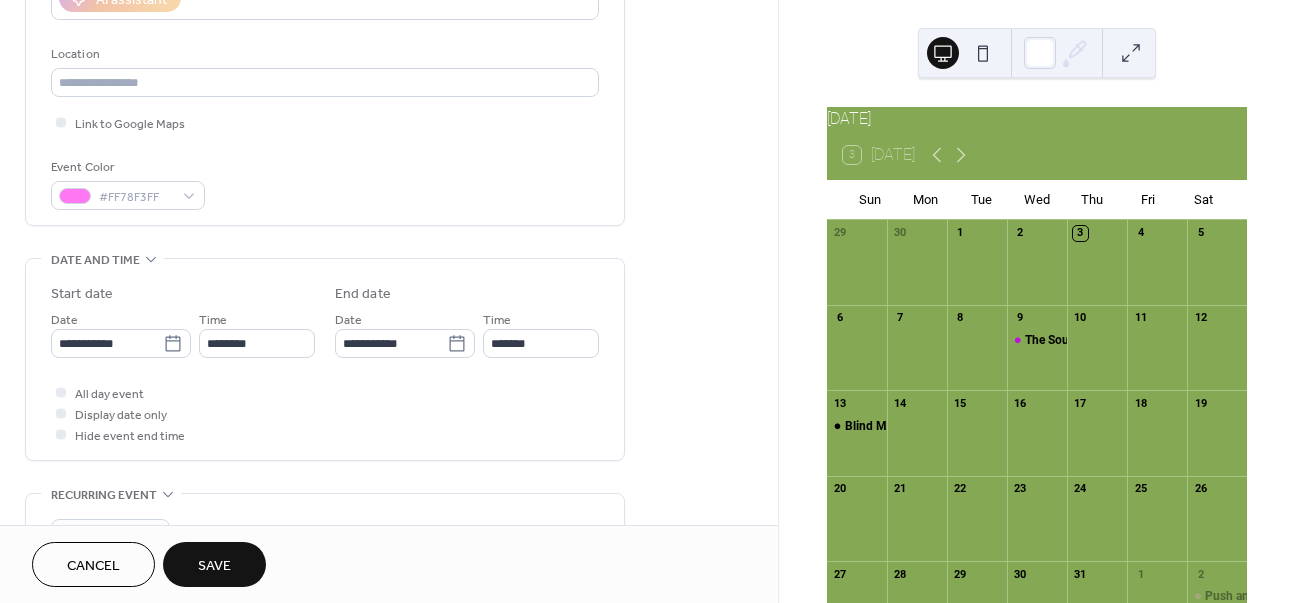 click on "Time" at bounding box center [213, 320] 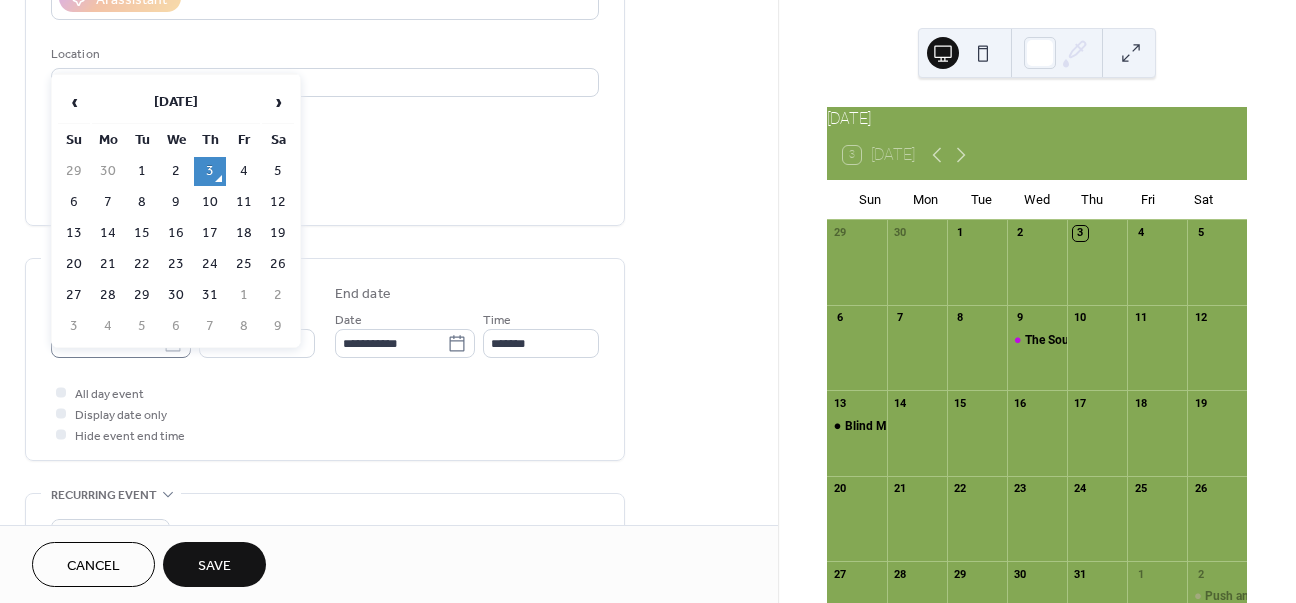 click 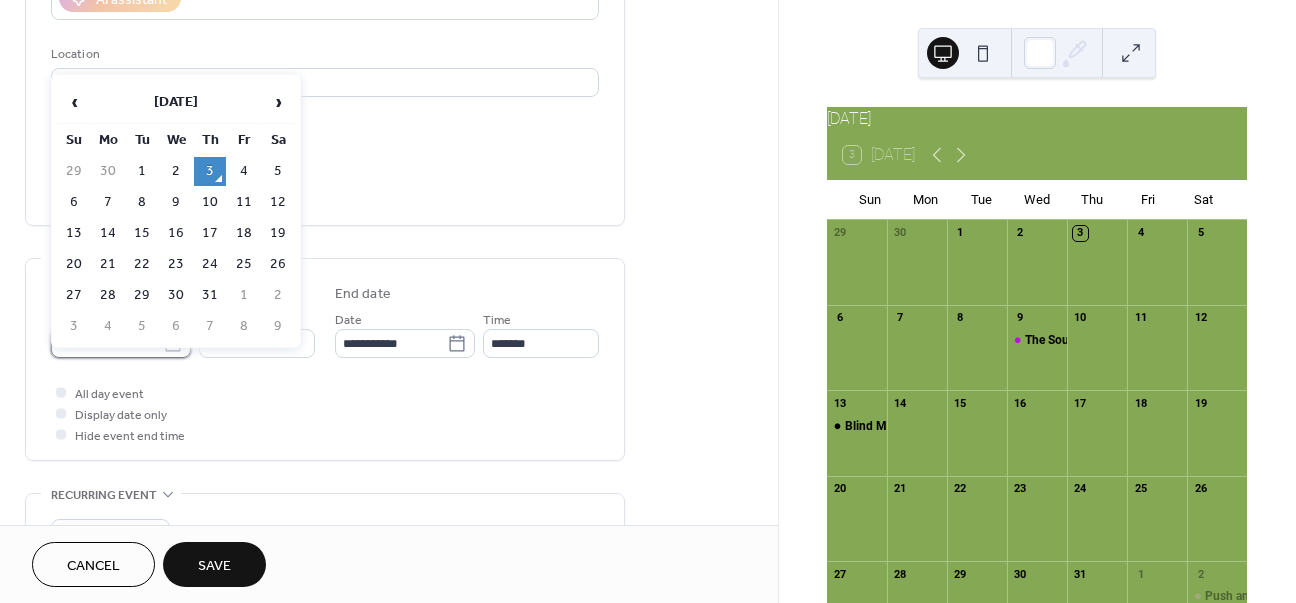 click on "**********" at bounding box center (107, 343) 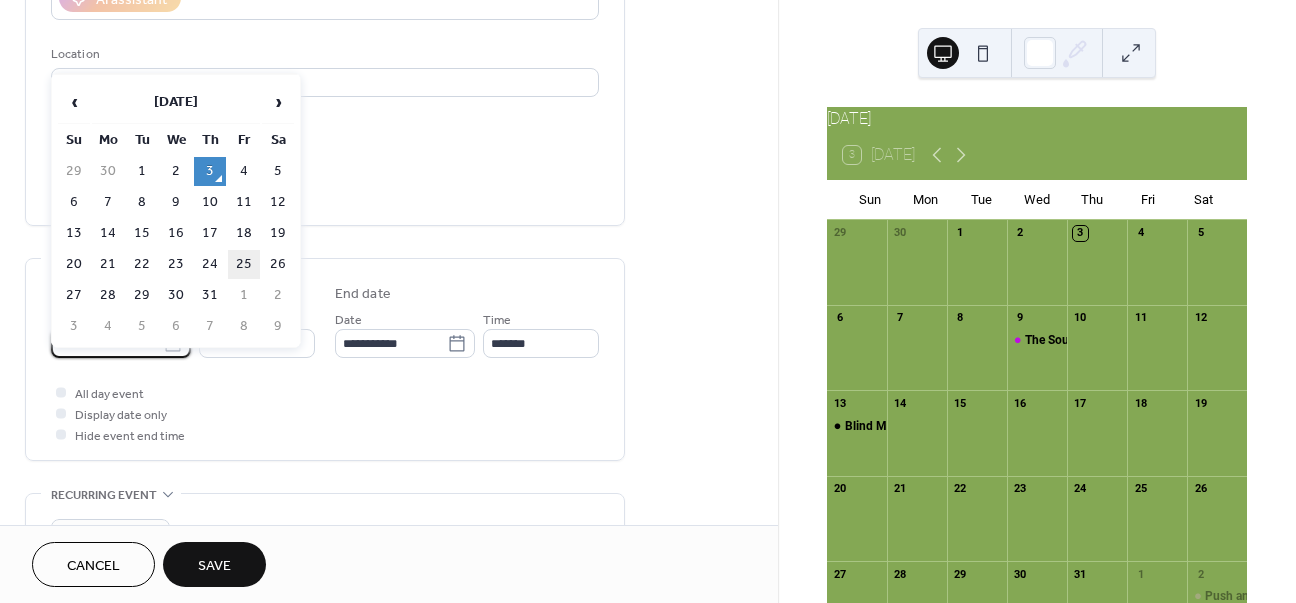 click on "25" at bounding box center (244, 264) 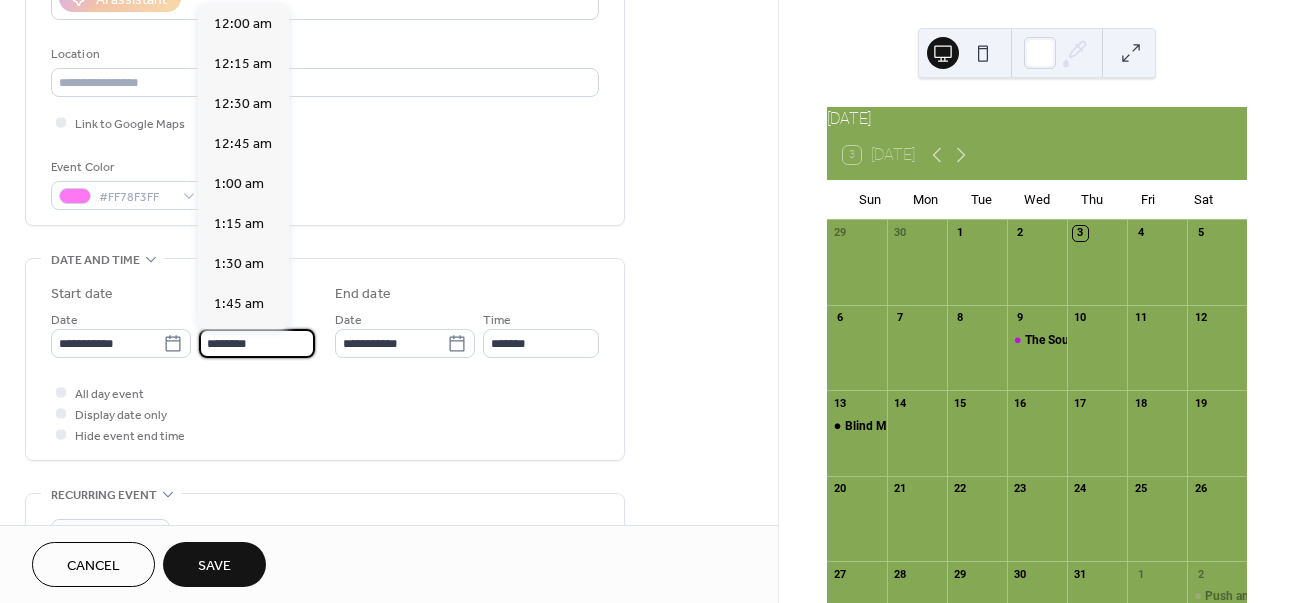 click on "********" at bounding box center [257, 343] 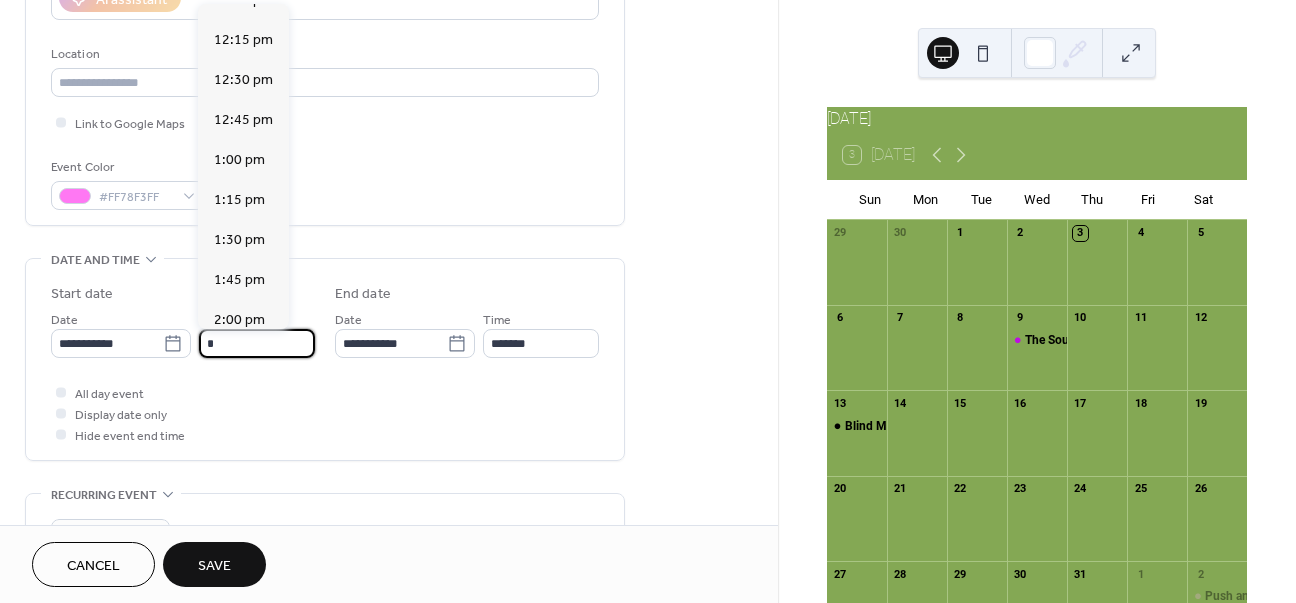 scroll, scrollTop: 1134, scrollLeft: 0, axis: vertical 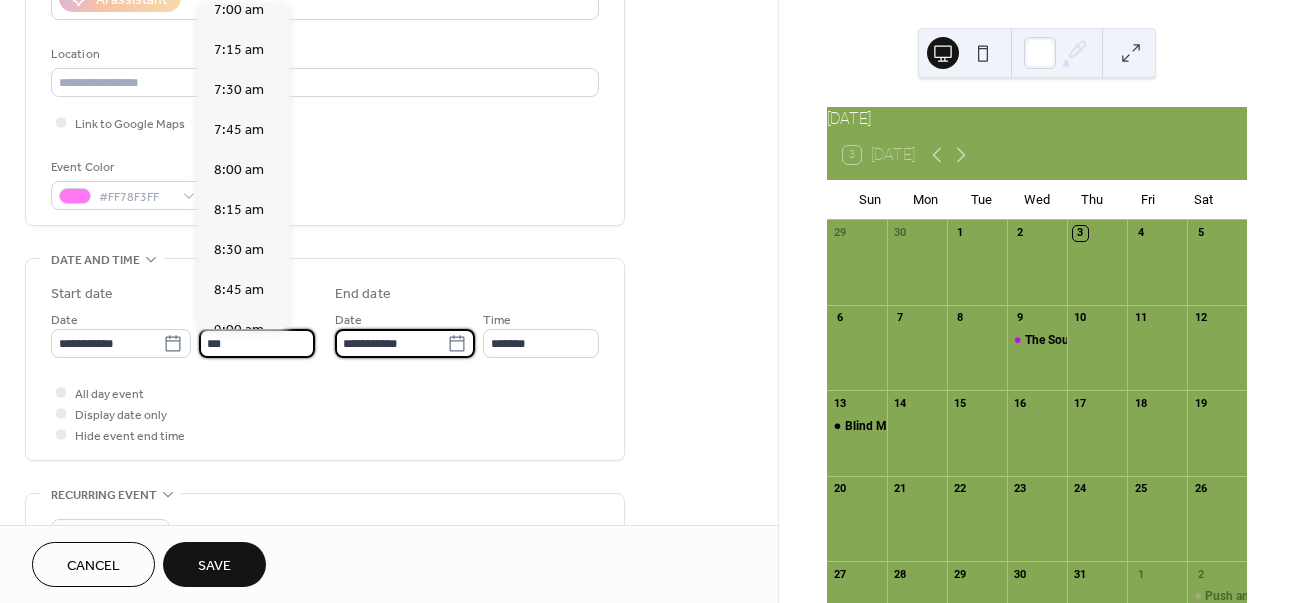 type on "*******" 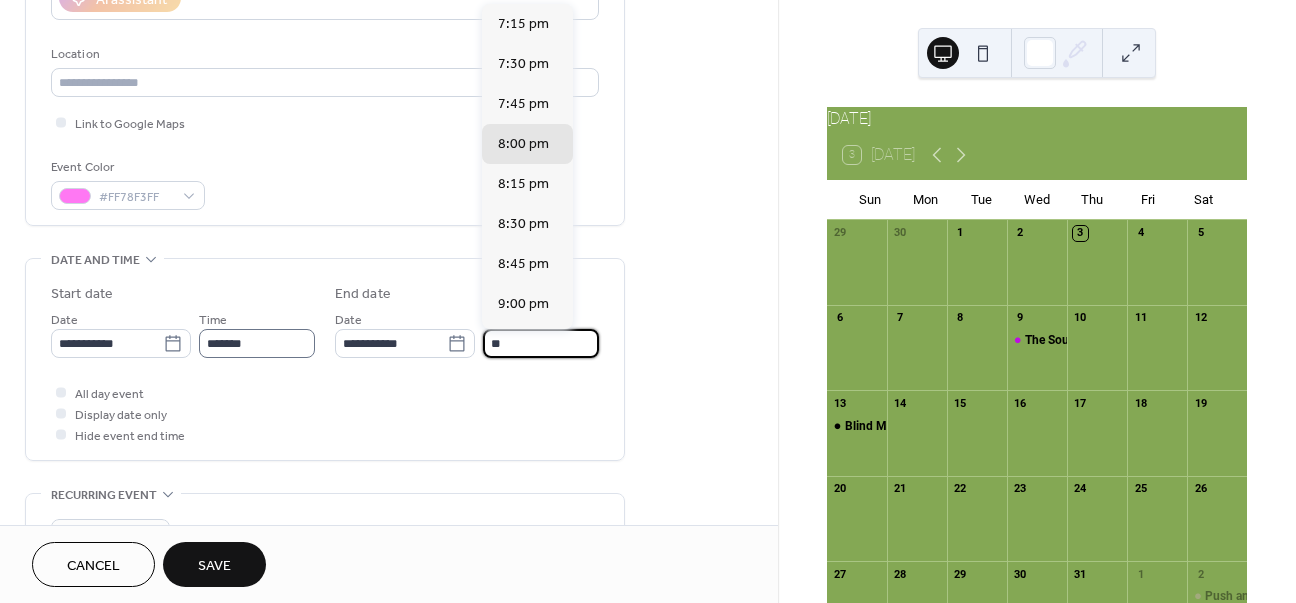 scroll, scrollTop: 444, scrollLeft: 0, axis: vertical 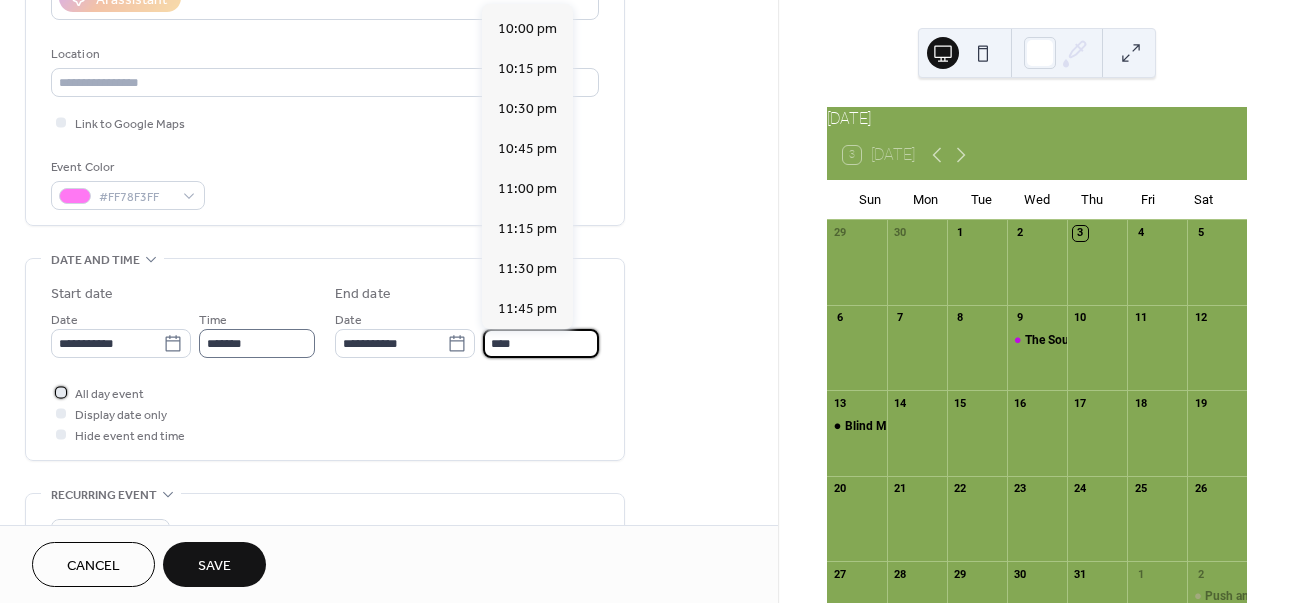 type on "********" 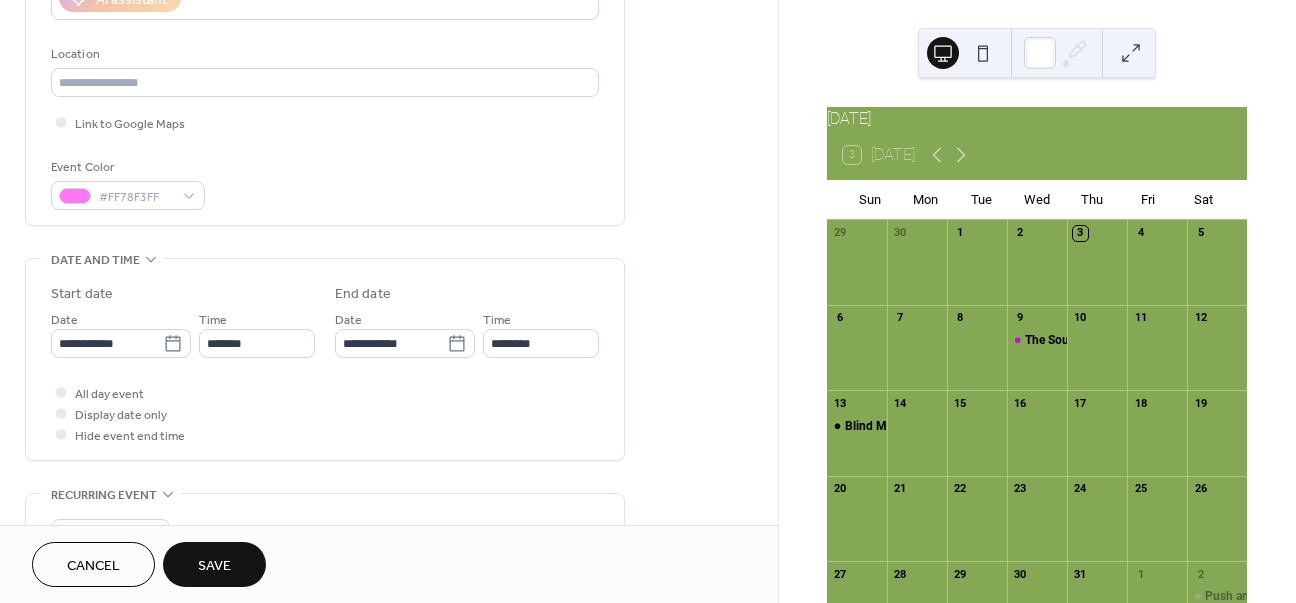 click on "**********" at bounding box center (389, 405) 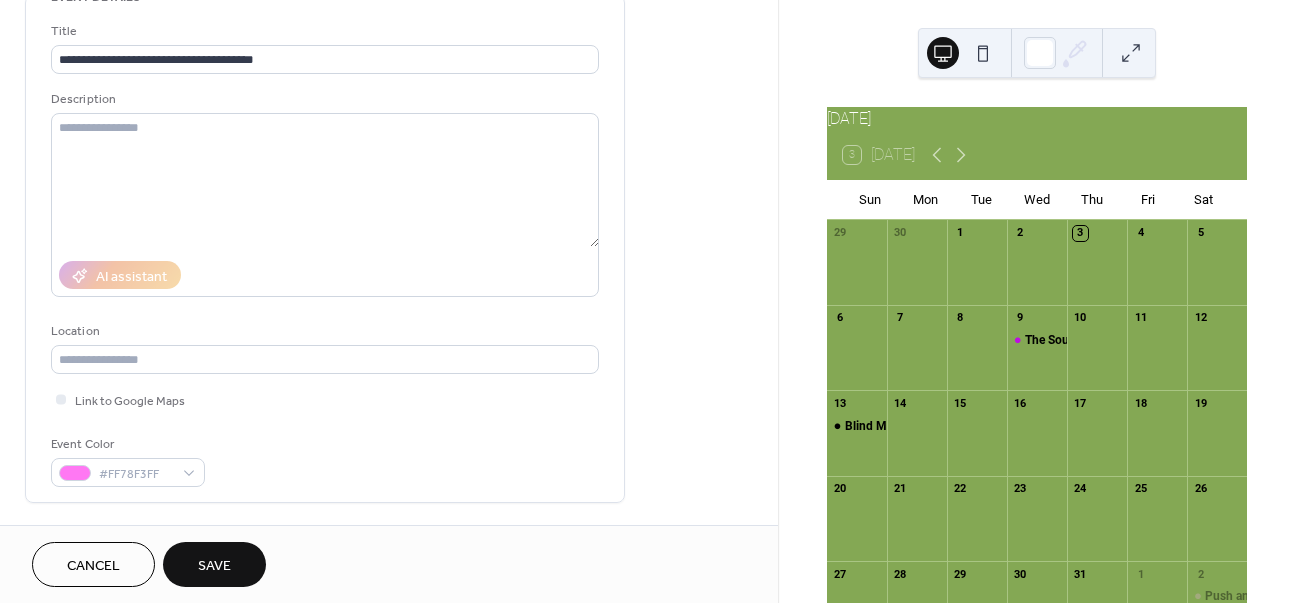 scroll, scrollTop: 960, scrollLeft: 0, axis: vertical 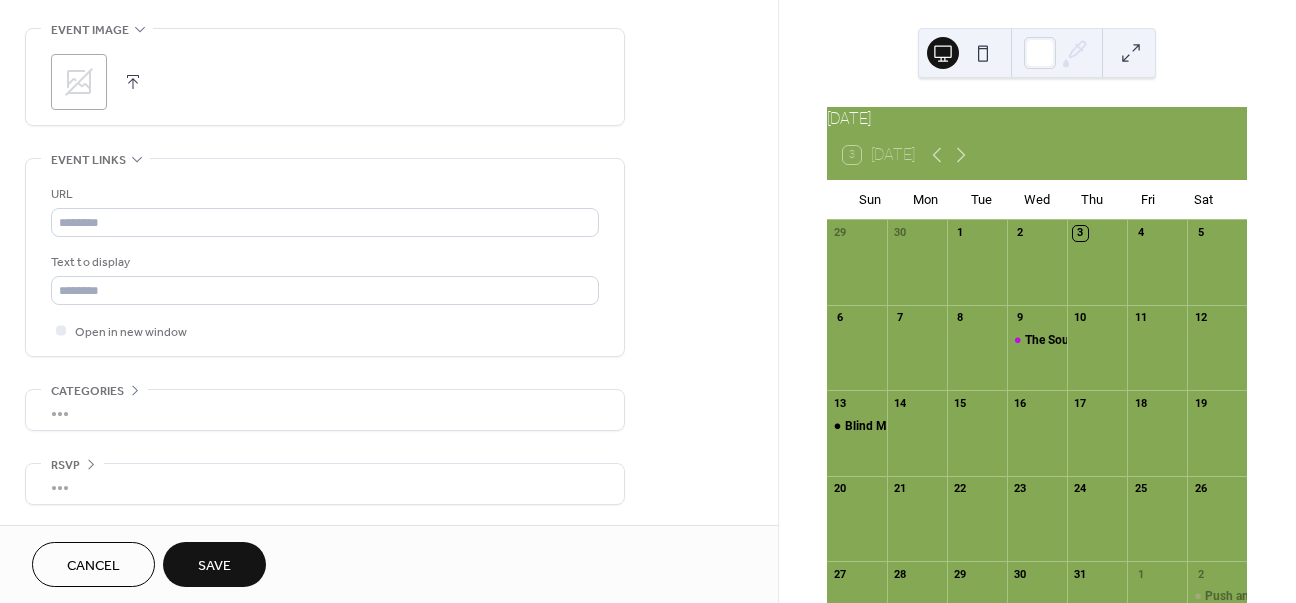 click on "Save" at bounding box center [214, 566] 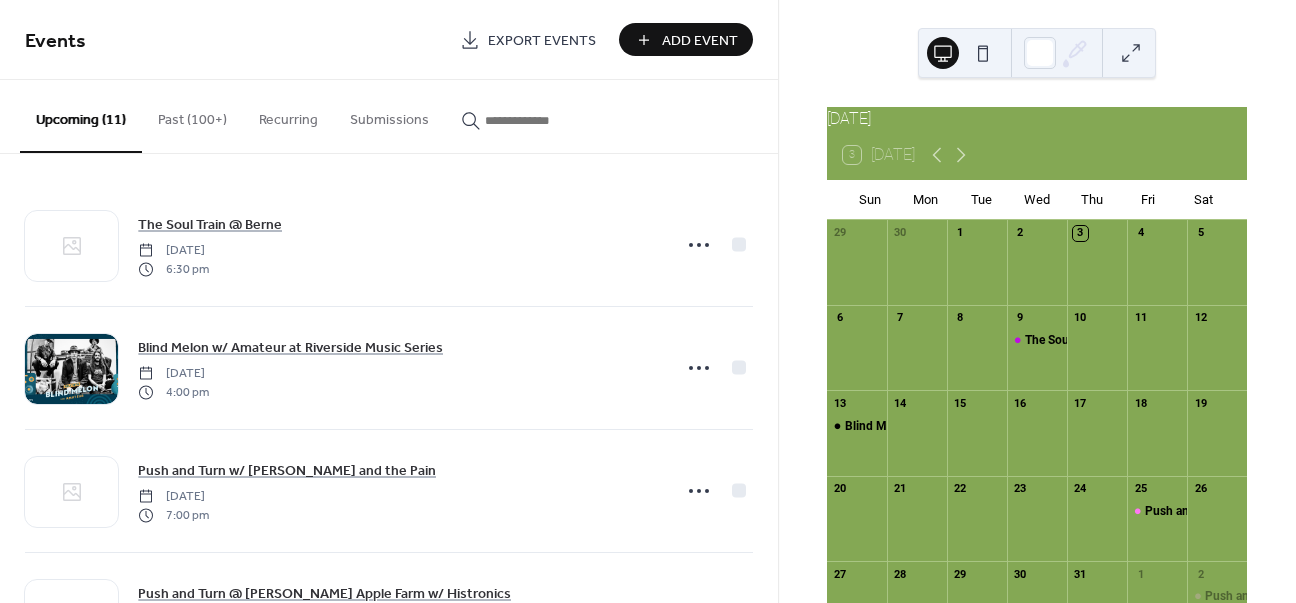 click on "Add Event" at bounding box center (700, 41) 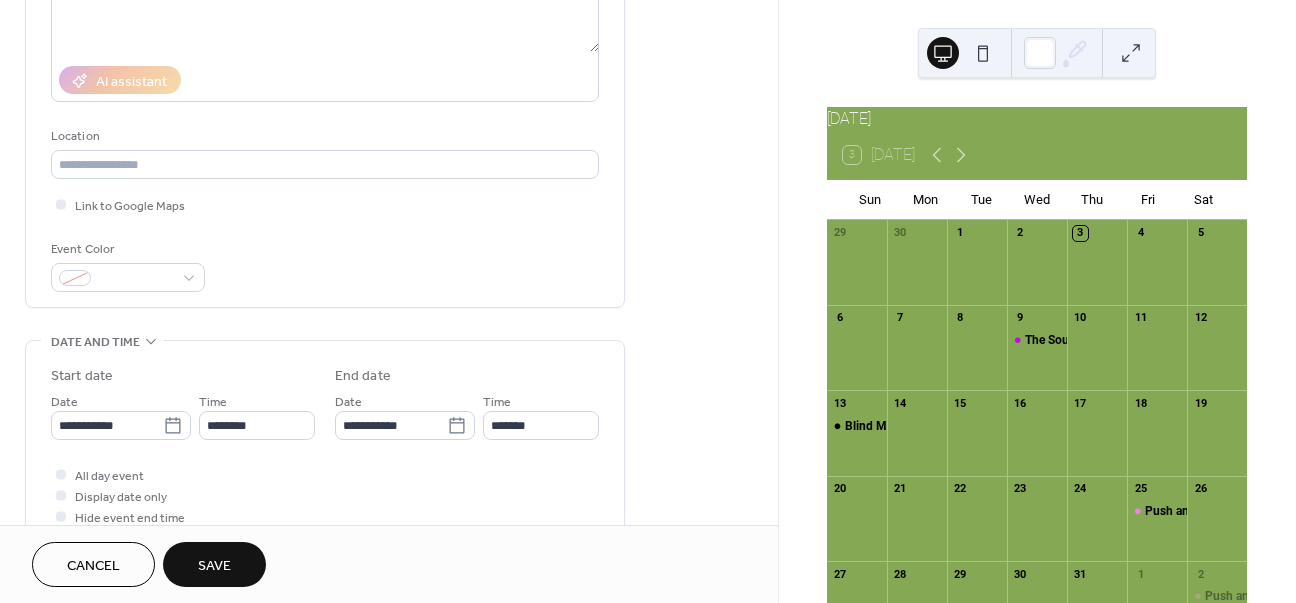 scroll, scrollTop: 323, scrollLeft: 0, axis: vertical 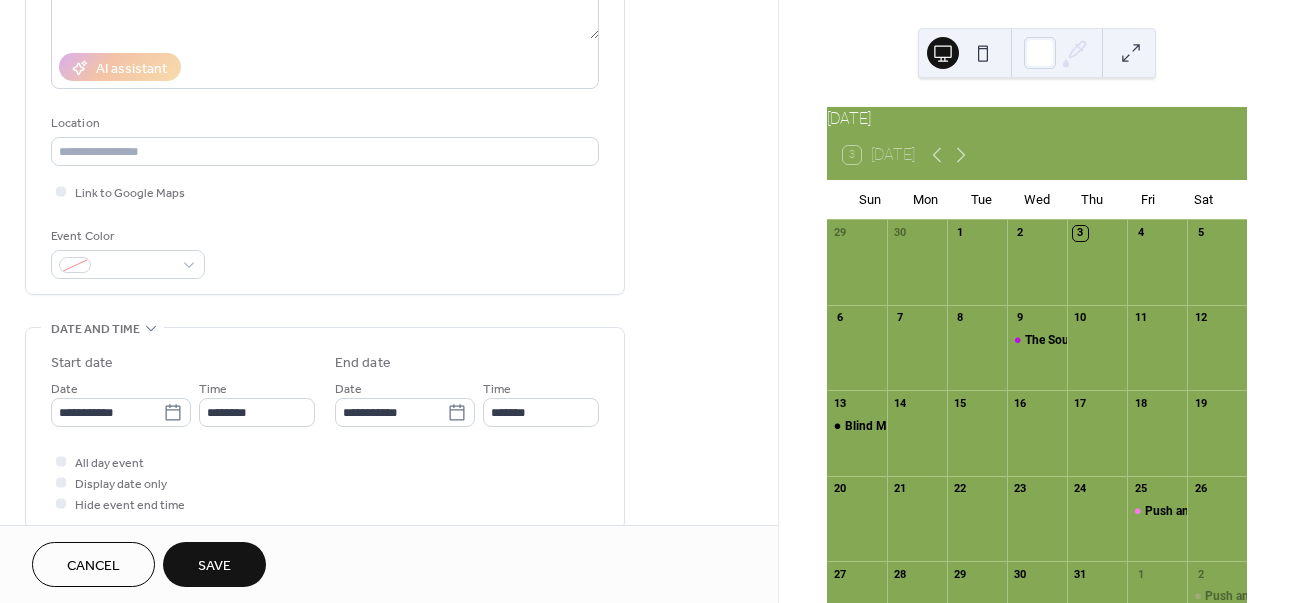 type on "**********" 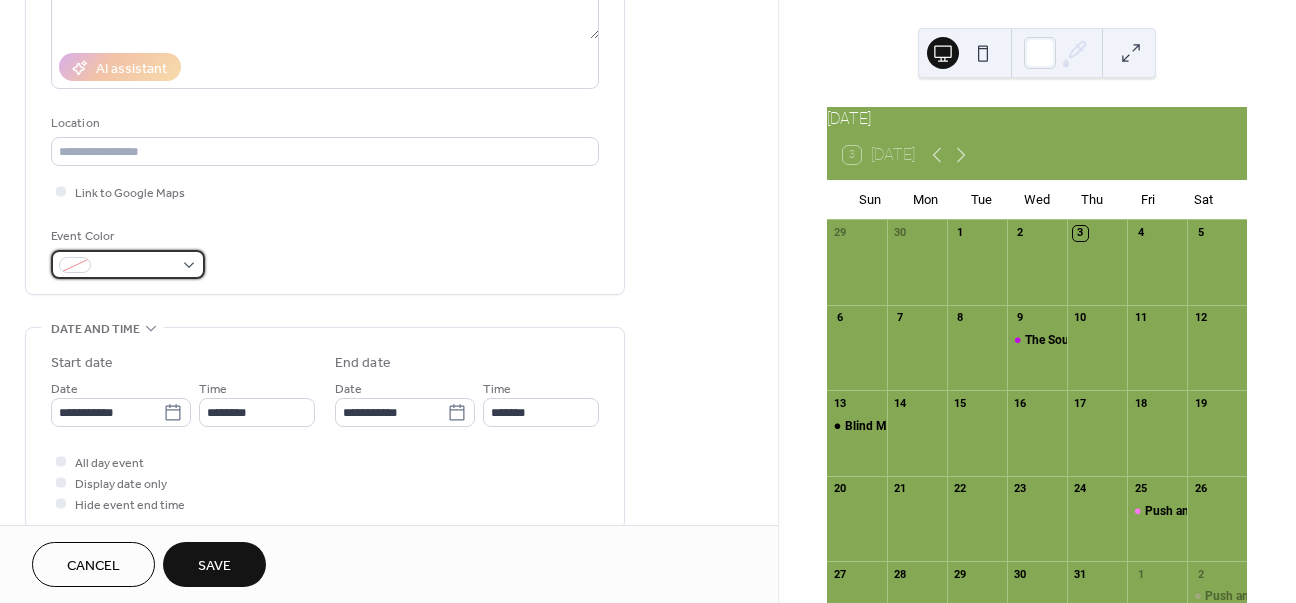 click at bounding box center [136, 266] 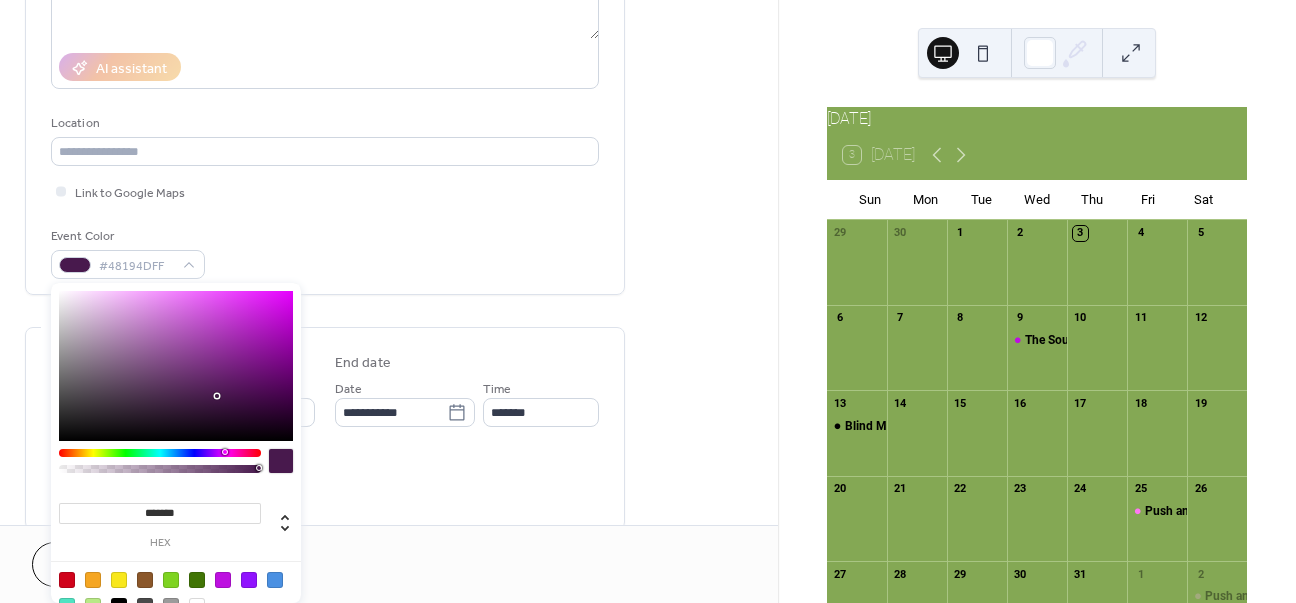 click at bounding box center (160, 453) 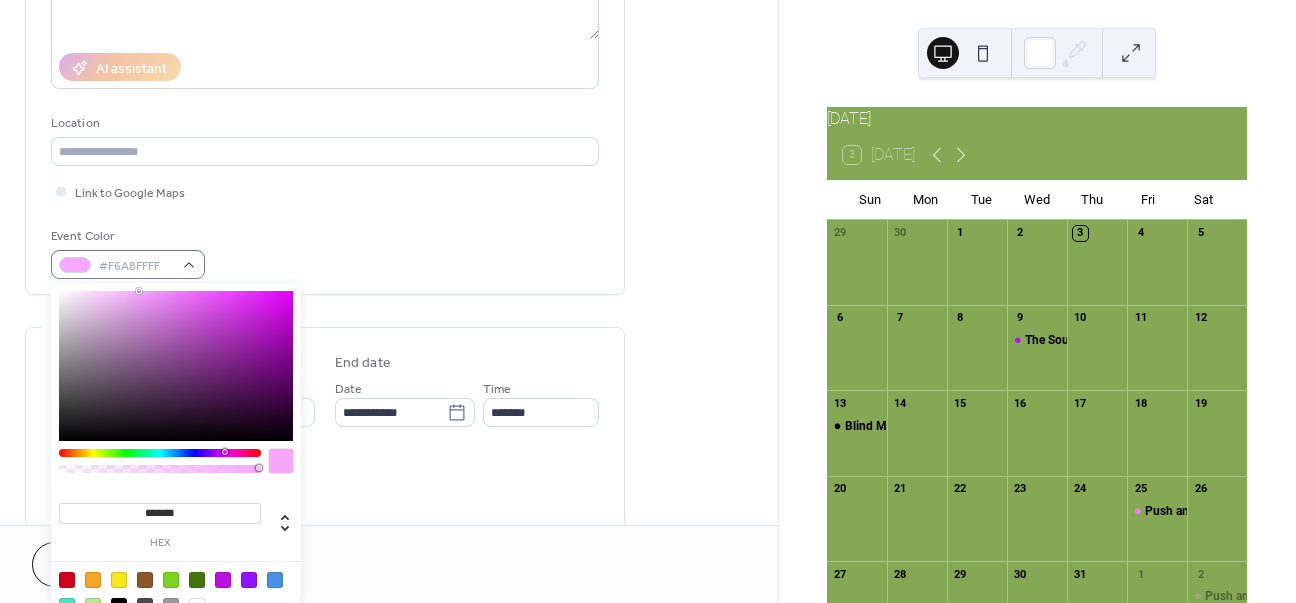 type on "*******" 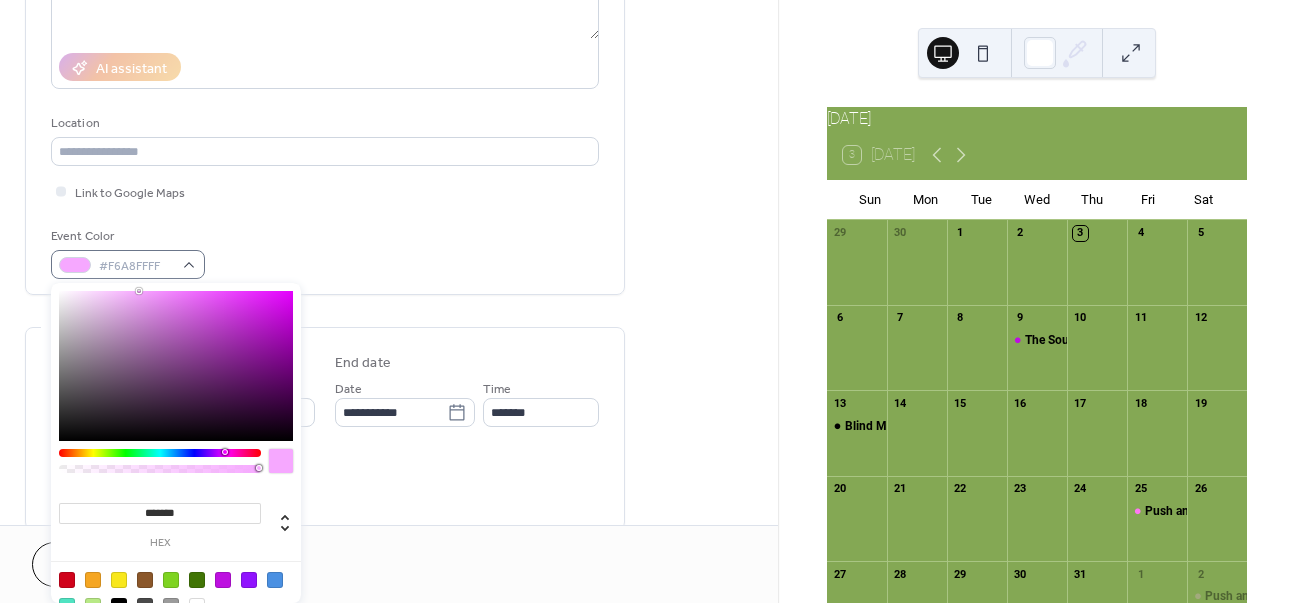 drag, startPoint x: 202, startPoint y: 340, endPoint x: 140, endPoint y: 260, distance: 101.21265 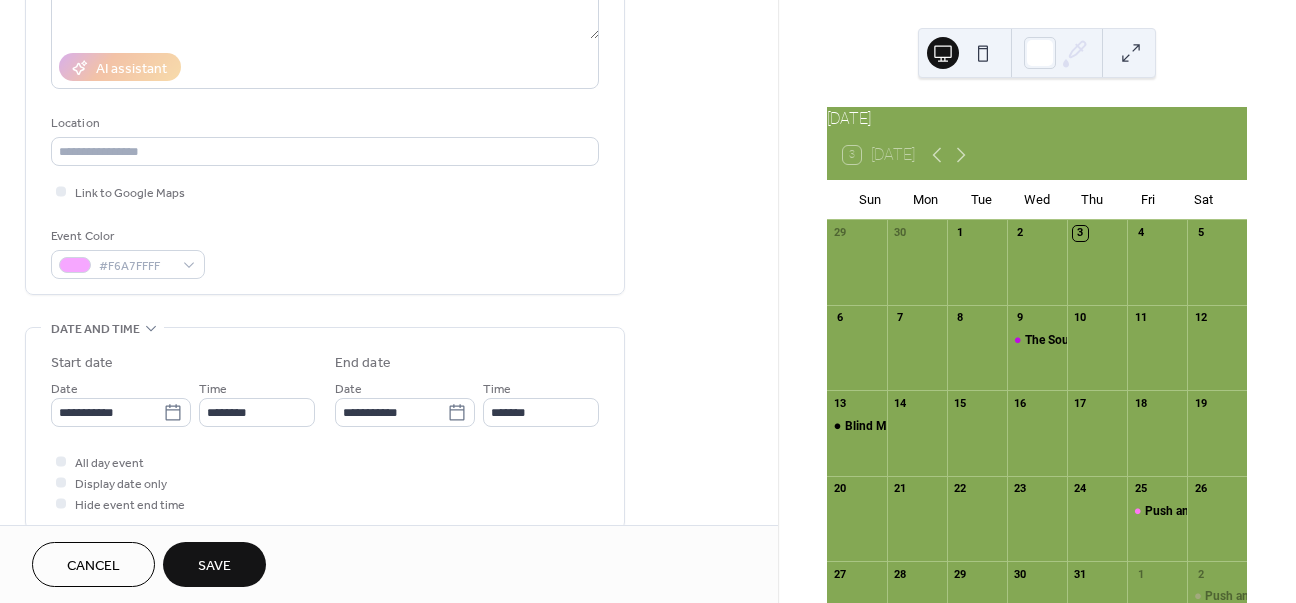 click on "**********" at bounding box center [325, 46] 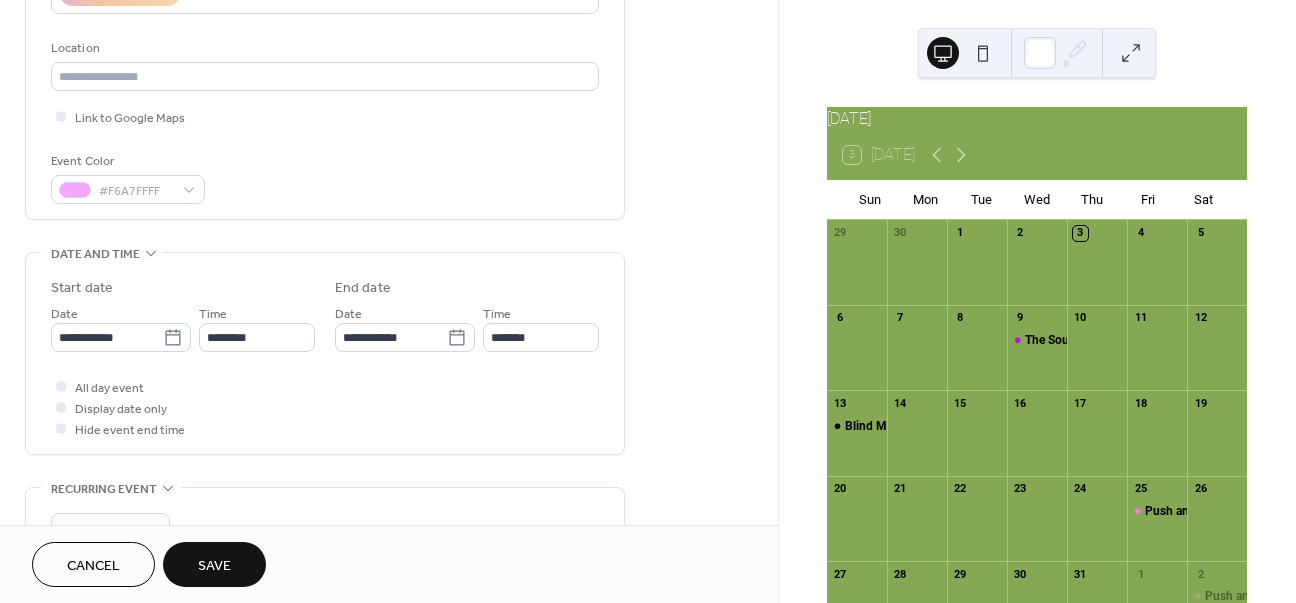 scroll, scrollTop: 443, scrollLeft: 0, axis: vertical 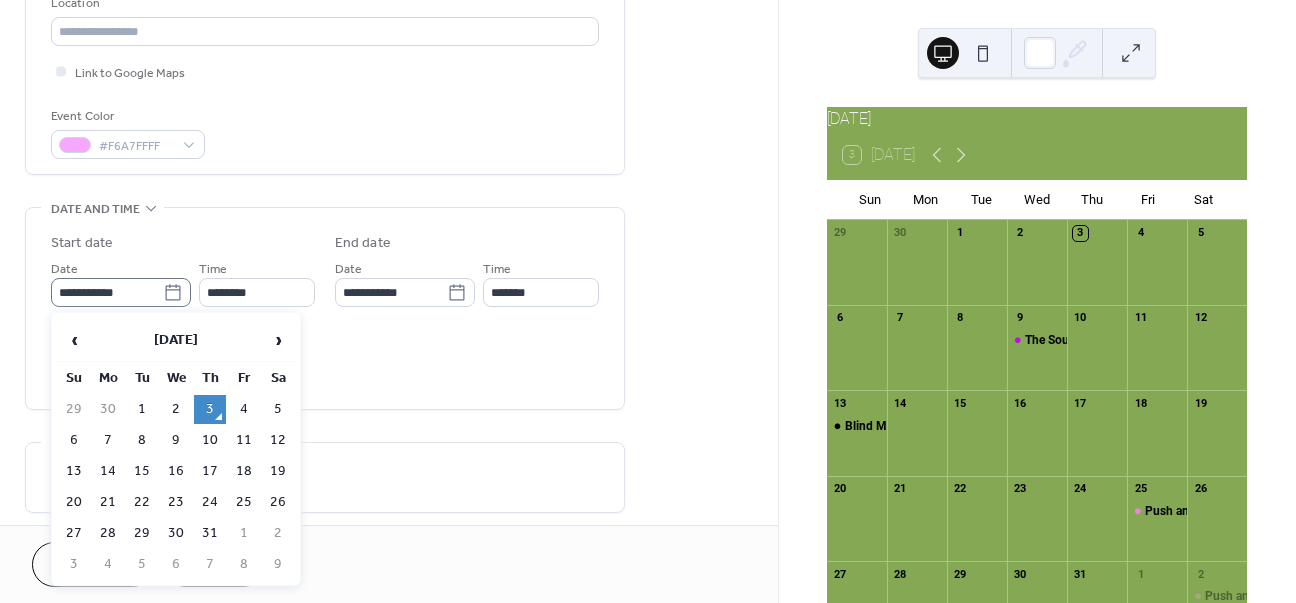 click 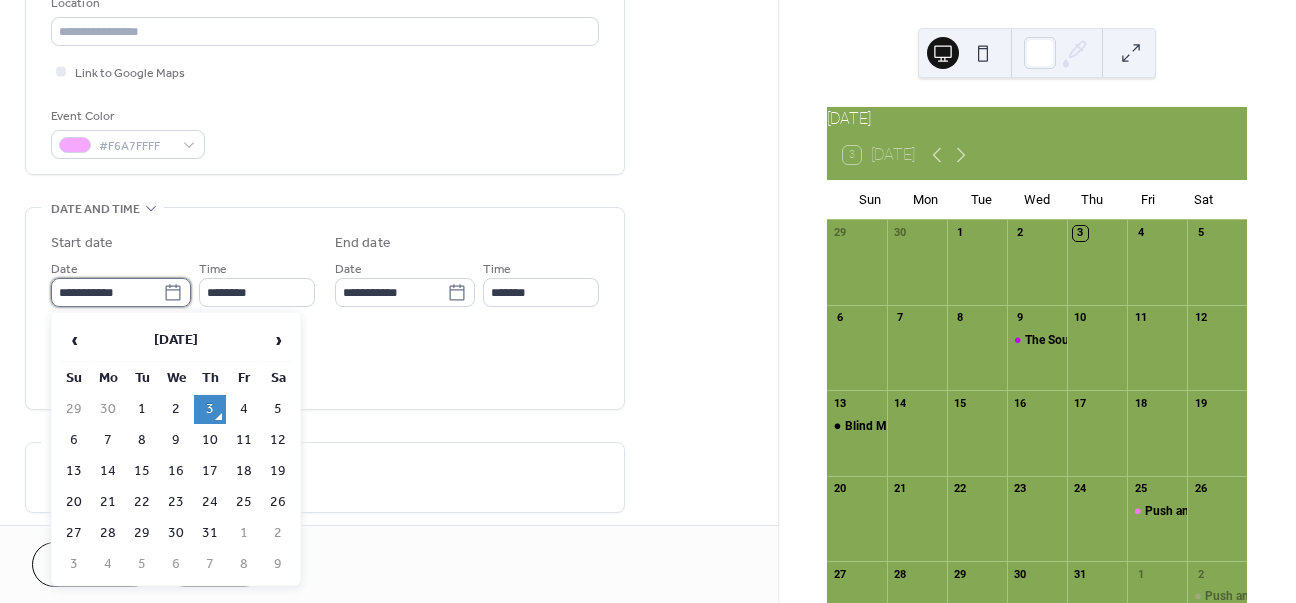 click on "**********" at bounding box center (107, 292) 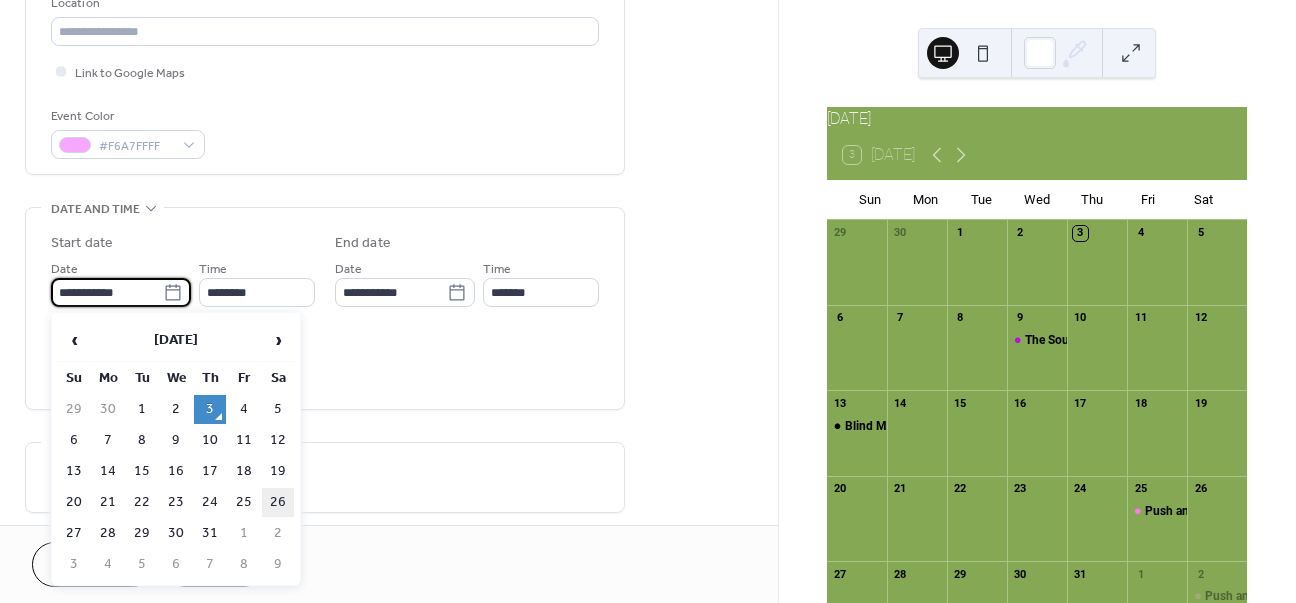 click on "26" at bounding box center [278, 502] 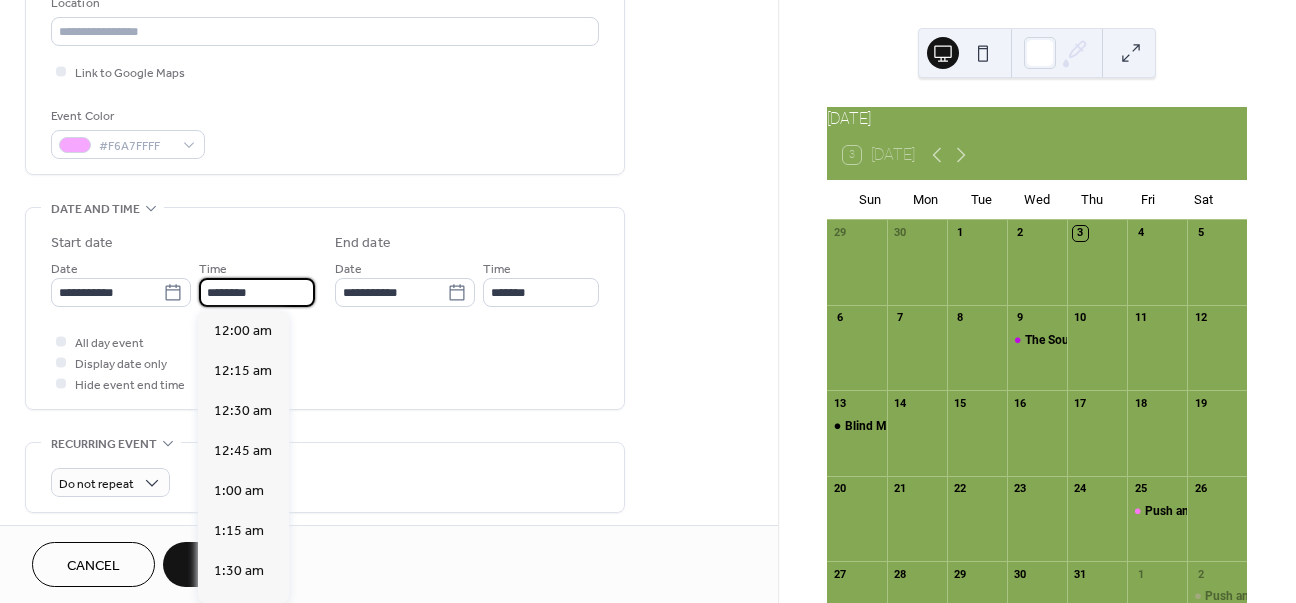 click on "********" at bounding box center (257, 292) 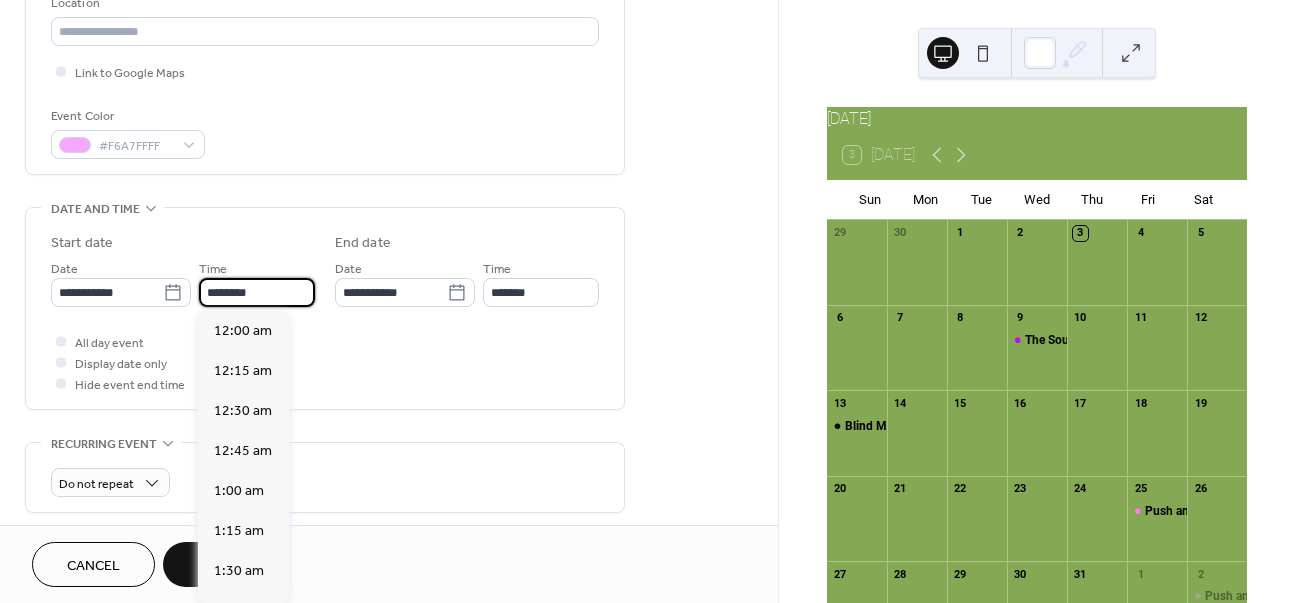 scroll, scrollTop: 1944, scrollLeft: 0, axis: vertical 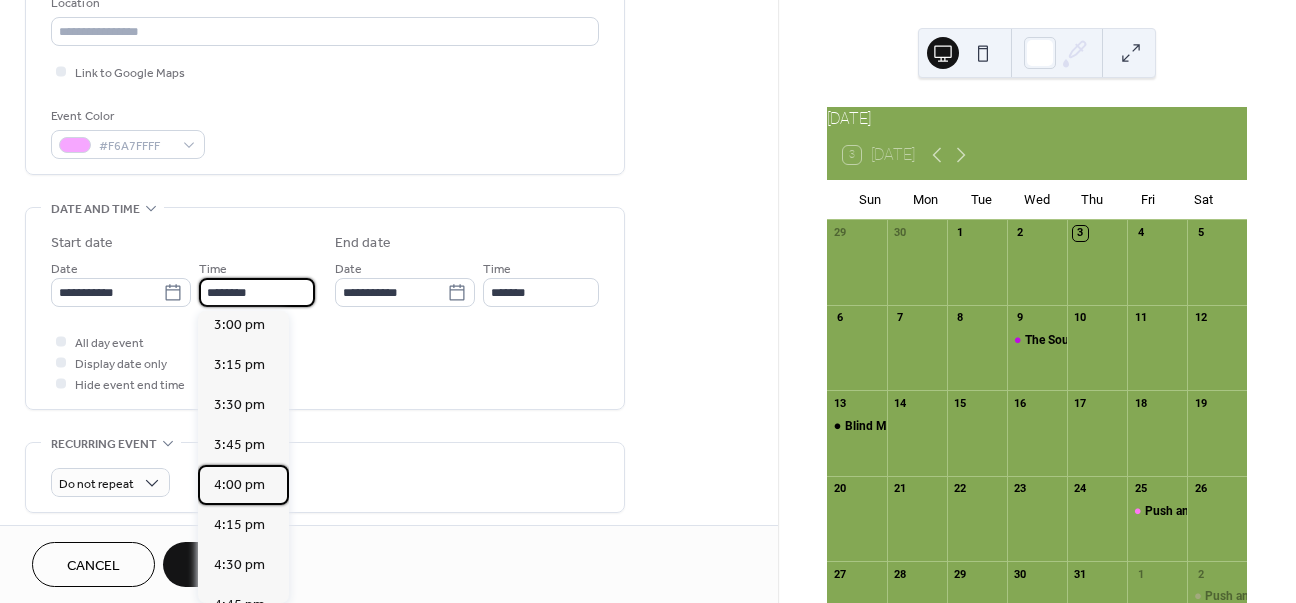 drag, startPoint x: 247, startPoint y: 519, endPoint x: 492, endPoint y: 329, distance: 310.0403 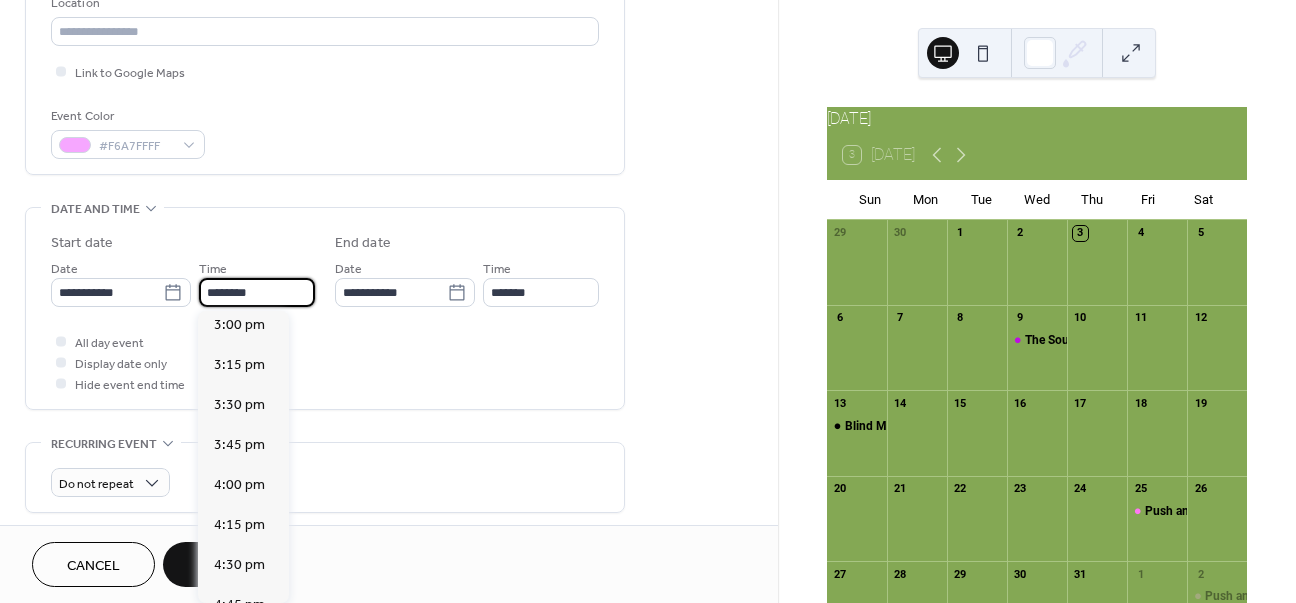 type on "*******" 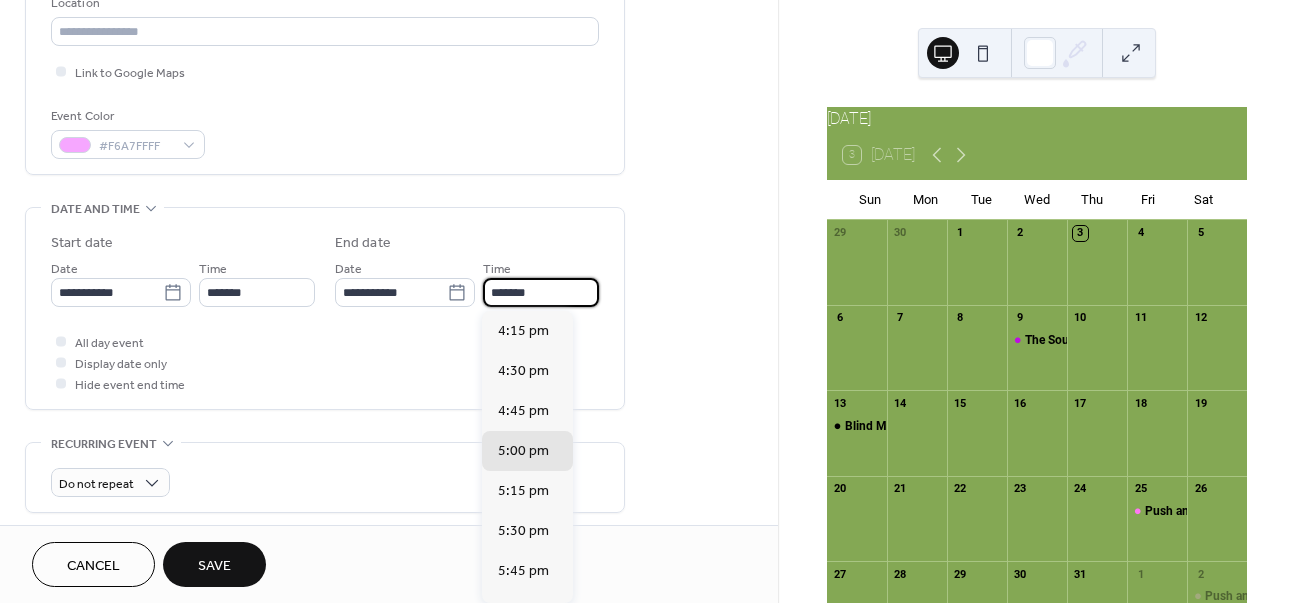 click on "*******" at bounding box center [541, 292] 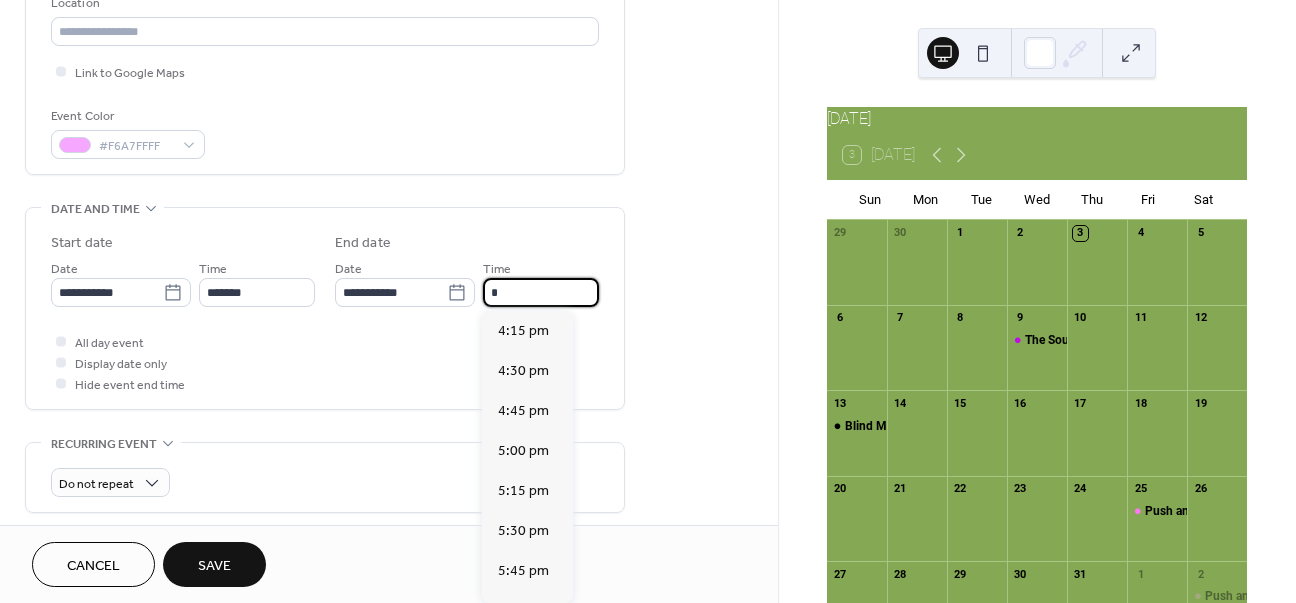 scroll, scrollTop: 931, scrollLeft: 0, axis: vertical 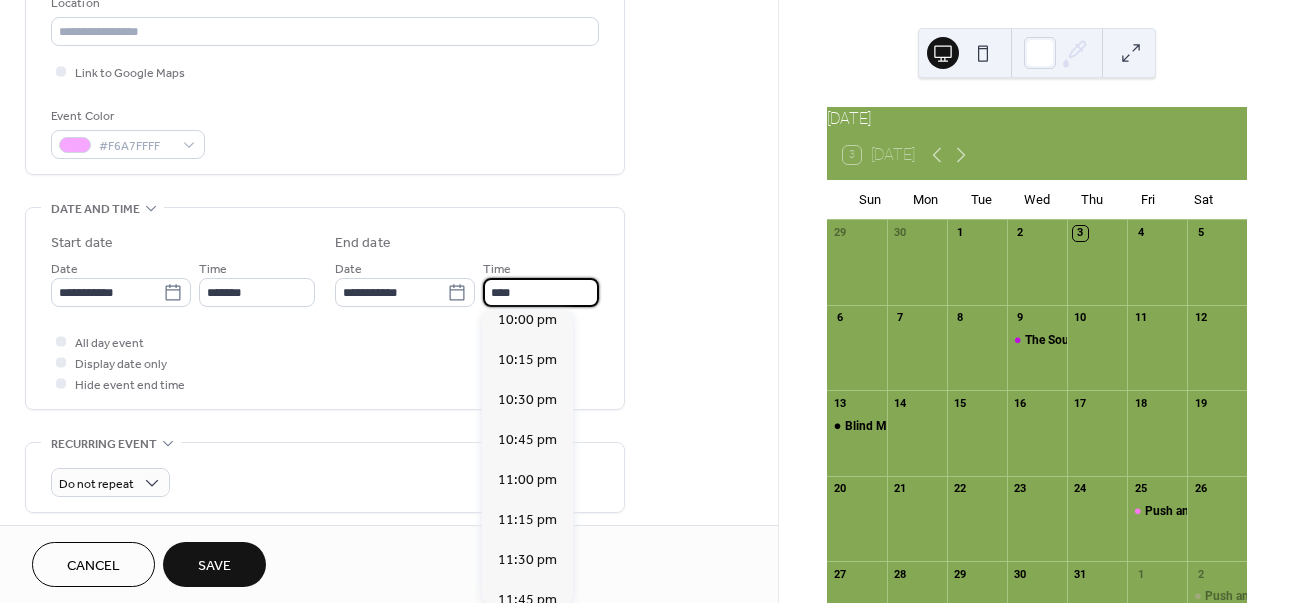 type on "********" 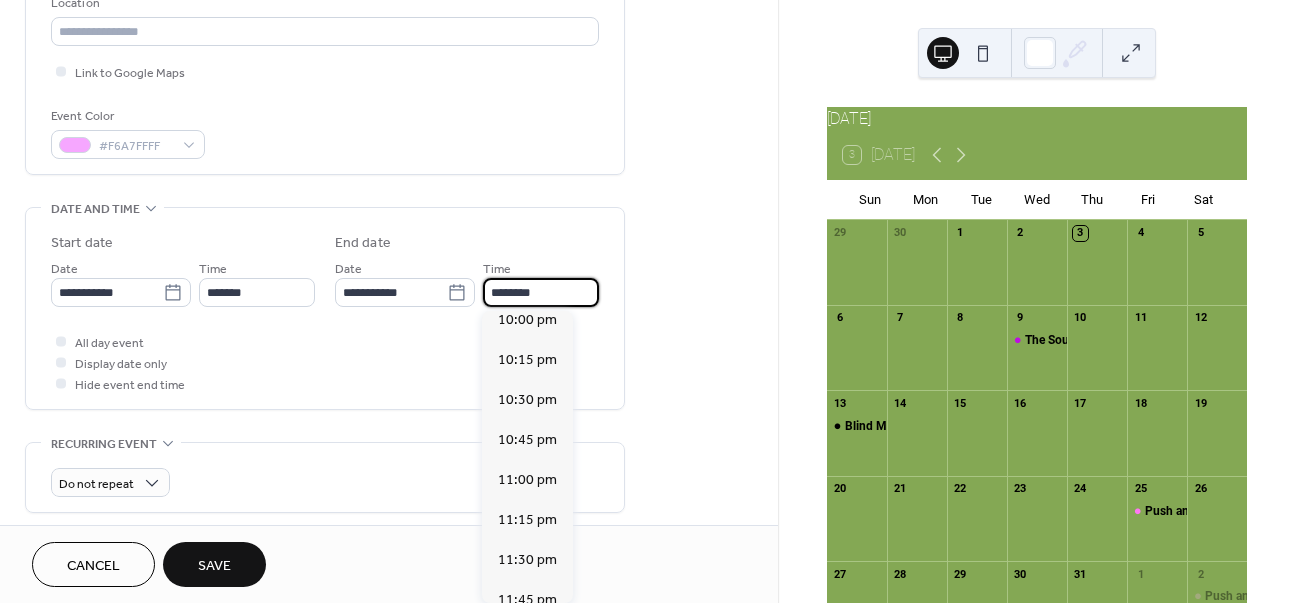 click on "All day event Display date only Hide event end time" at bounding box center [325, 362] 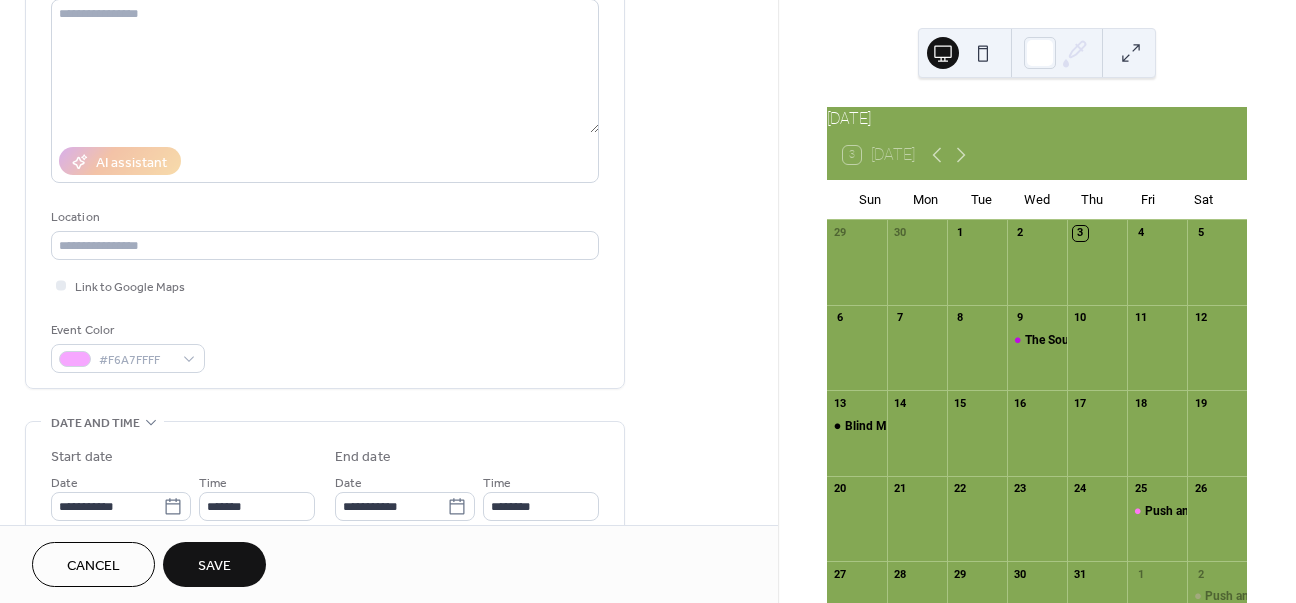 scroll, scrollTop: 336, scrollLeft: 0, axis: vertical 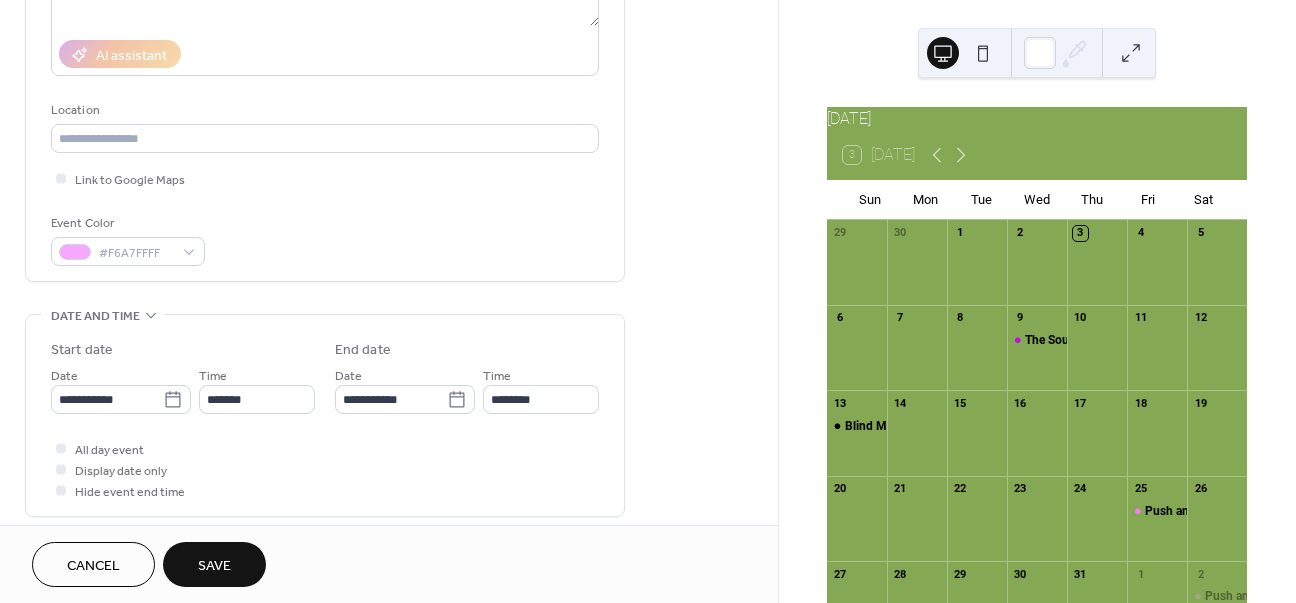 click on "Save" at bounding box center [214, 566] 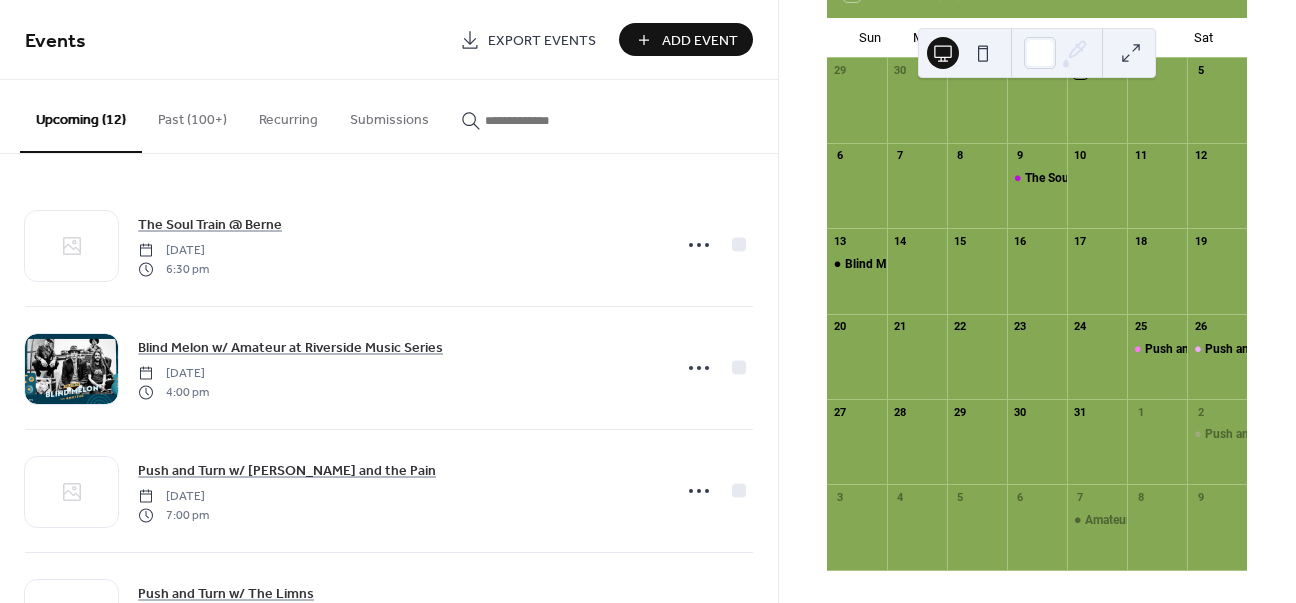 scroll, scrollTop: 172, scrollLeft: 0, axis: vertical 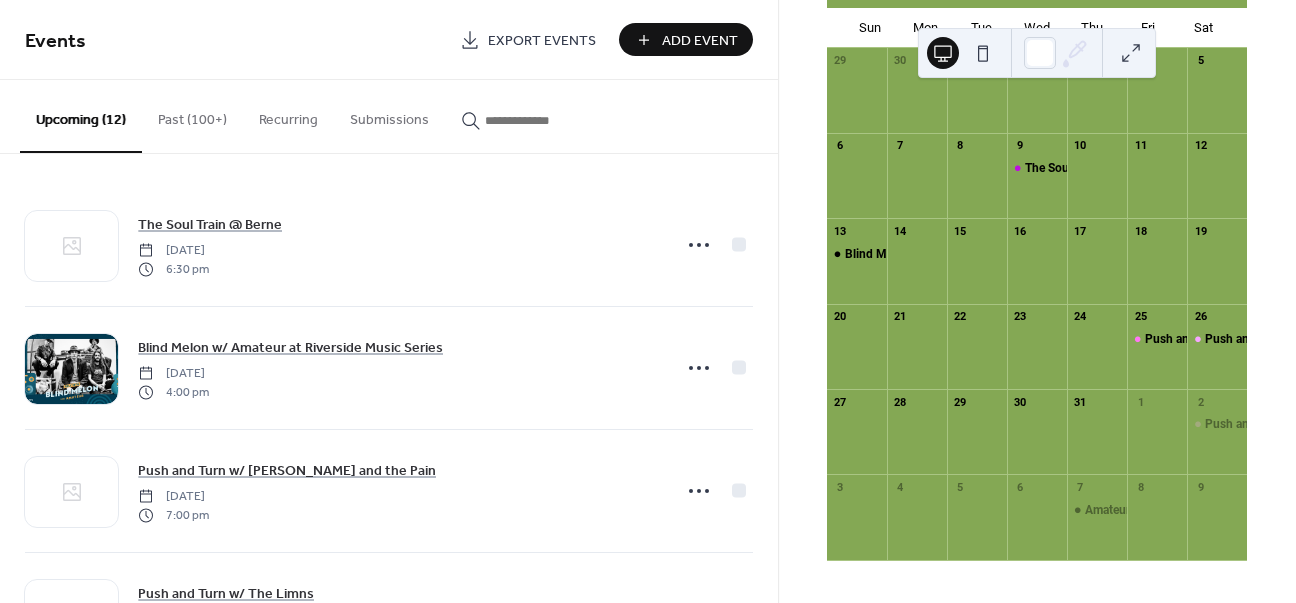 click on "Add Event" at bounding box center (700, 41) 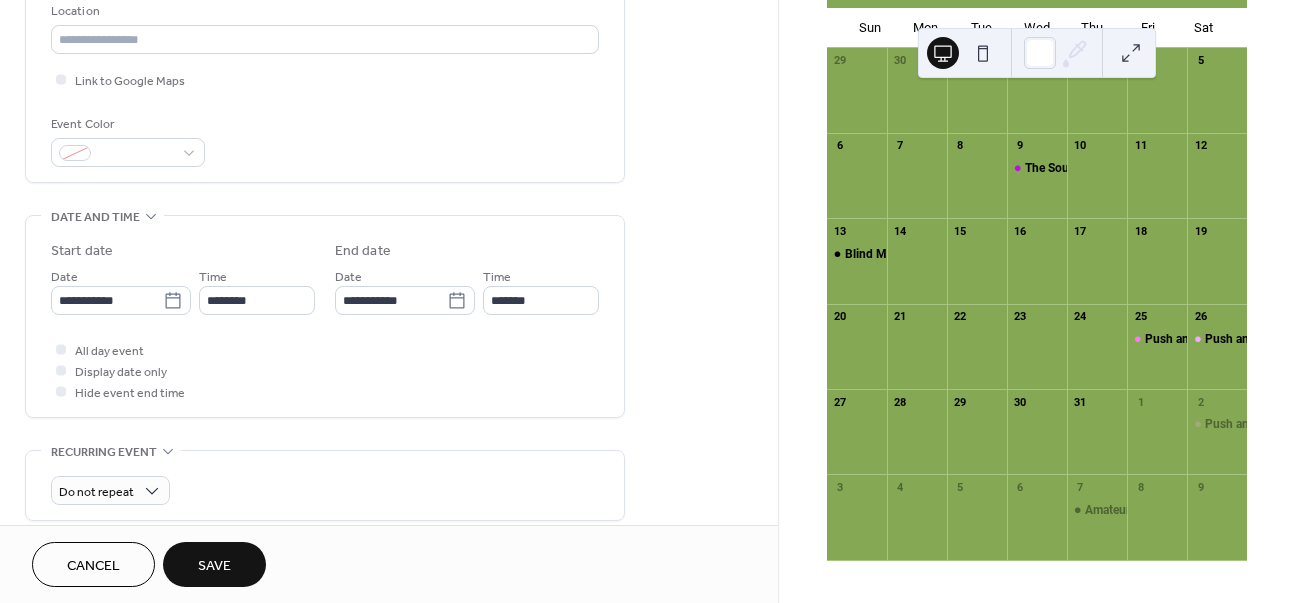 scroll, scrollTop: 497, scrollLeft: 0, axis: vertical 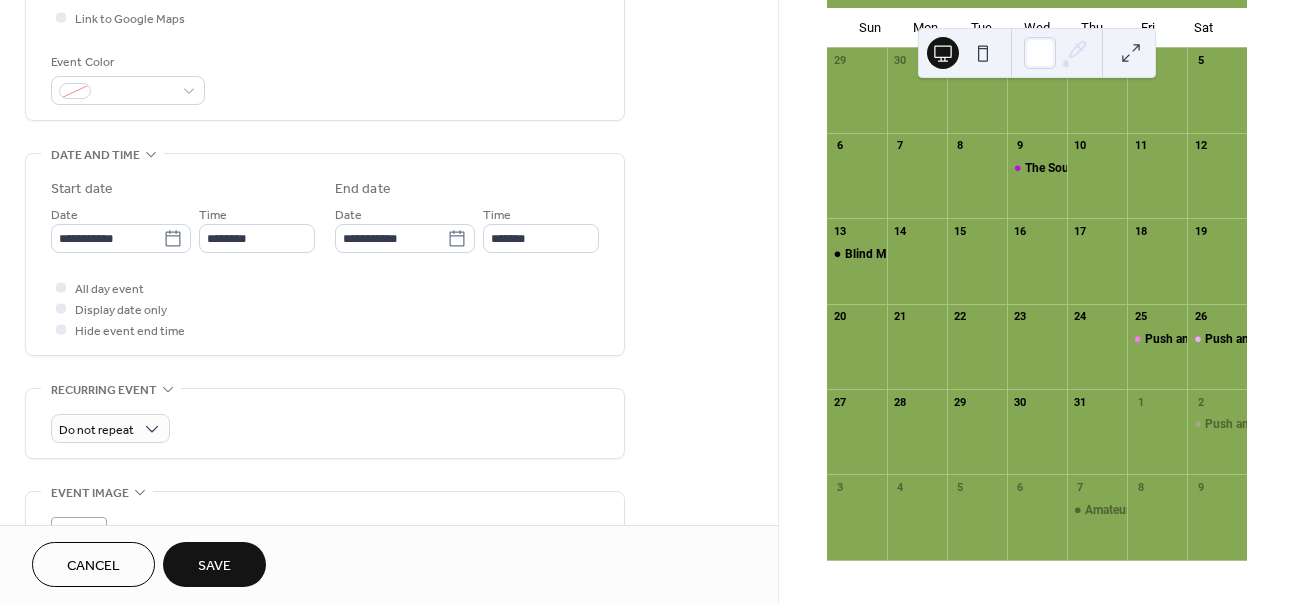 type on "**********" 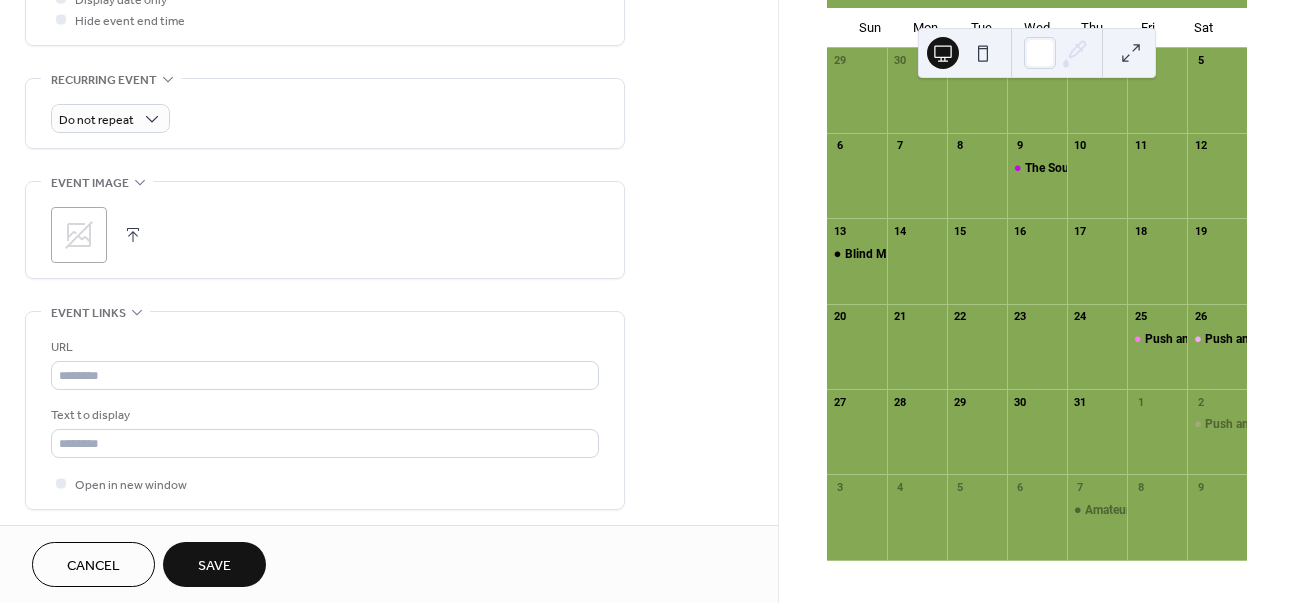 scroll, scrollTop: 813, scrollLeft: 0, axis: vertical 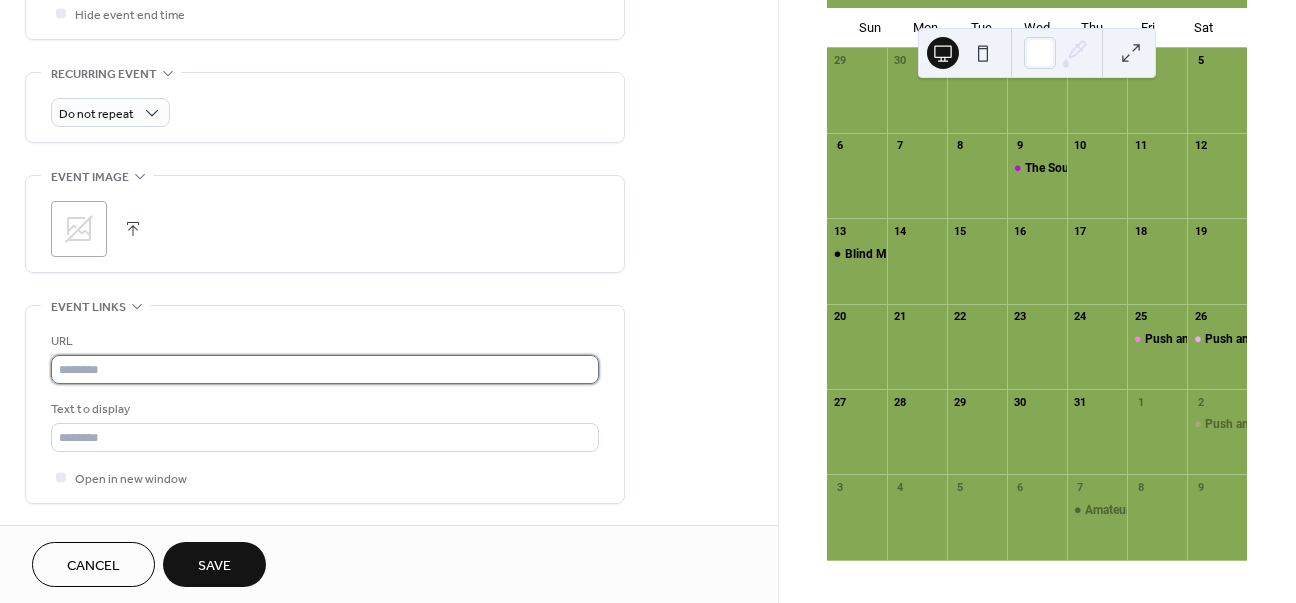 click at bounding box center [325, 369] 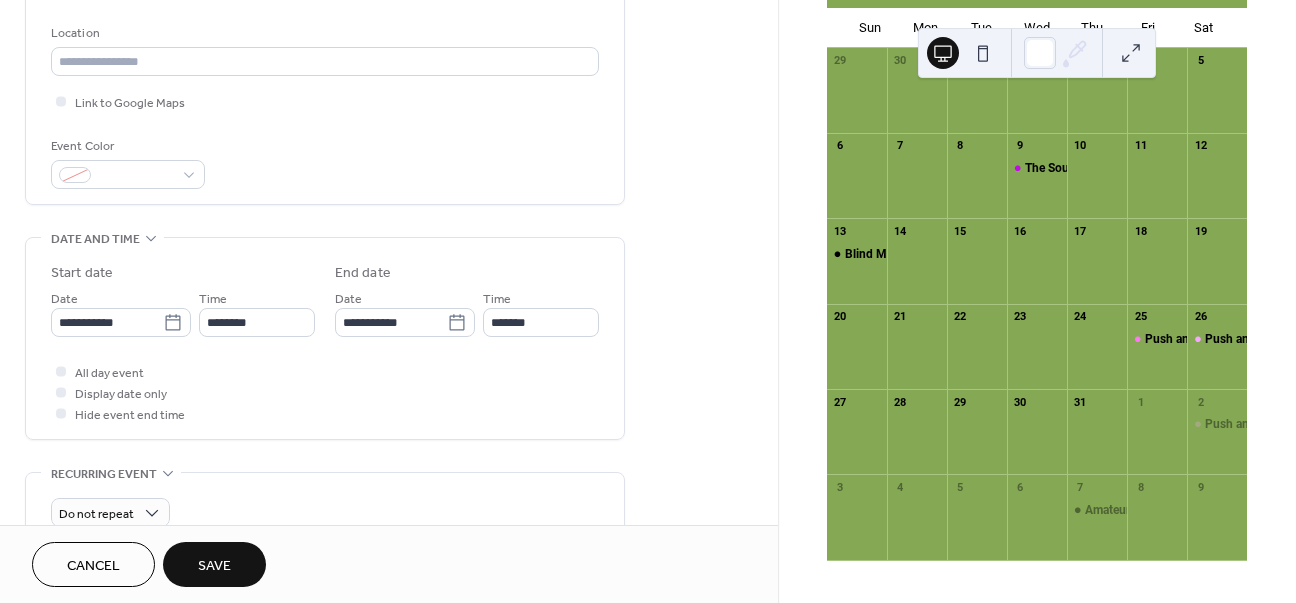 scroll, scrollTop: 356, scrollLeft: 0, axis: vertical 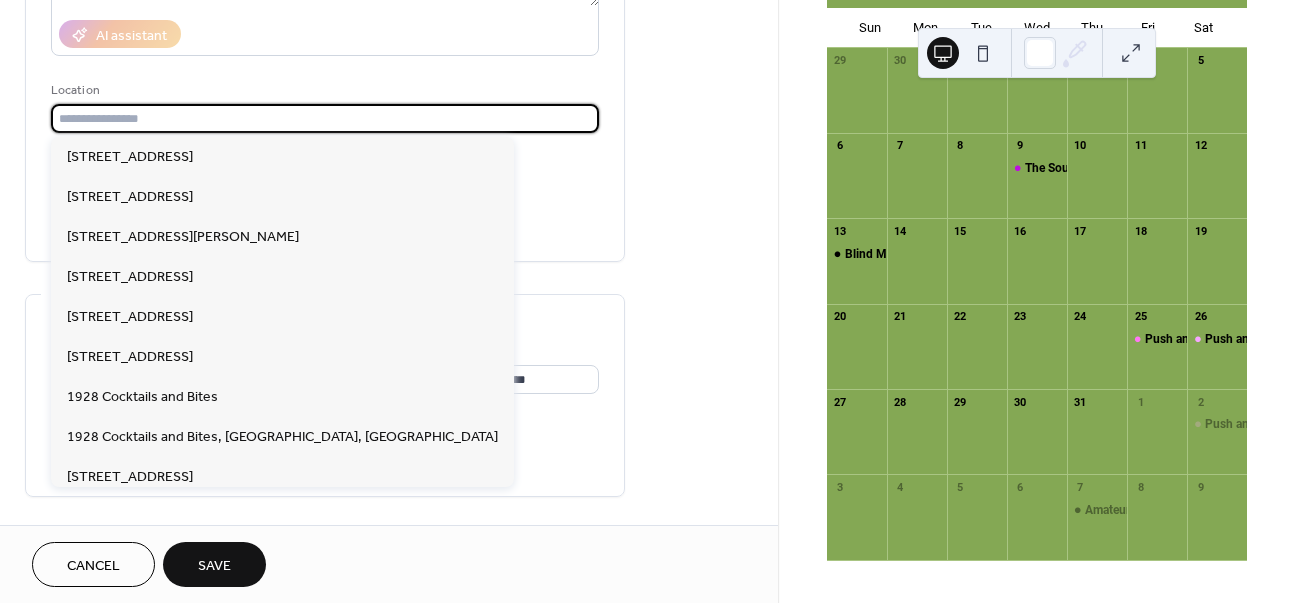 click at bounding box center (325, 118) 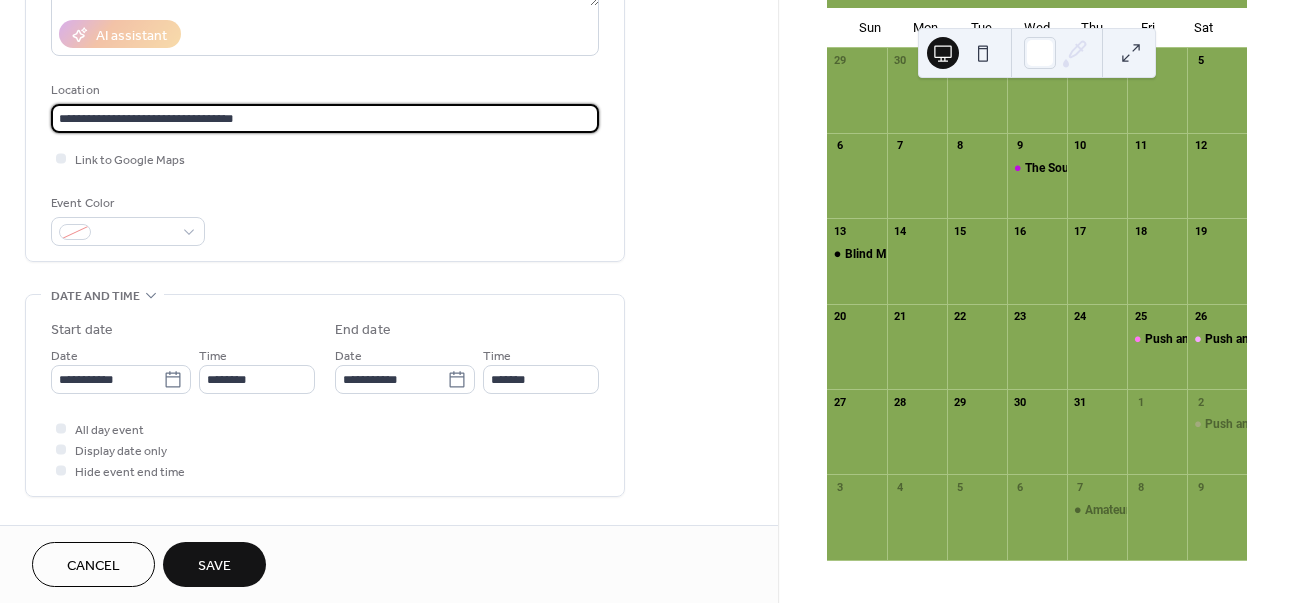 type on "**********" 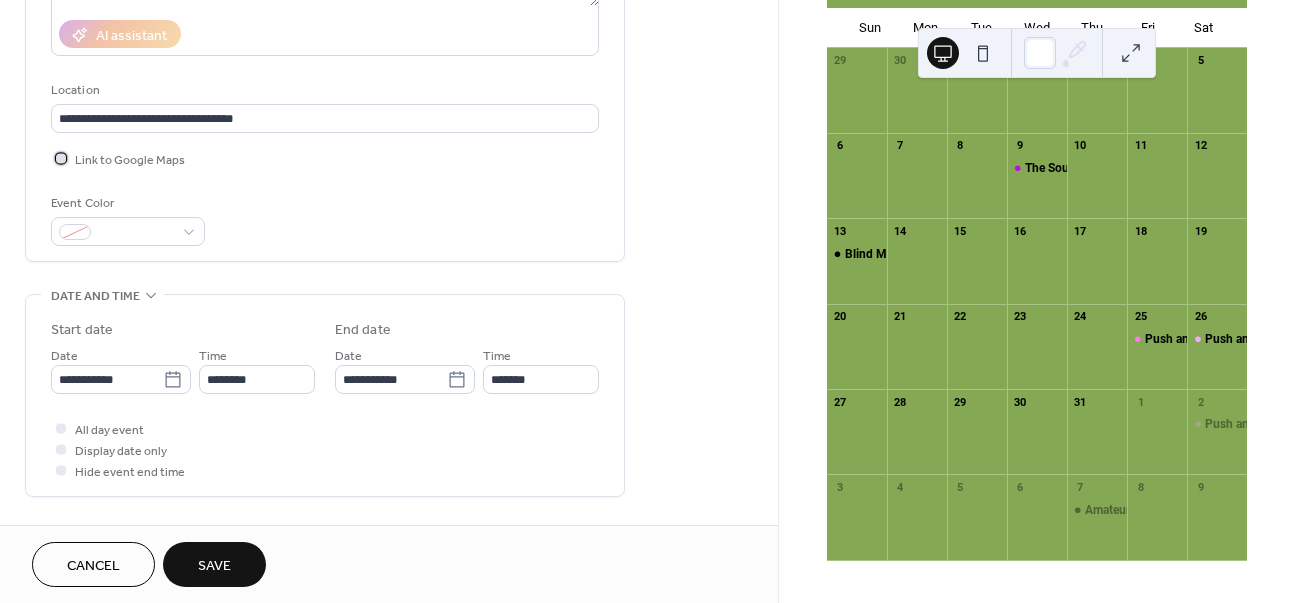 click at bounding box center (61, 158) 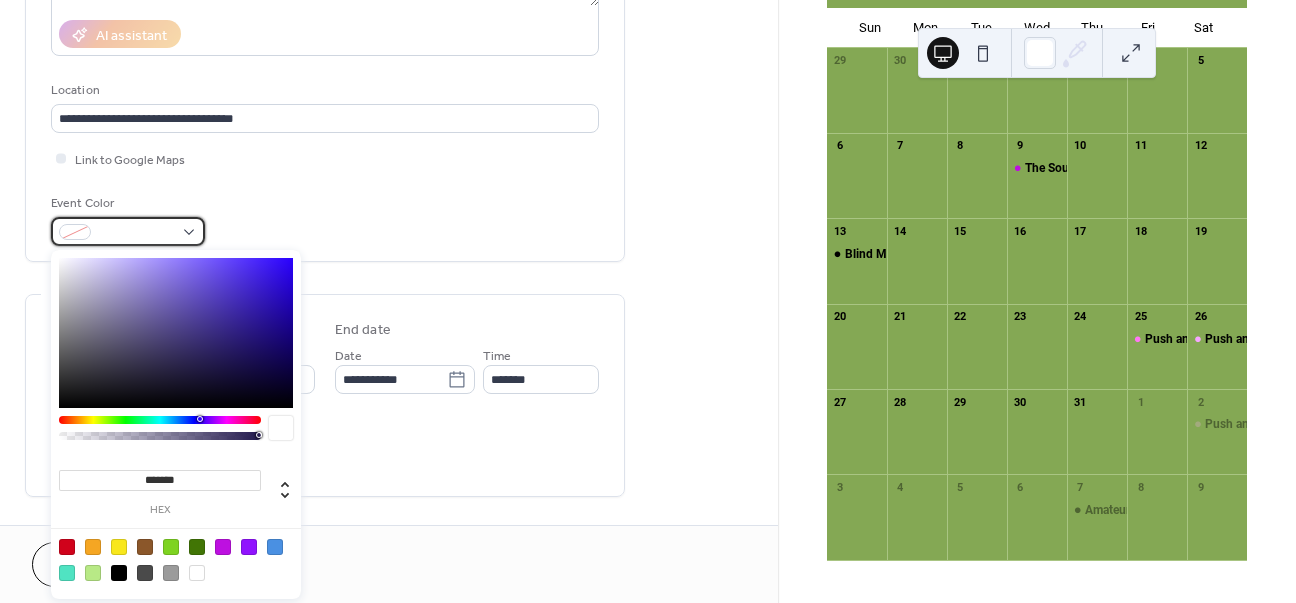 click at bounding box center (136, 233) 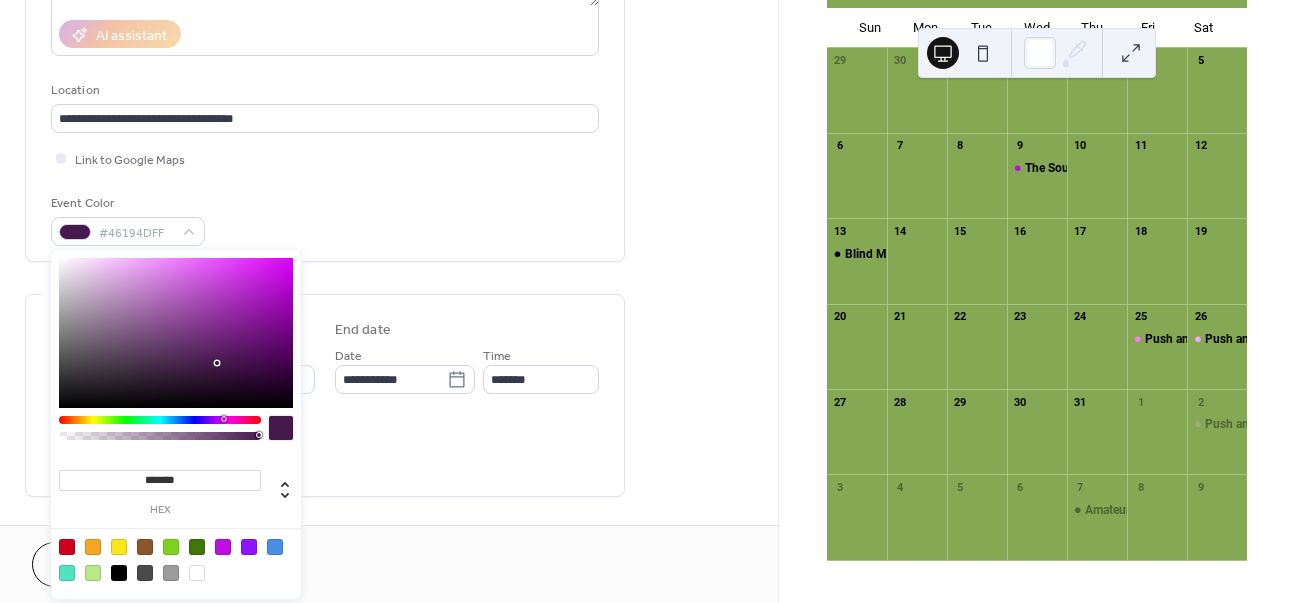click at bounding box center [160, 420] 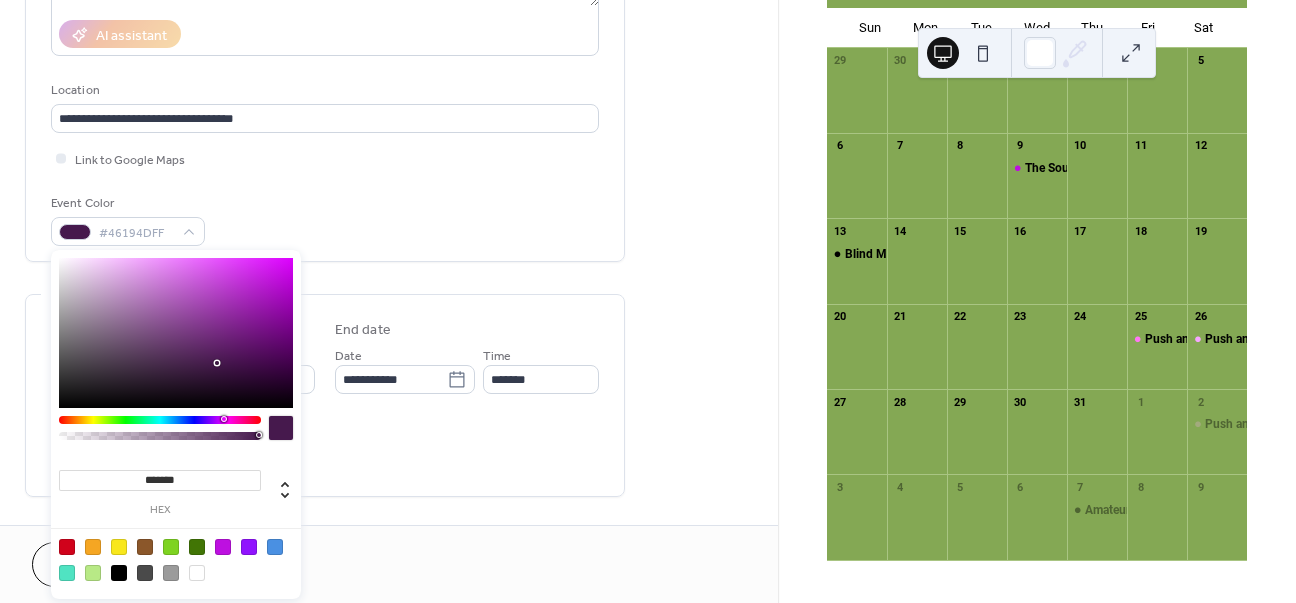 click at bounding box center (223, 547) 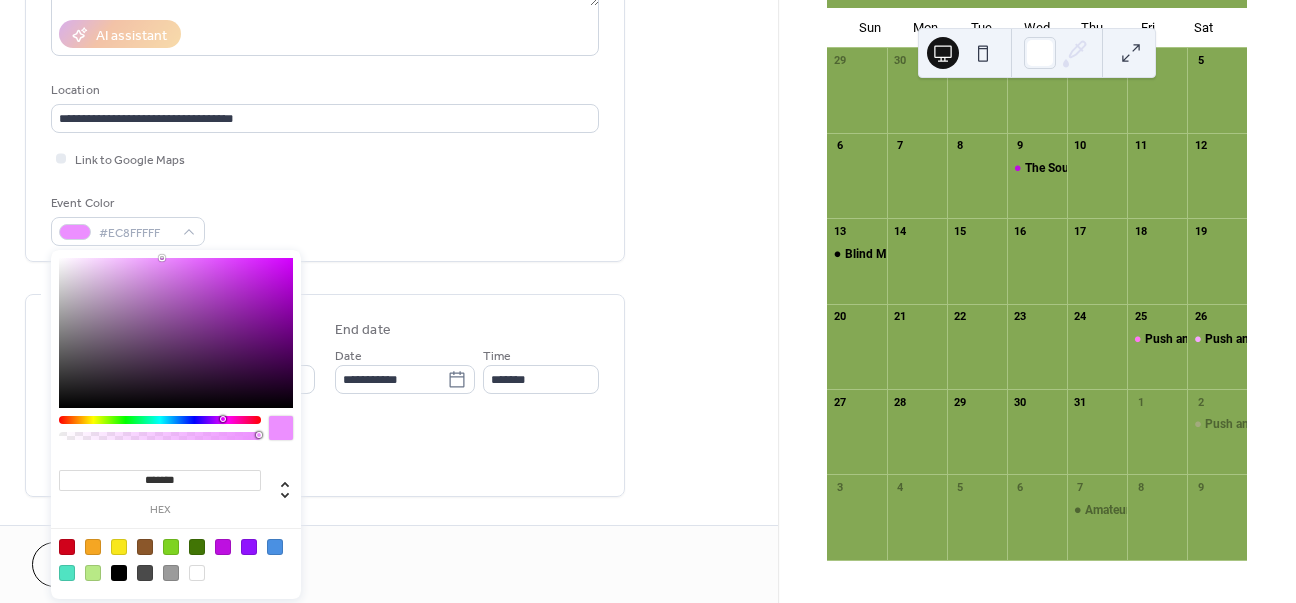 type on "*******" 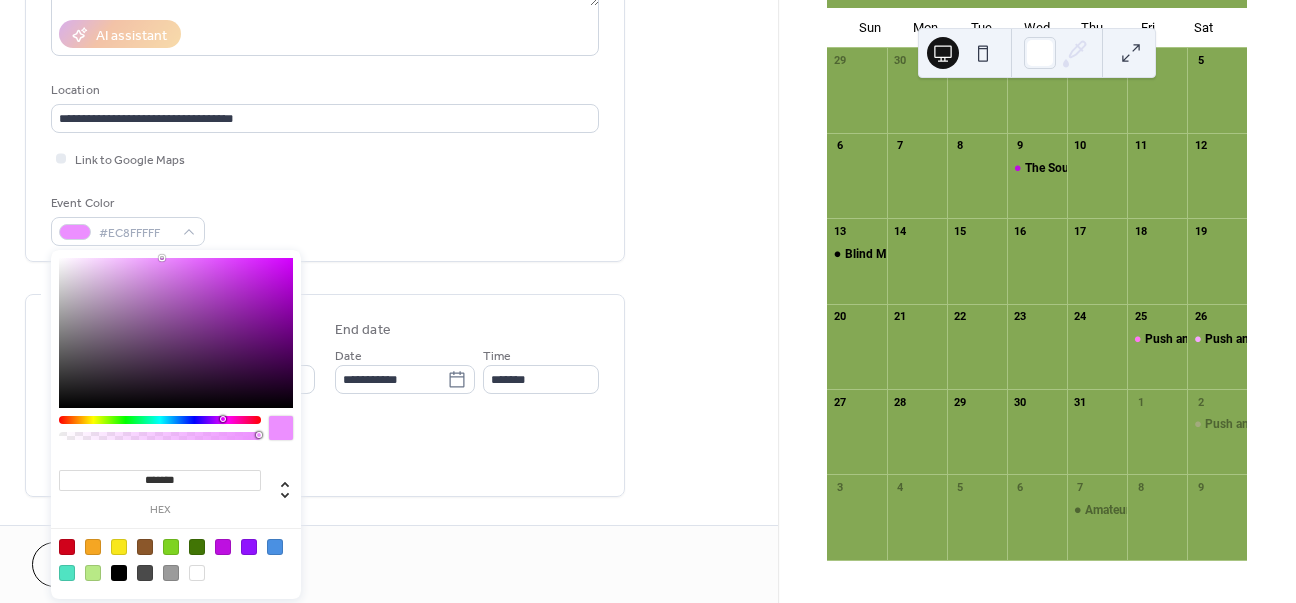 drag, startPoint x: 228, startPoint y: 322, endPoint x: 160, endPoint y: 216, distance: 125.93649 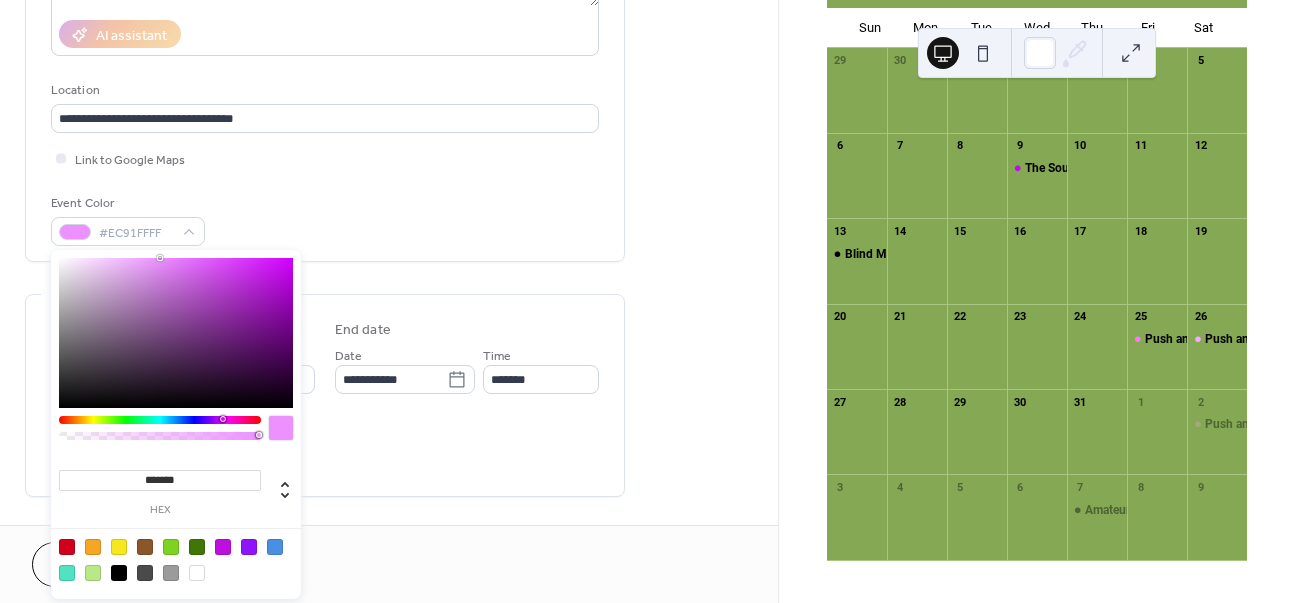 click on "**********" at bounding box center [325, 13] 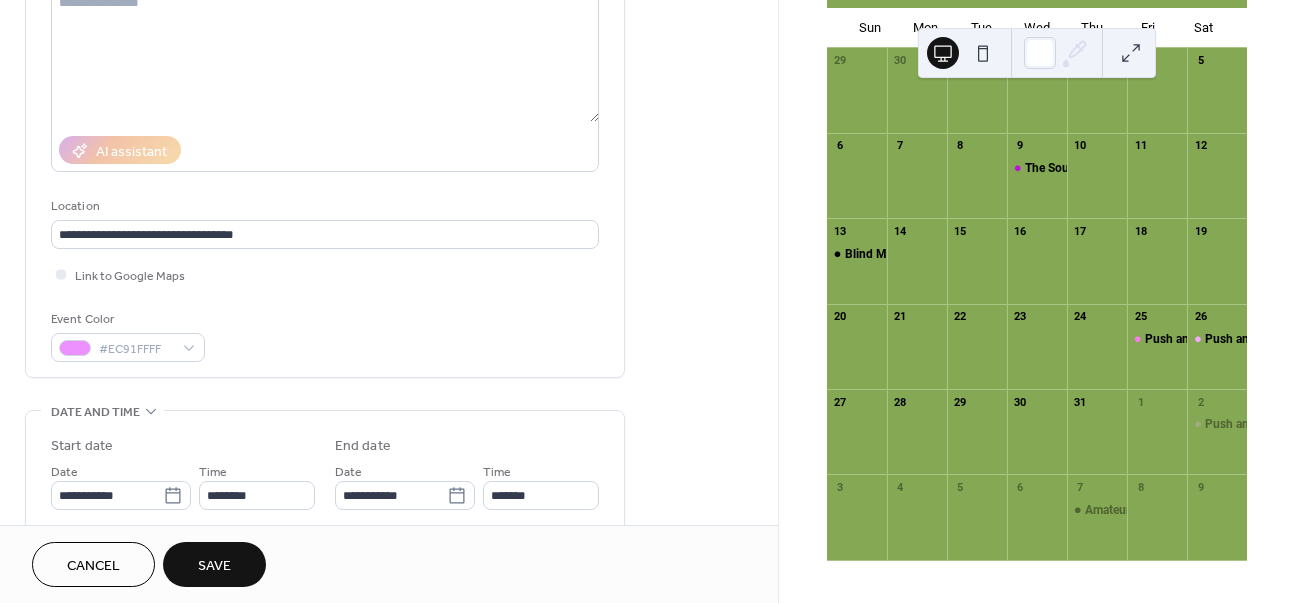 scroll, scrollTop: 246, scrollLeft: 0, axis: vertical 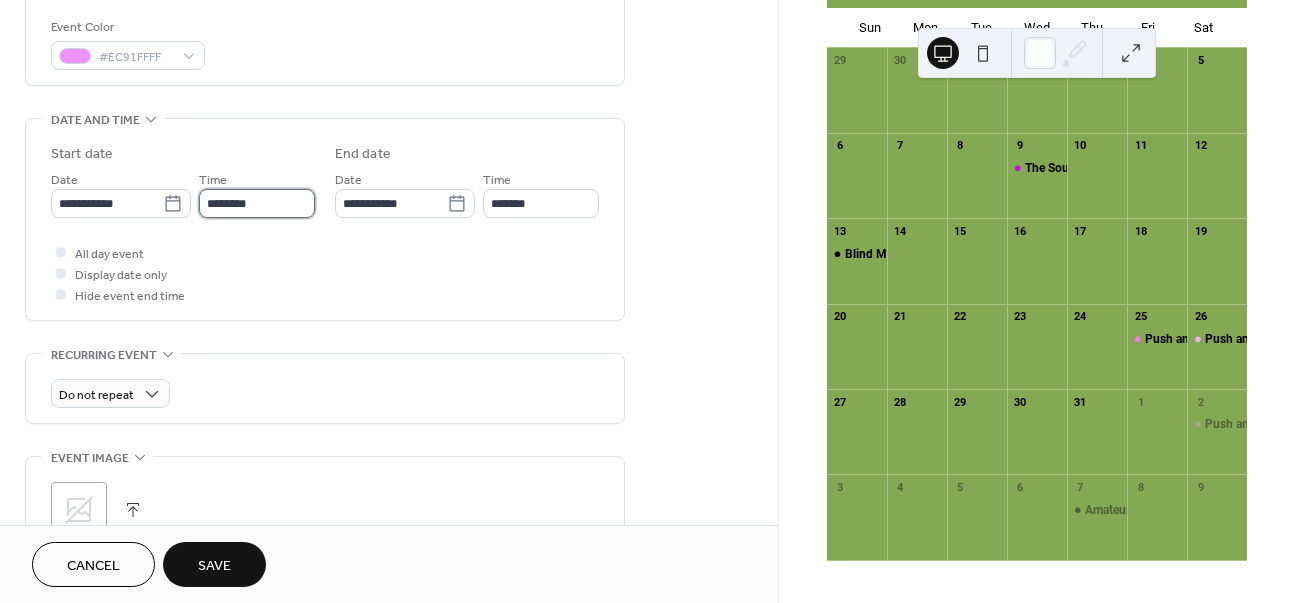 click on "********" at bounding box center [257, 203] 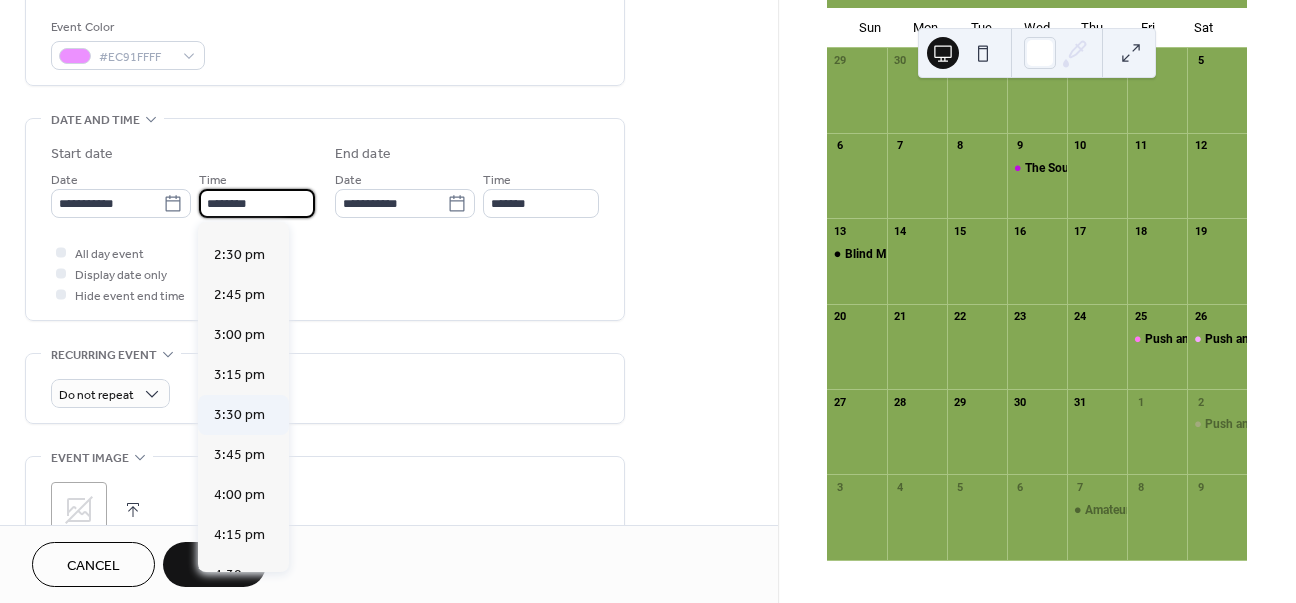 scroll, scrollTop: 2310, scrollLeft: 0, axis: vertical 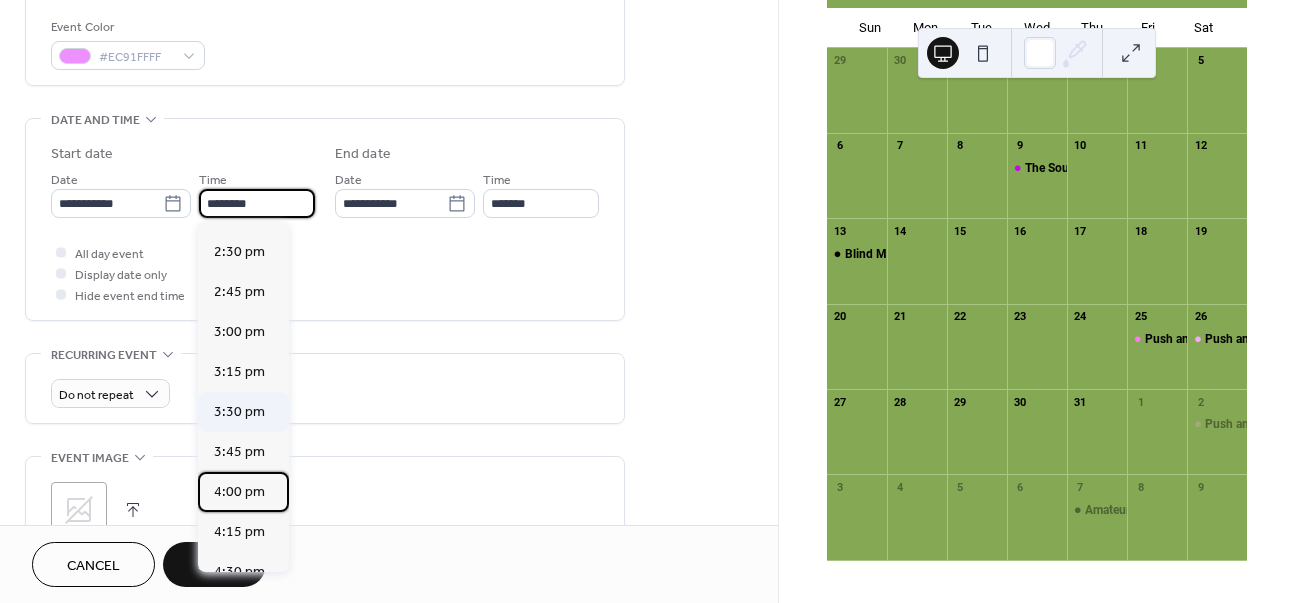 click on "4:00 pm" at bounding box center [239, 492] 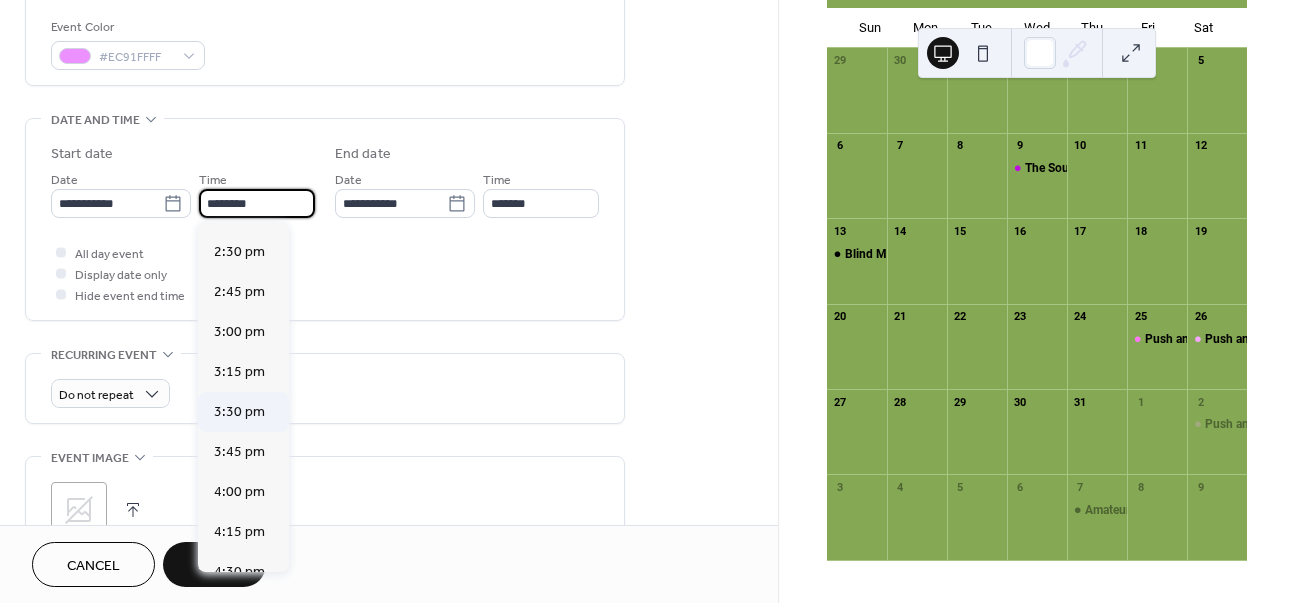 type on "*******" 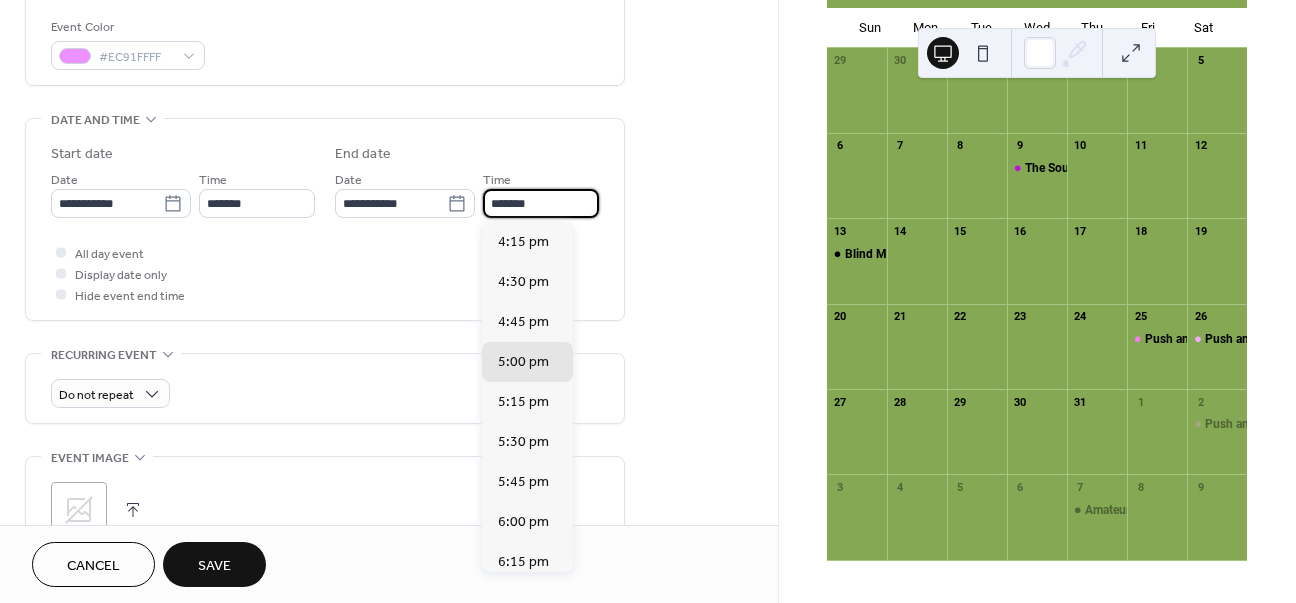 click on "*******" at bounding box center [541, 203] 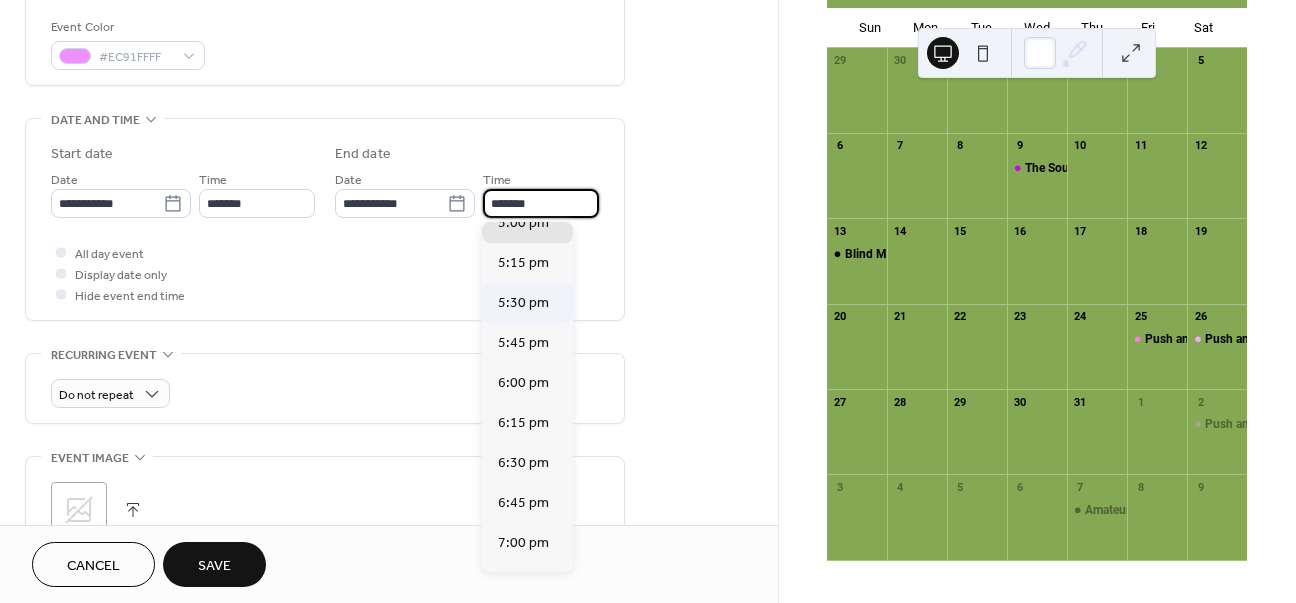 scroll, scrollTop: 211, scrollLeft: 0, axis: vertical 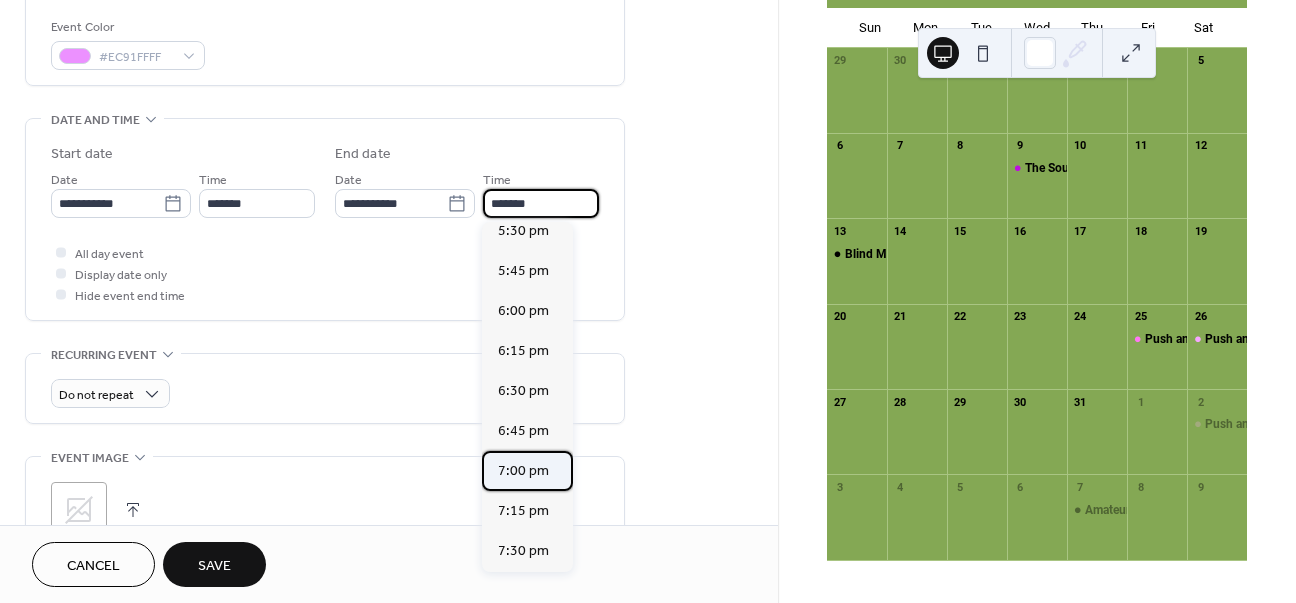 click on "7:00 pm" at bounding box center [523, 471] 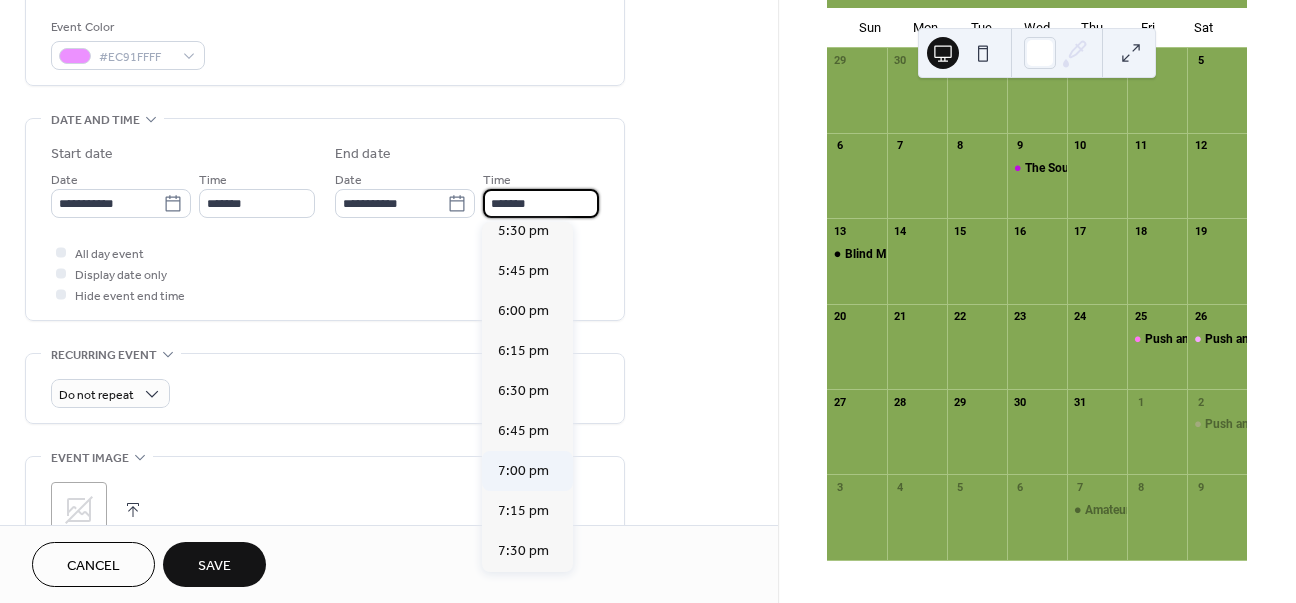 type on "*******" 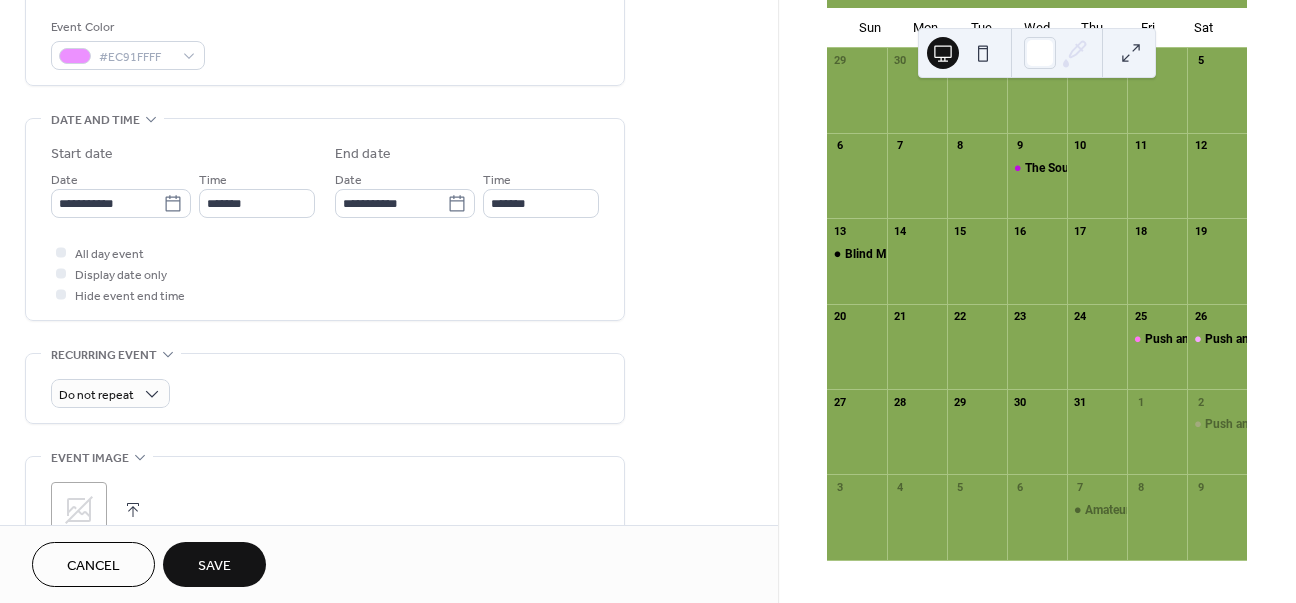 scroll, scrollTop: 960, scrollLeft: 0, axis: vertical 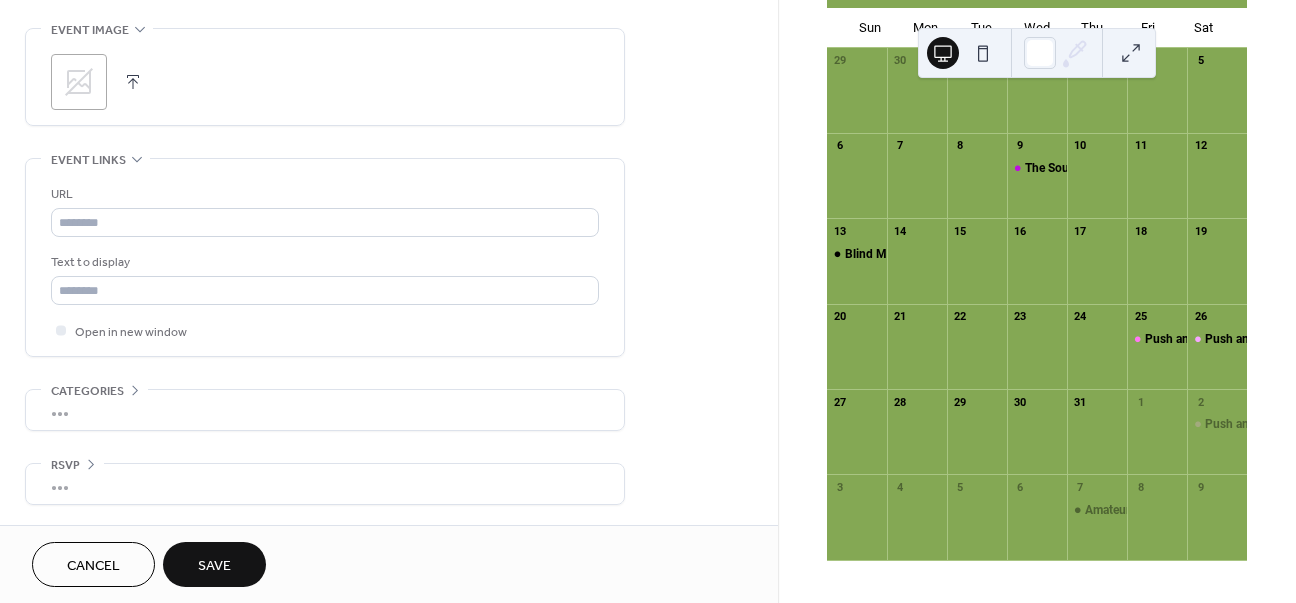 click on "Save" at bounding box center (214, 564) 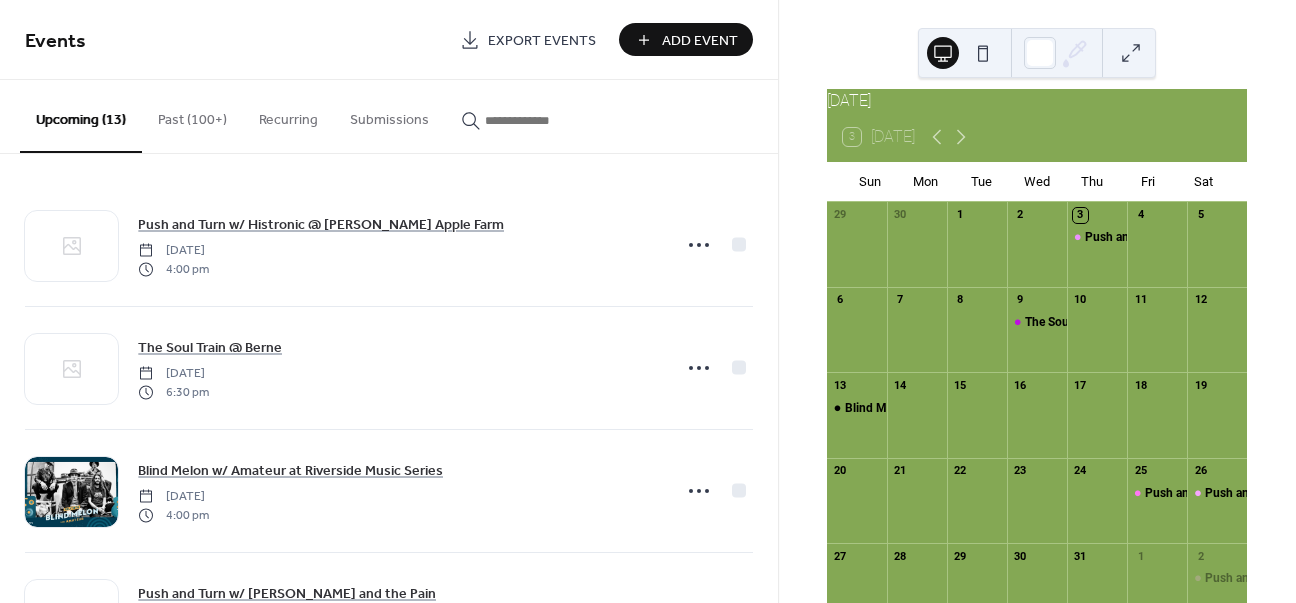 scroll, scrollTop: 0, scrollLeft: 0, axis: both 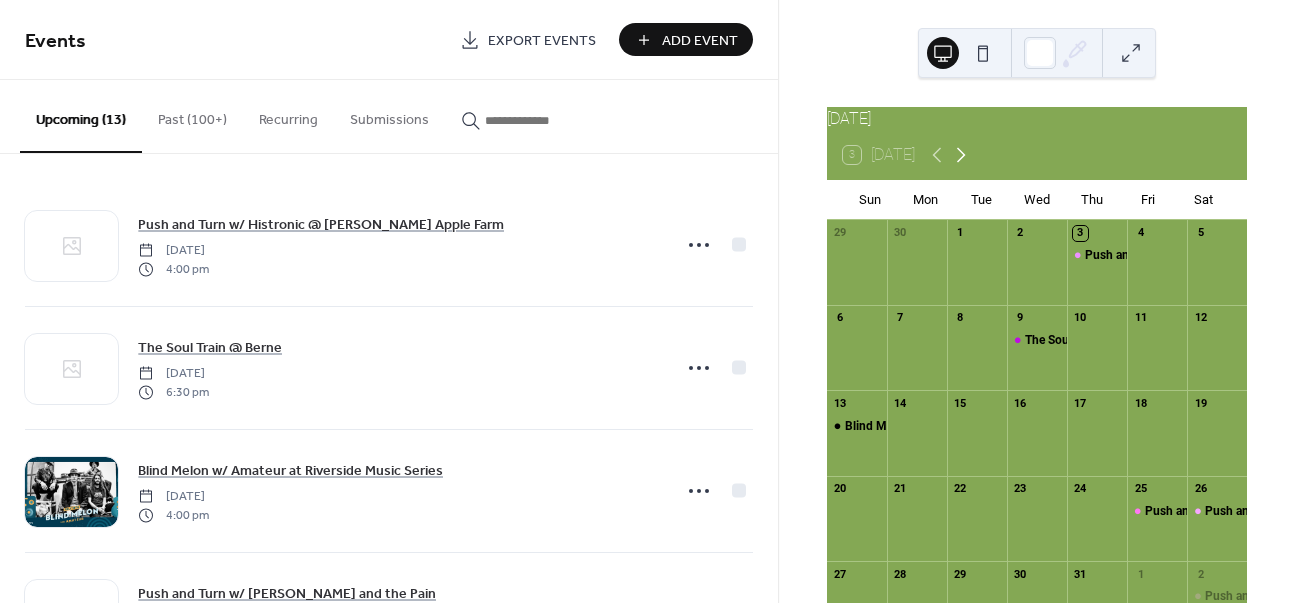 click 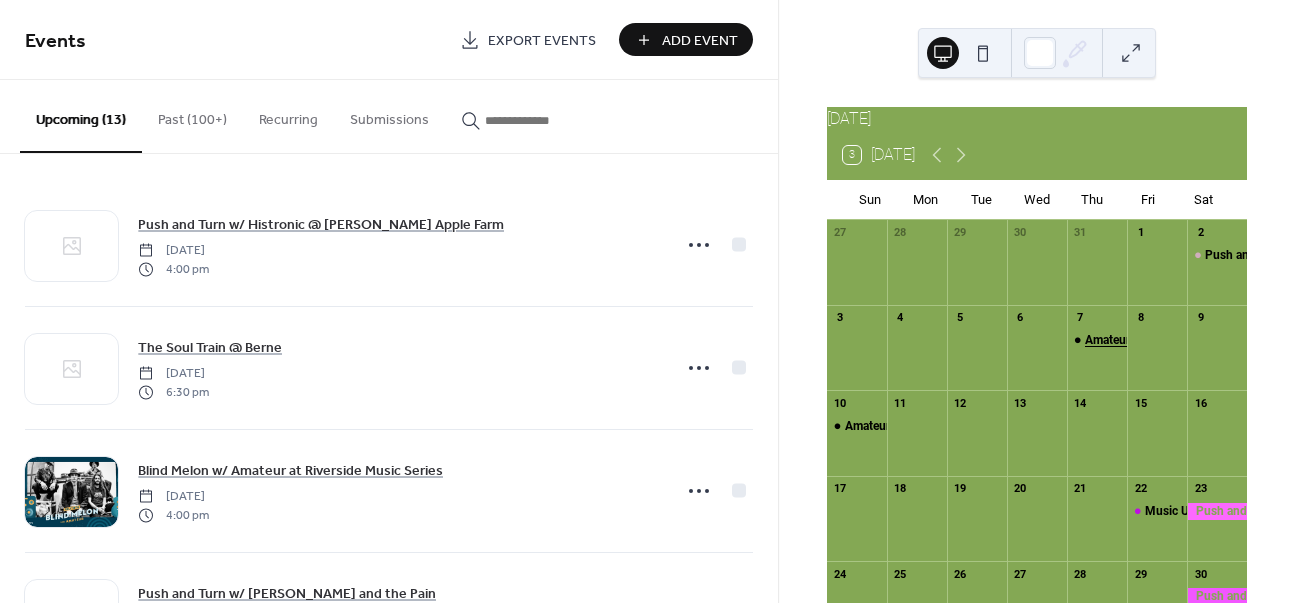 click on "Amateur @ Bryant Square Park" at bounding box center (1219, 340) 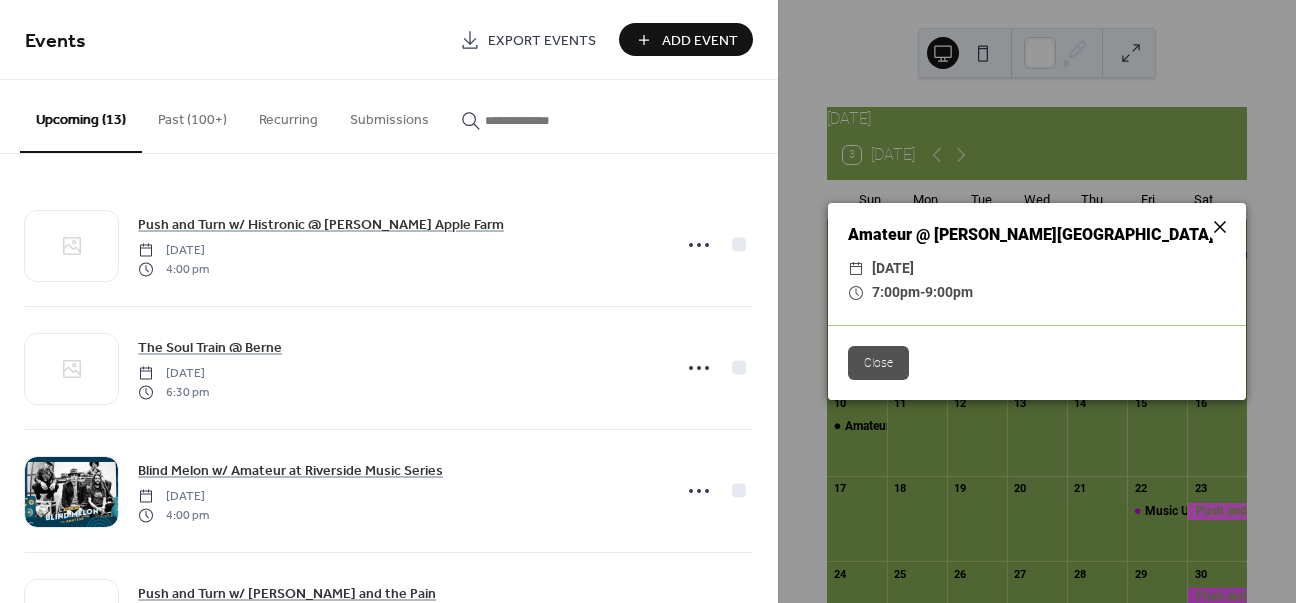 click 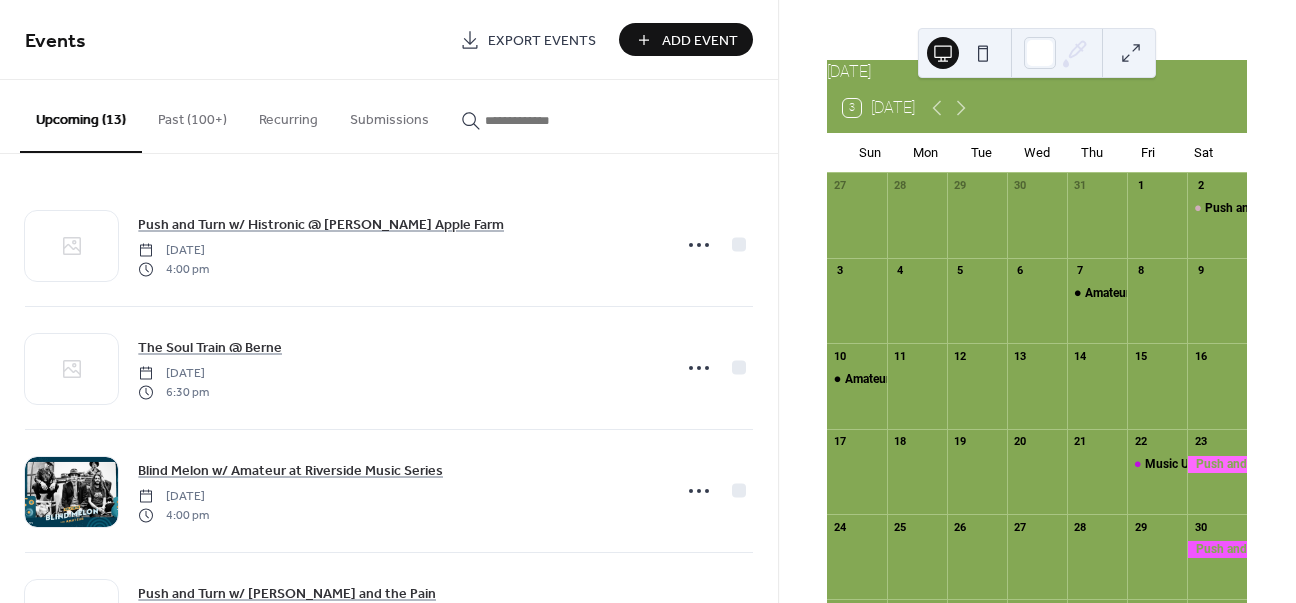 scroll, scrollTop: 62, scrollLeft: 0, axis: vertical 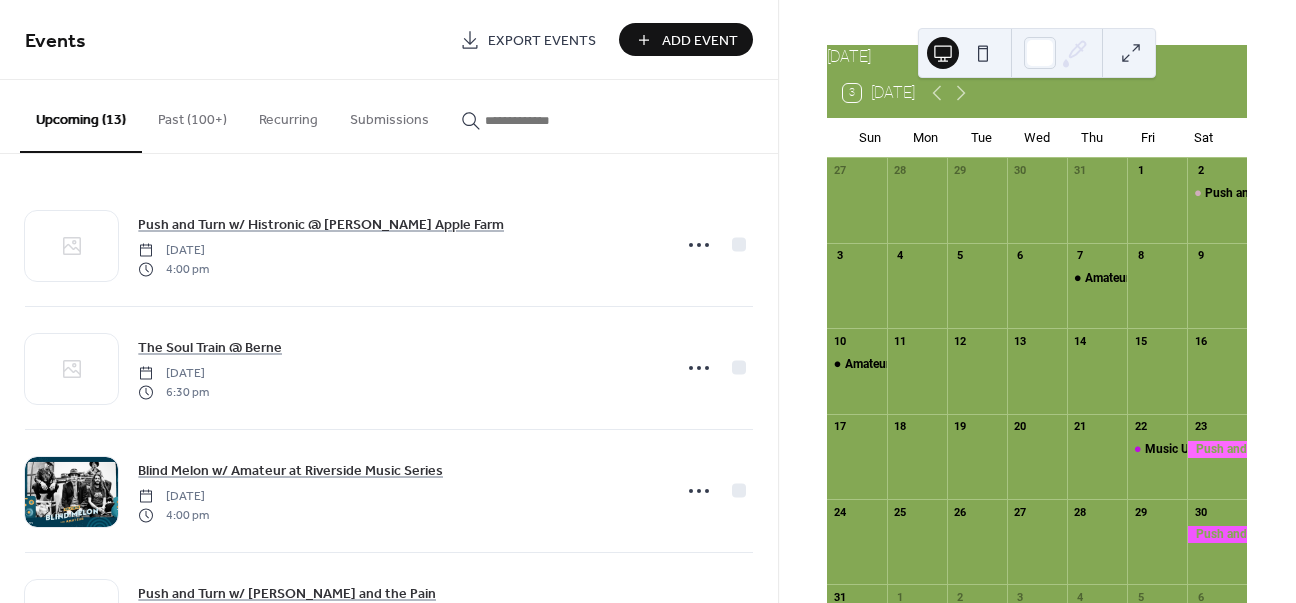 click on "Add Event" at bounding box center [700, 41] 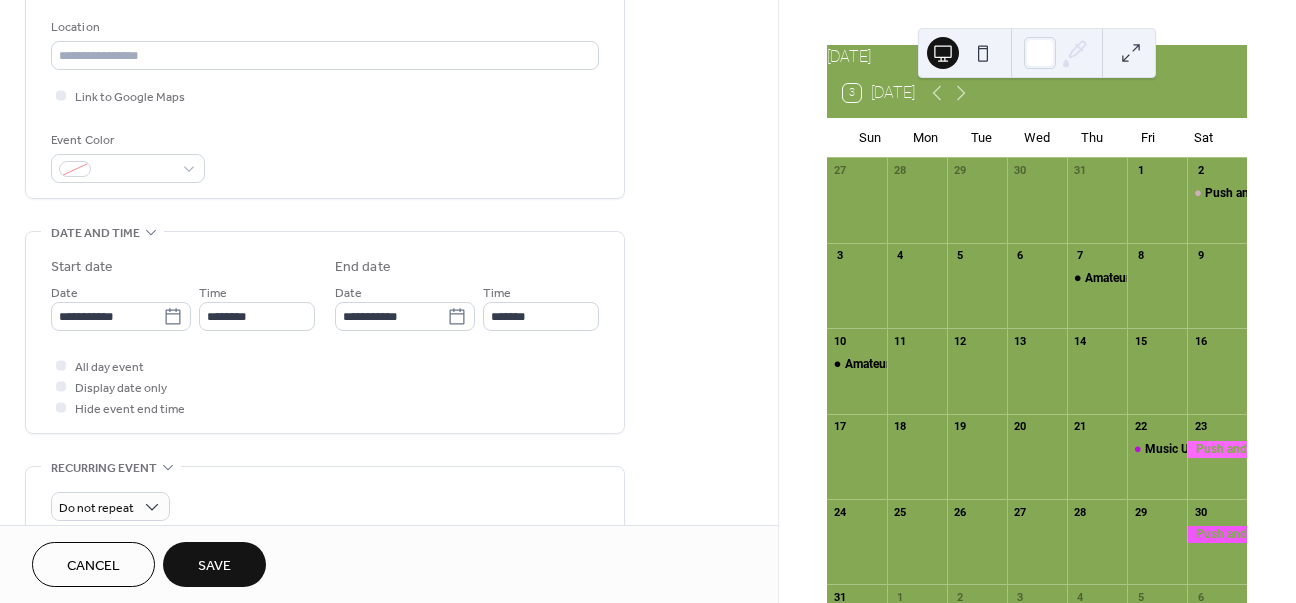 scroll, scrollTop: 420, scrollLeft: 0, axis: vertical 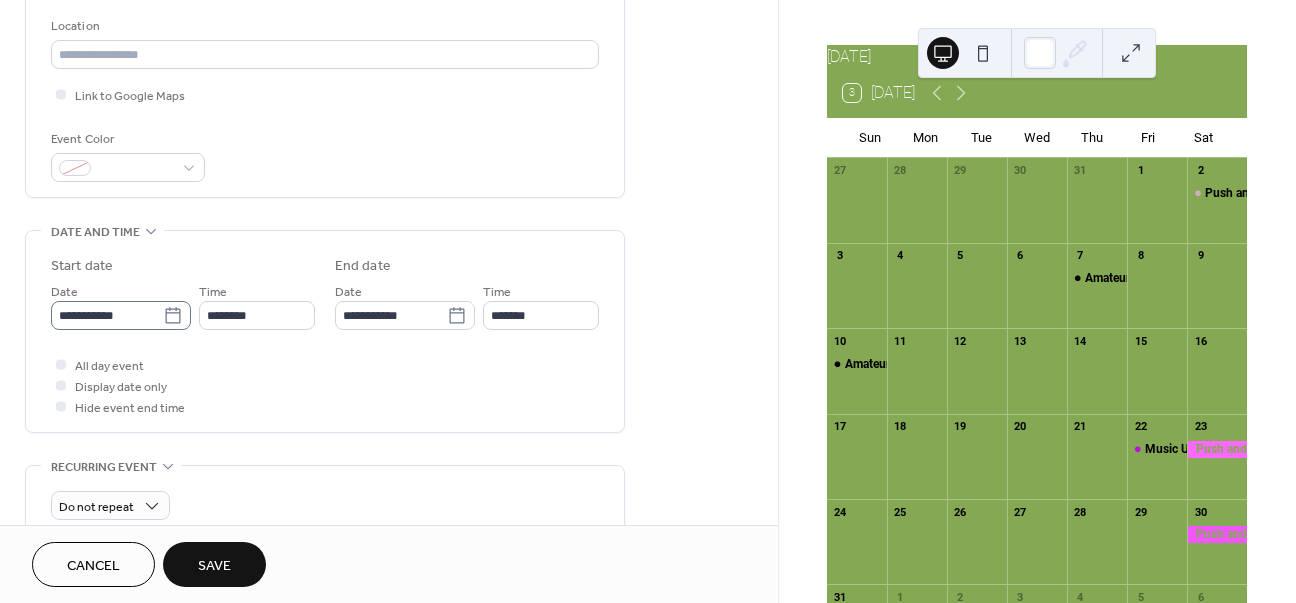 type on "**********" 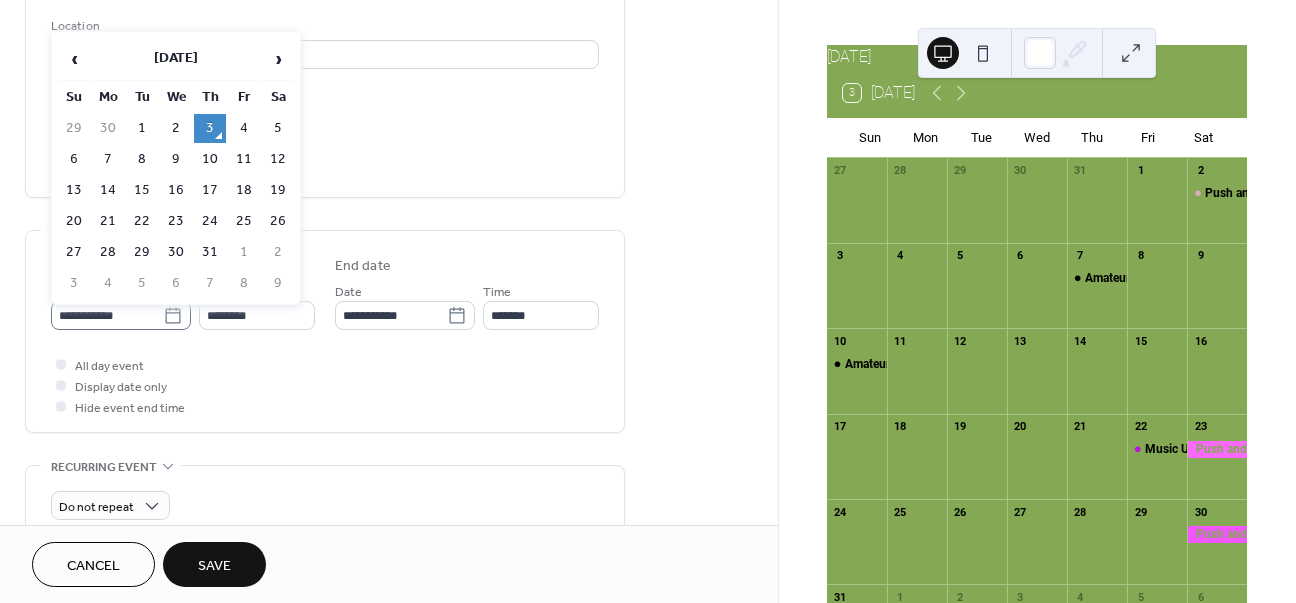 click 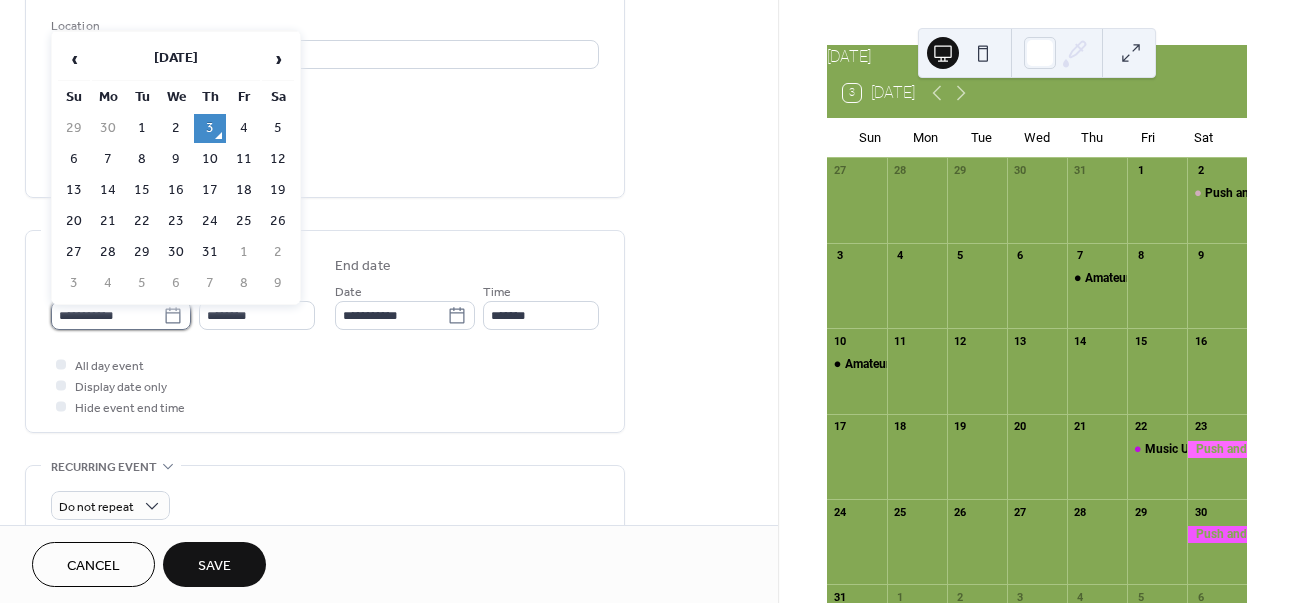 click on "**********" at bounding box center [107, 315] 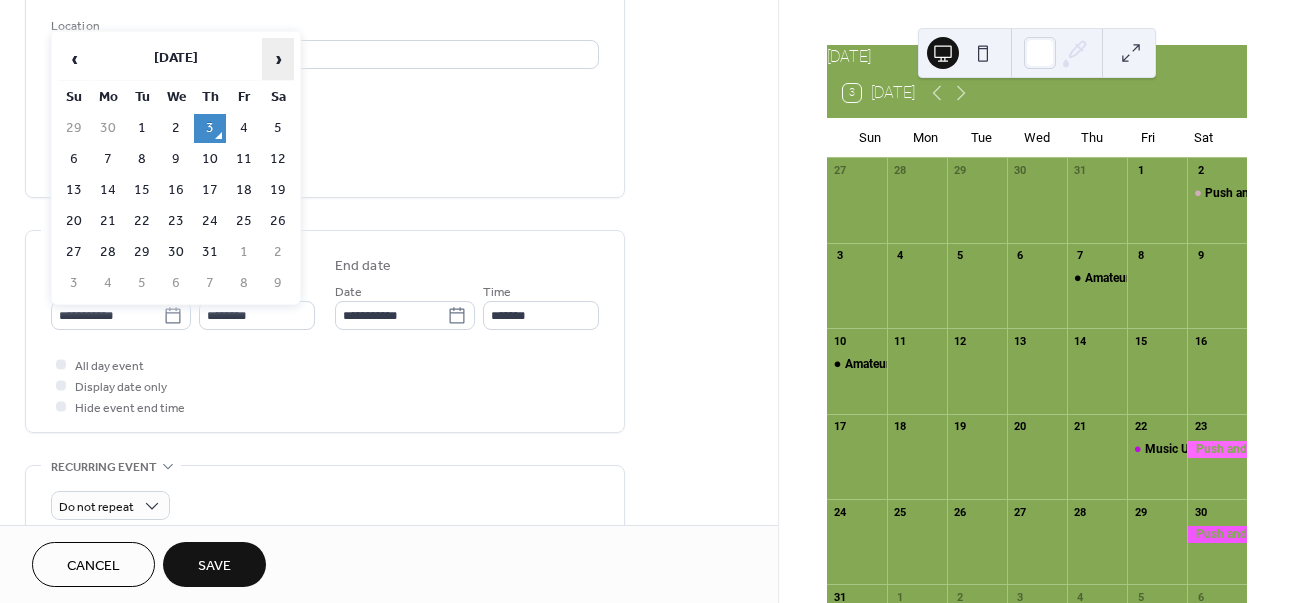 click on "›" at bounding box center [278, 59] 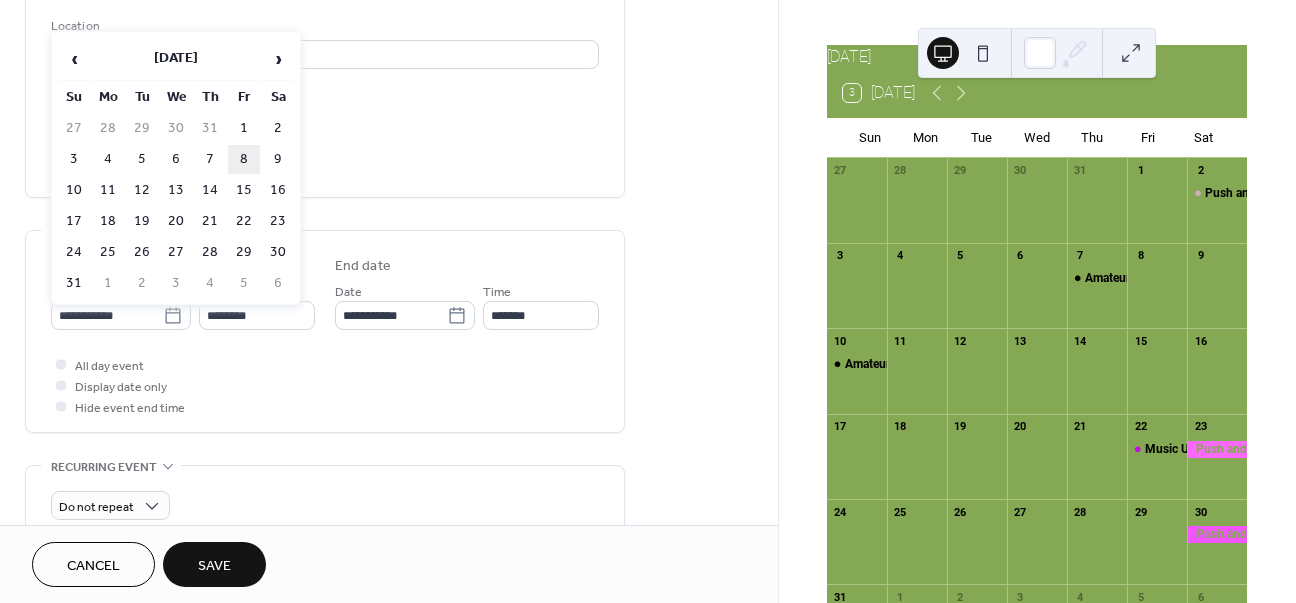 click on "8" at bounding box center [244, 159] 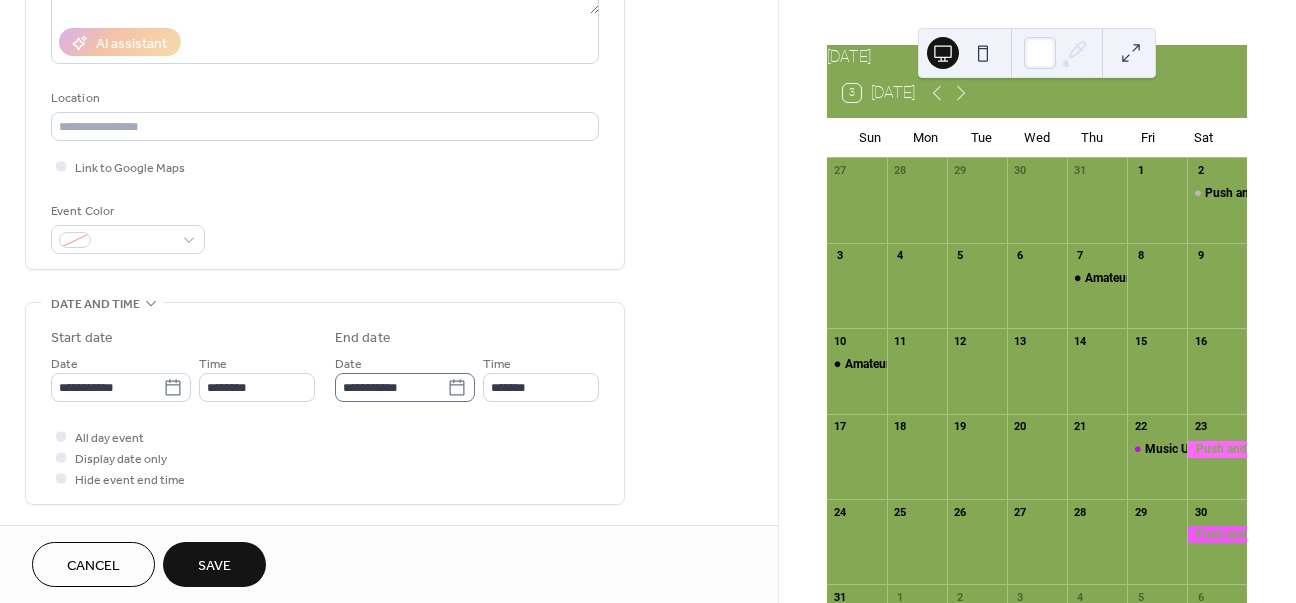 scroll, scrollTop: 347, scrollLeft: 0, axis: vertical 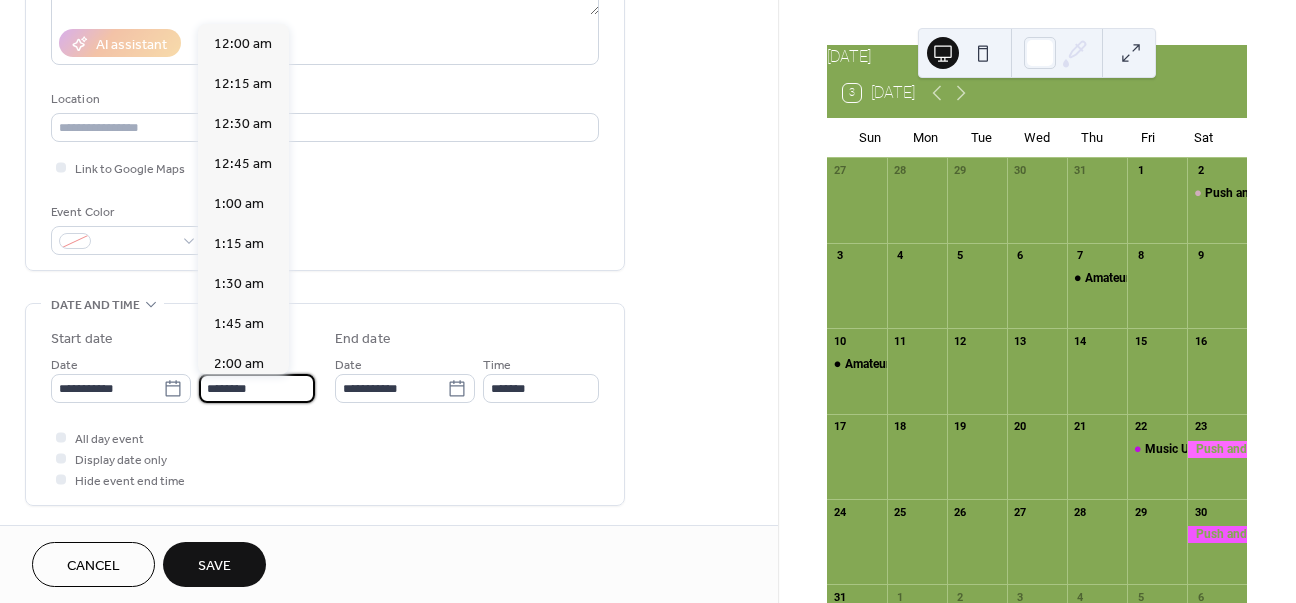click on "********" at bounding box center [257, 388] 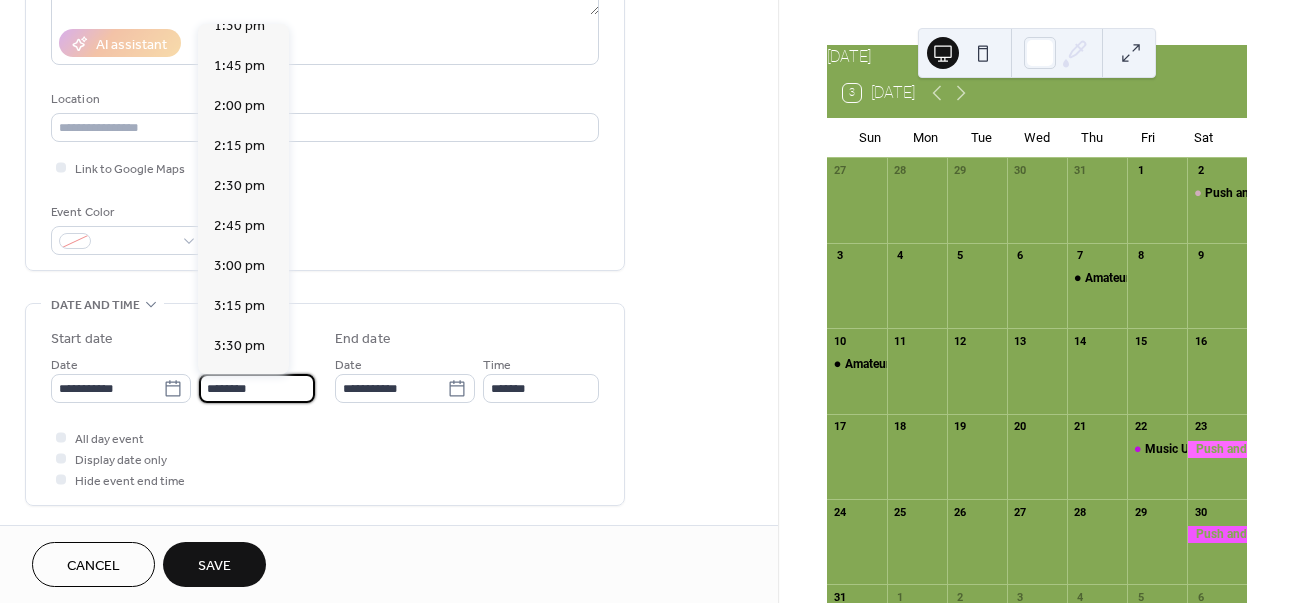 scroll, scrollTop: 2598, scrollLeft: 0, axis: vertical 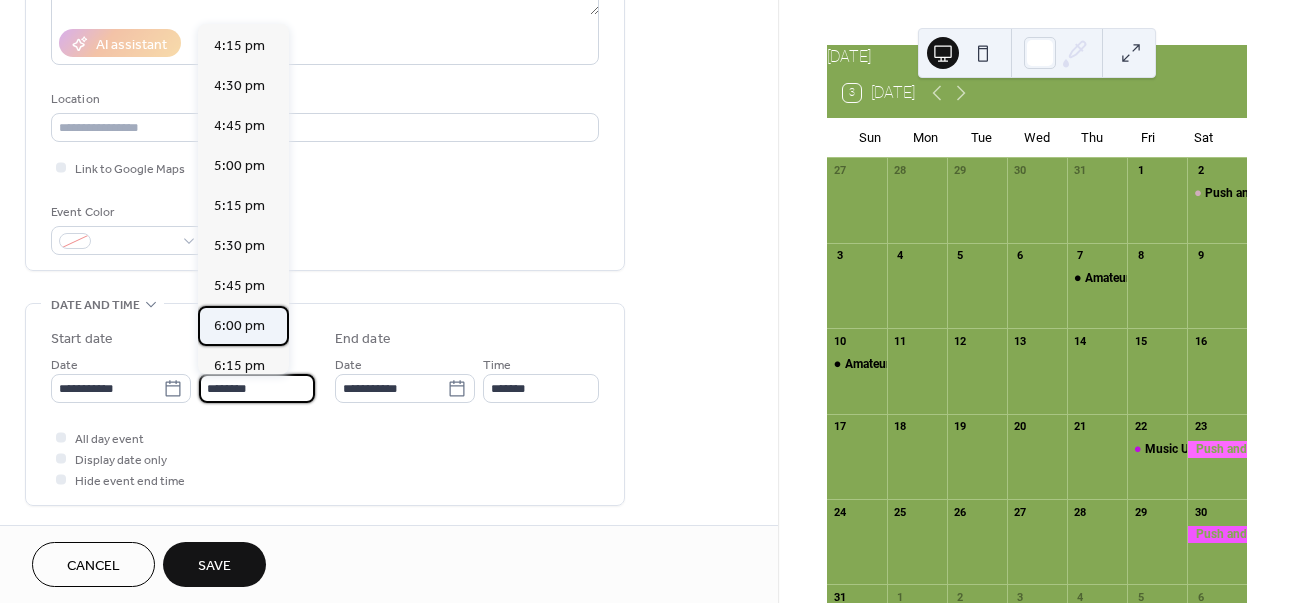 click on "6:00 pm" at bounding box center (239, 326) 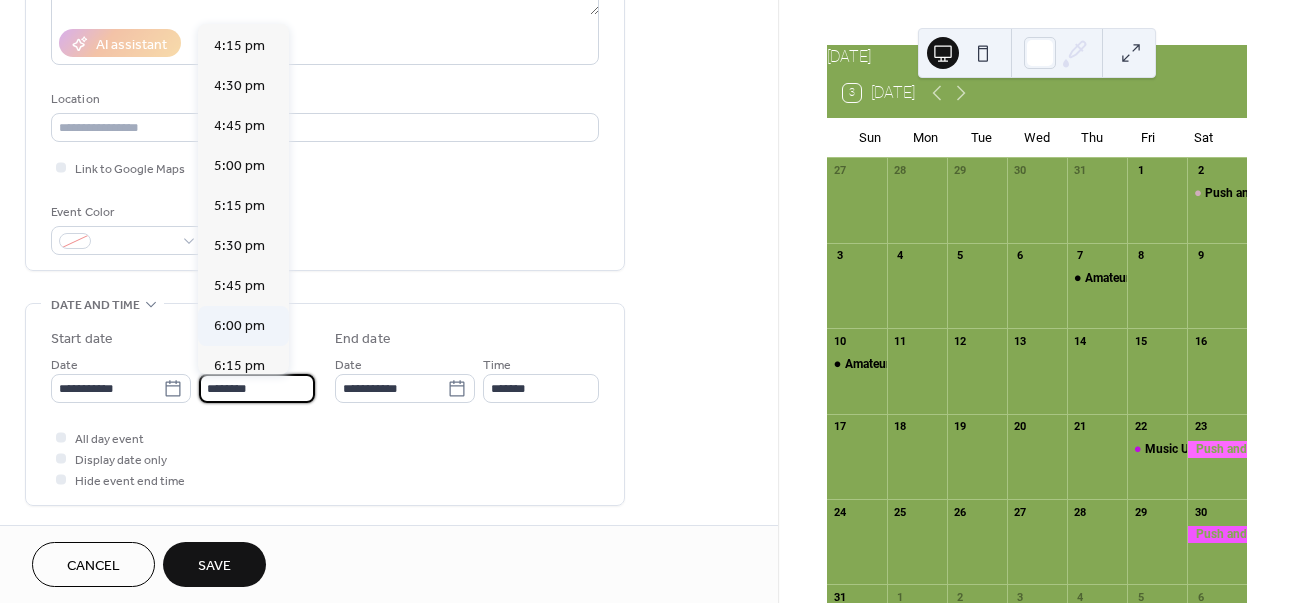 type on "*******" 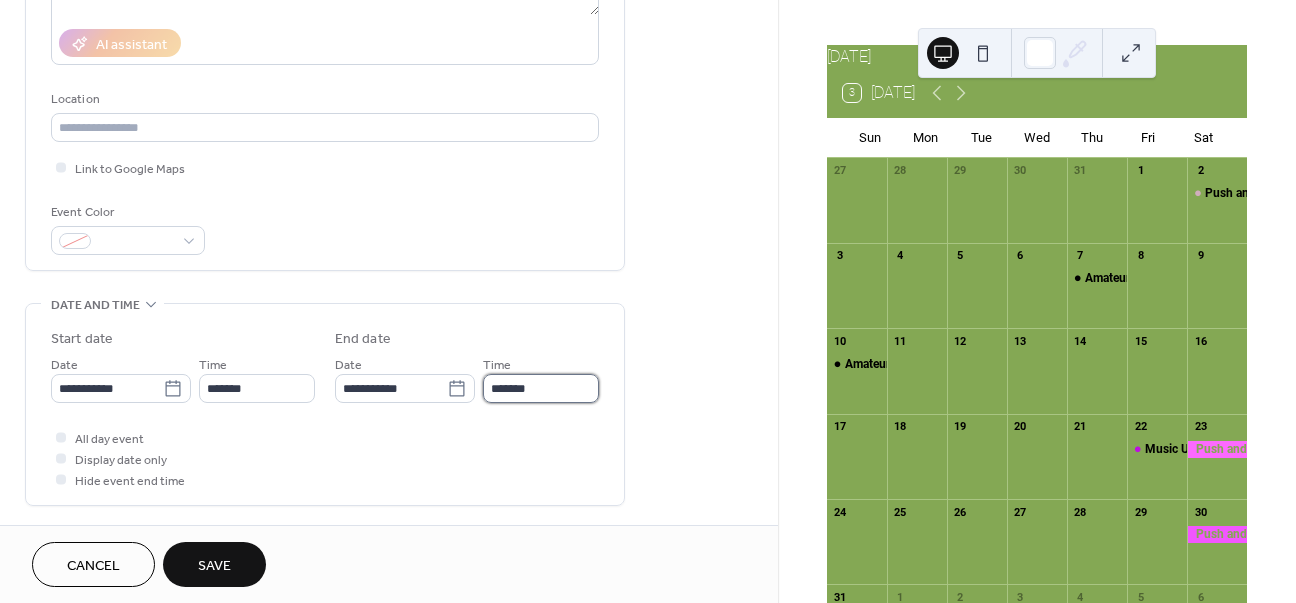 click on "*******" at bounding box center [541, 388] 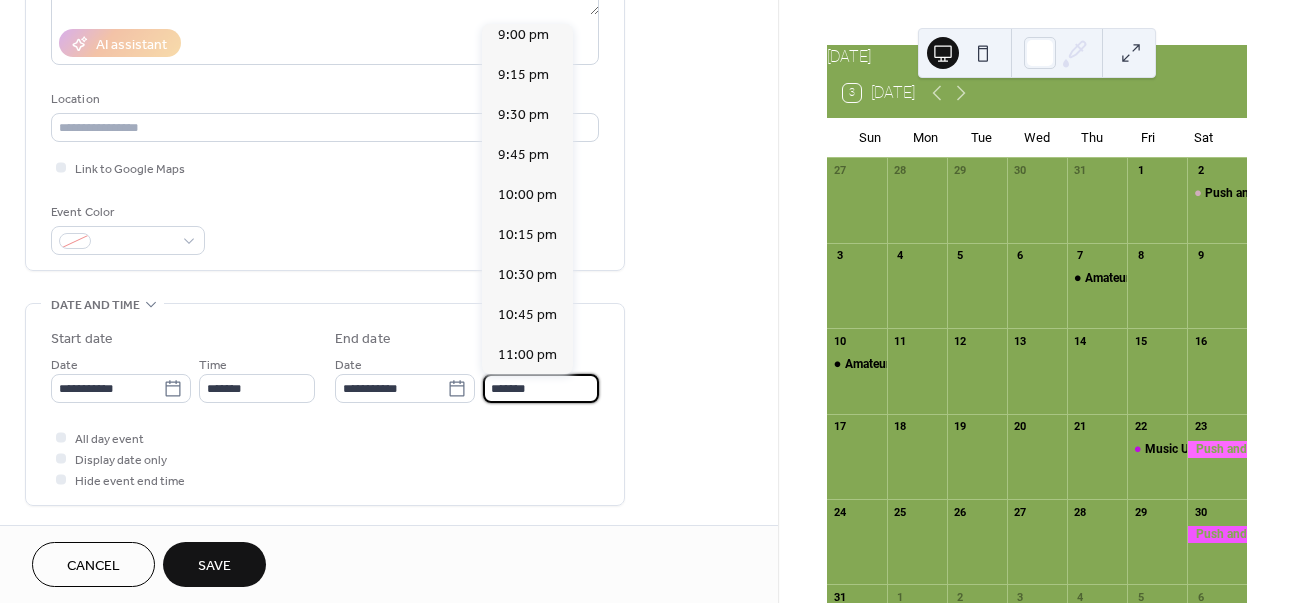scroll, scrollTop: 429, scrollLeft: 0, axis: vertical 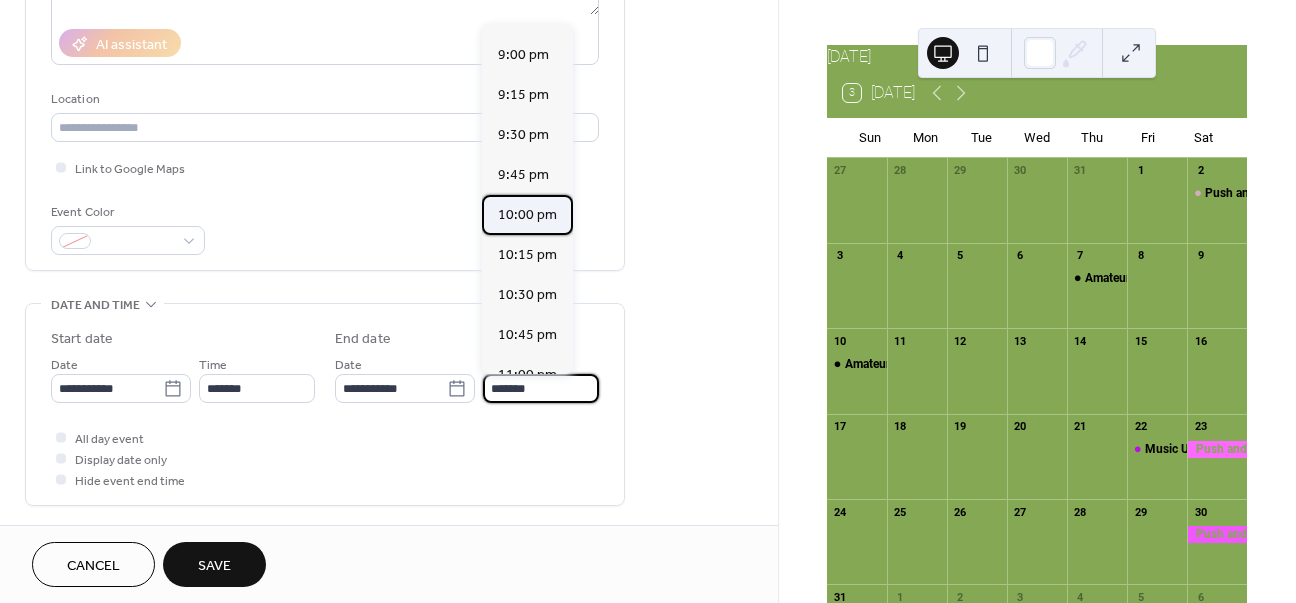 click on "10:00 pm" at bounding box center (527, 215) 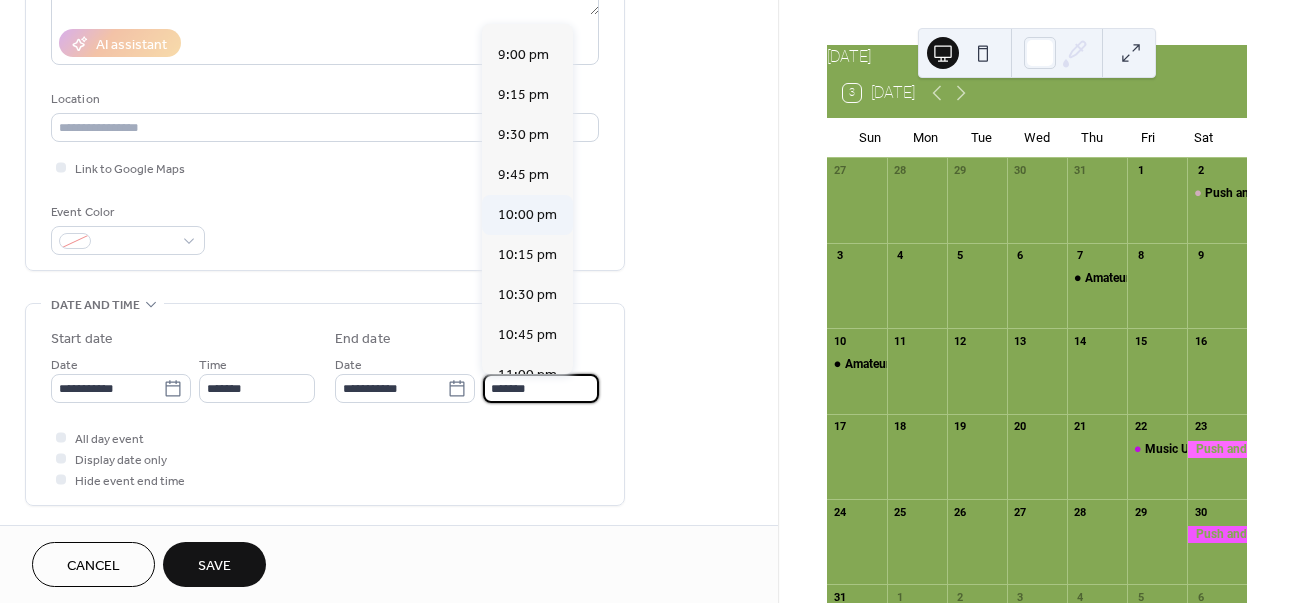 type on "********" 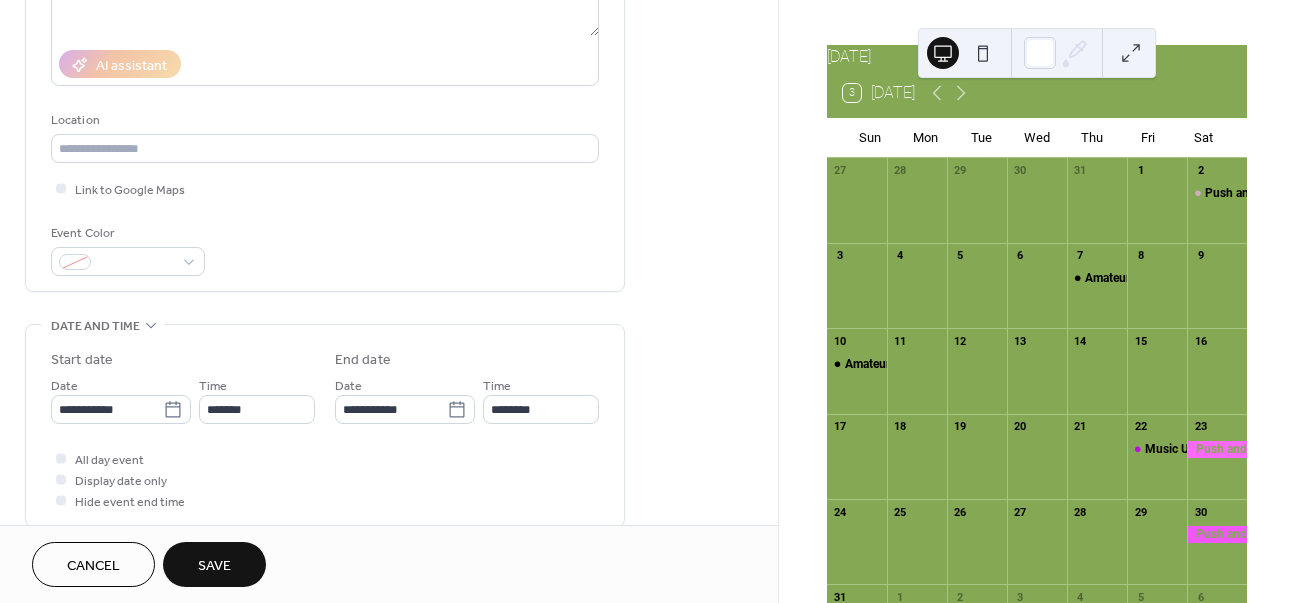 scroll, scrollTop: 325, scrollLeft: 0, axis: vertical 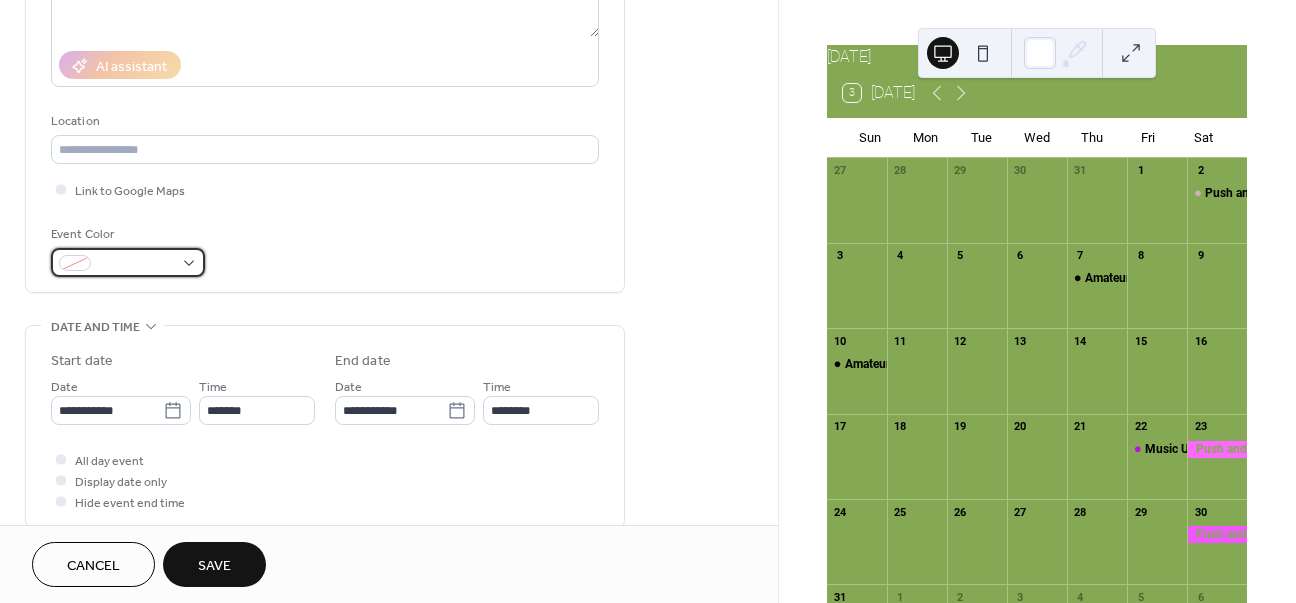 click at bounding box center [136, 264] 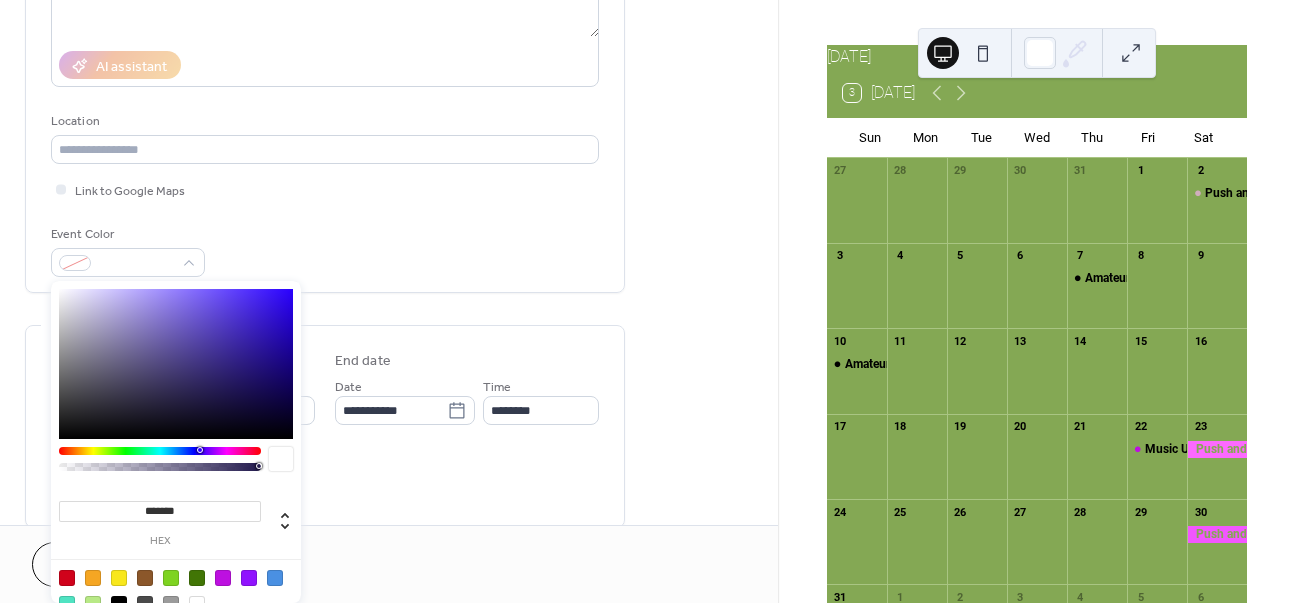 click at bounding box center [223, 578] 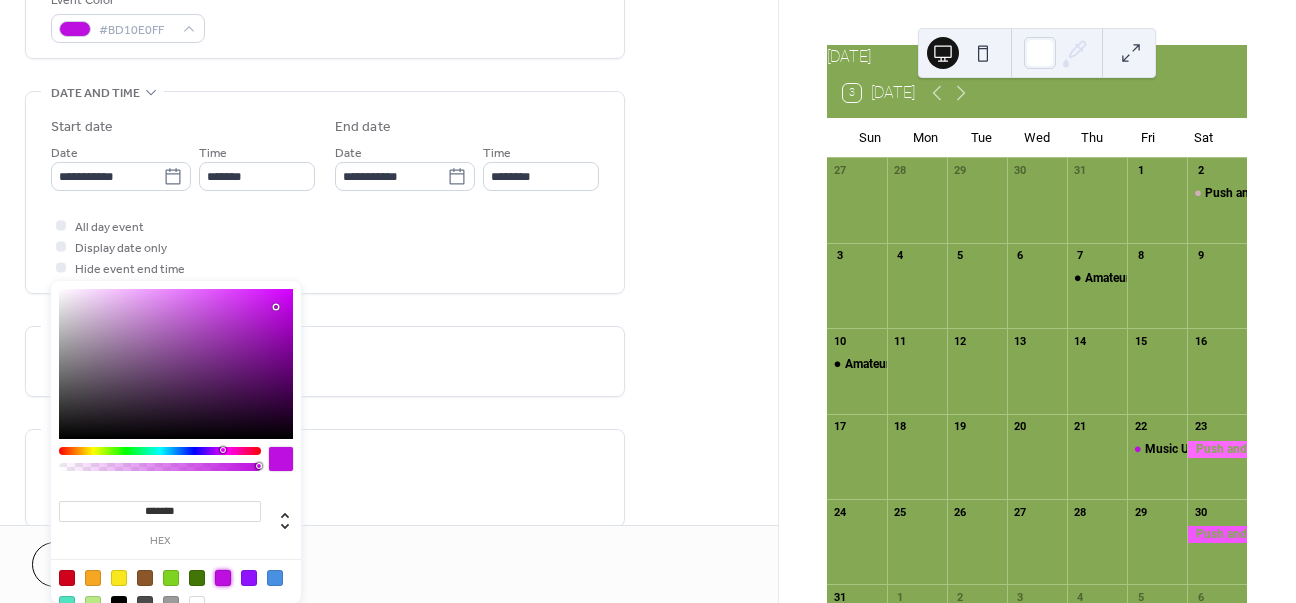 scroll, scrollTop: 960, scrollLeft: 0, axis: vertical 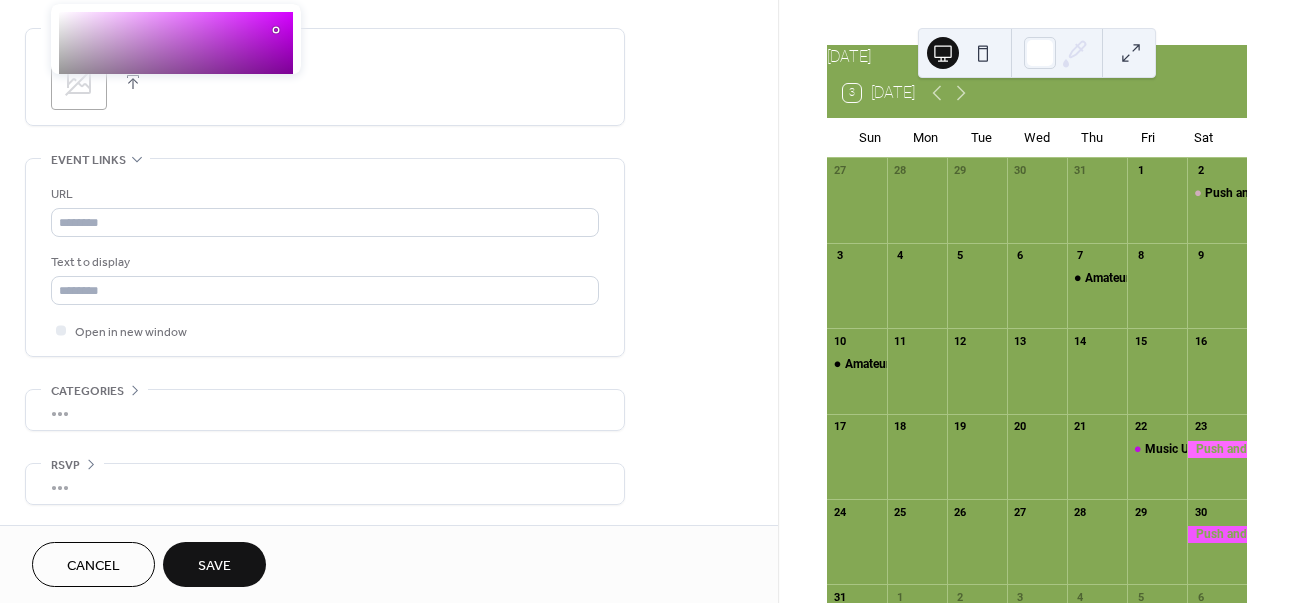 click on "Save" at bounding box center (214, 564) 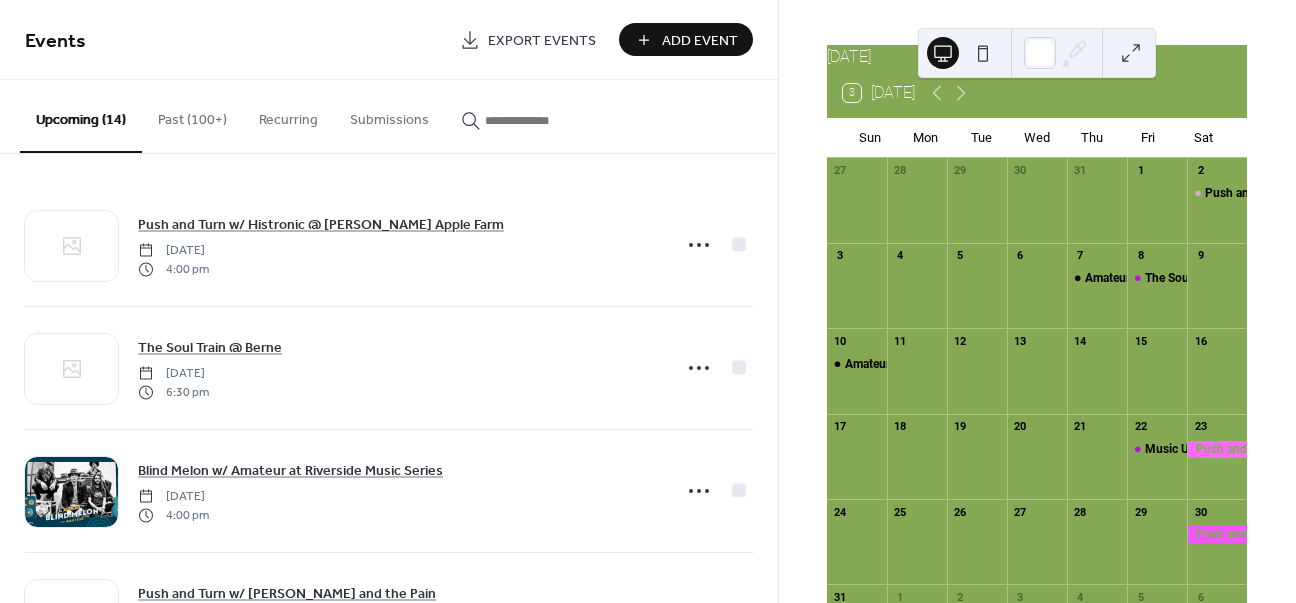 click on "Add Event" at bounding box center (700, 41) 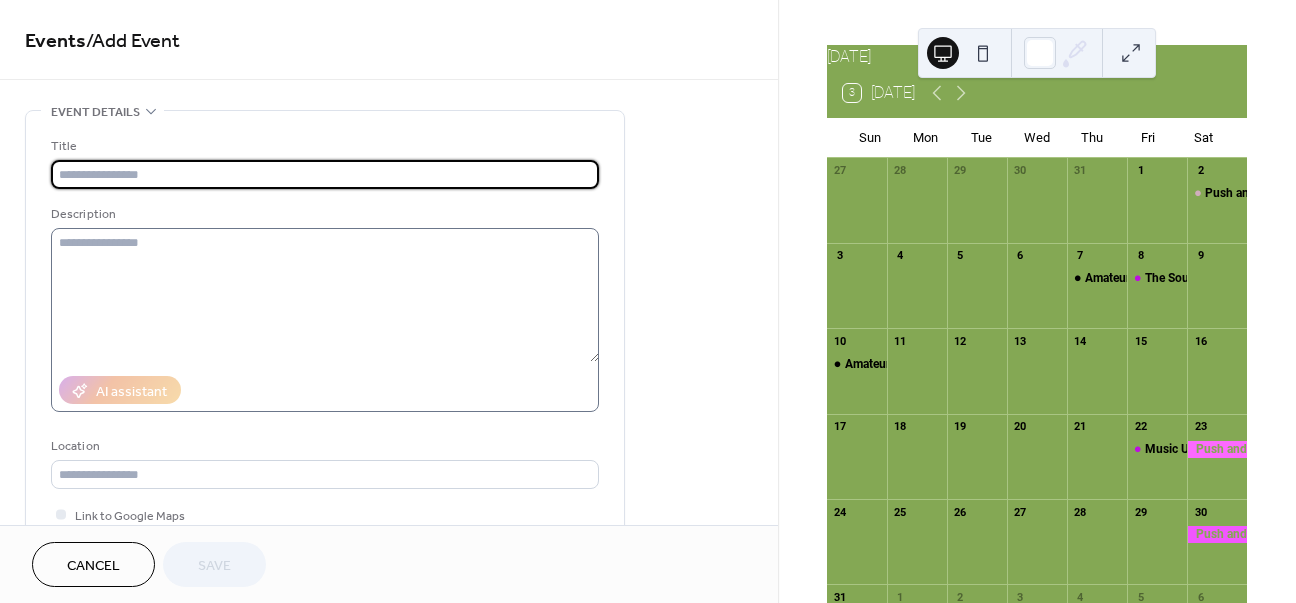scroll, scrollTop: 619, scrollLeft: 0, axis: vertical 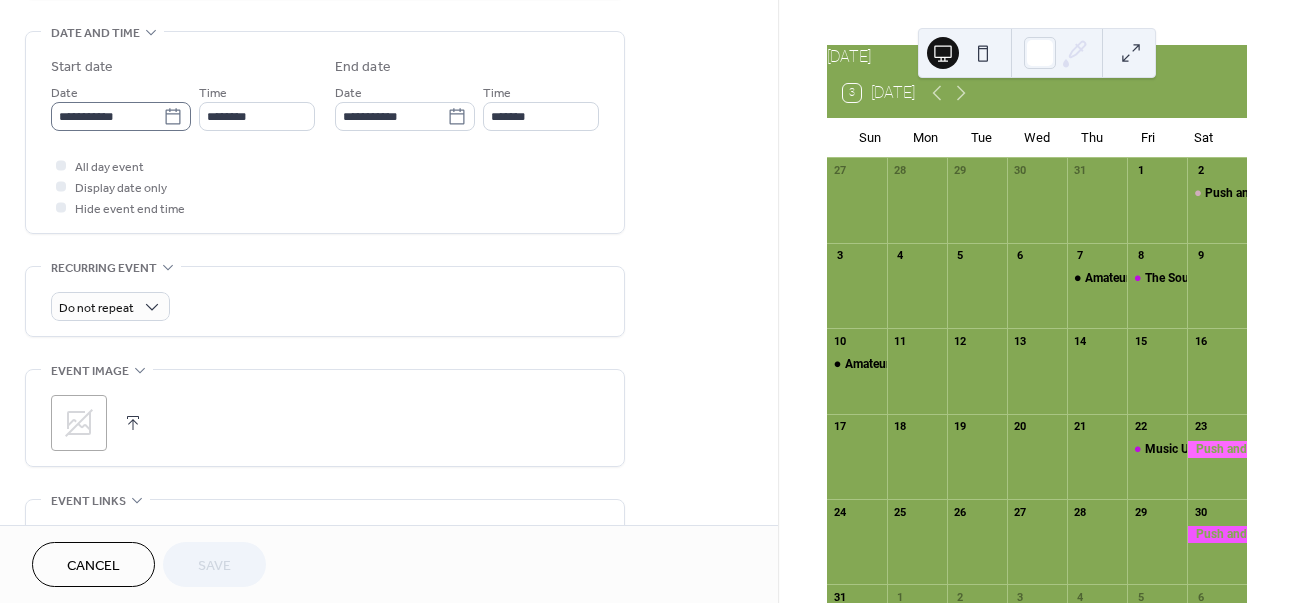 click 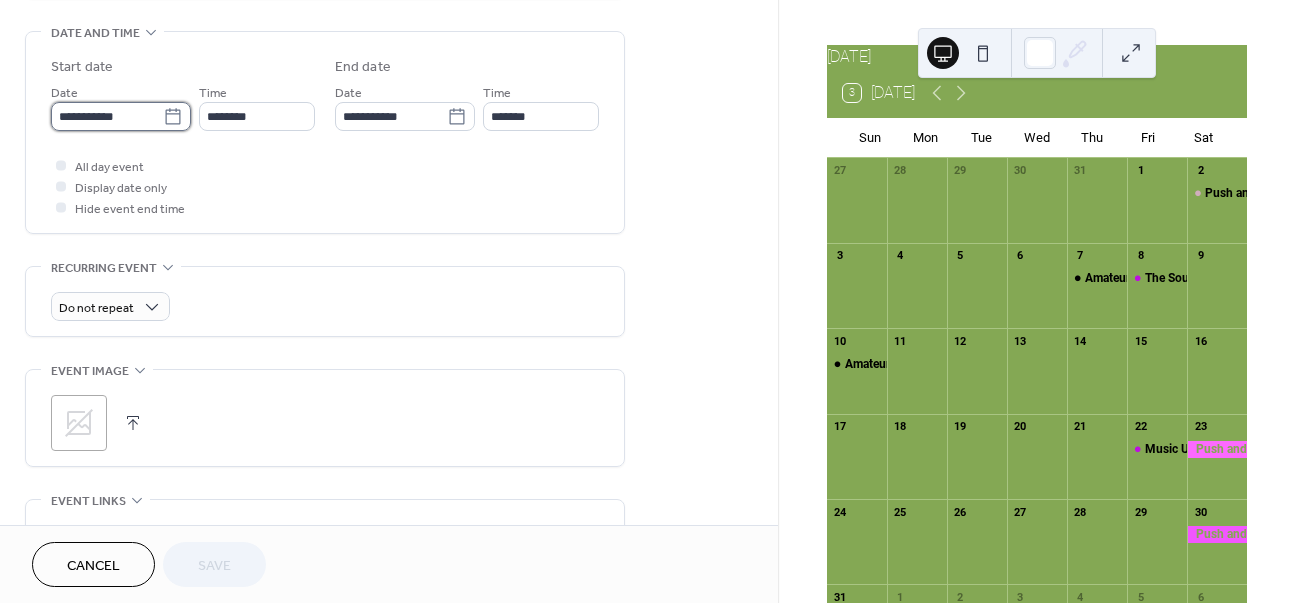 click on "**********" at bounding box center (107, 116) 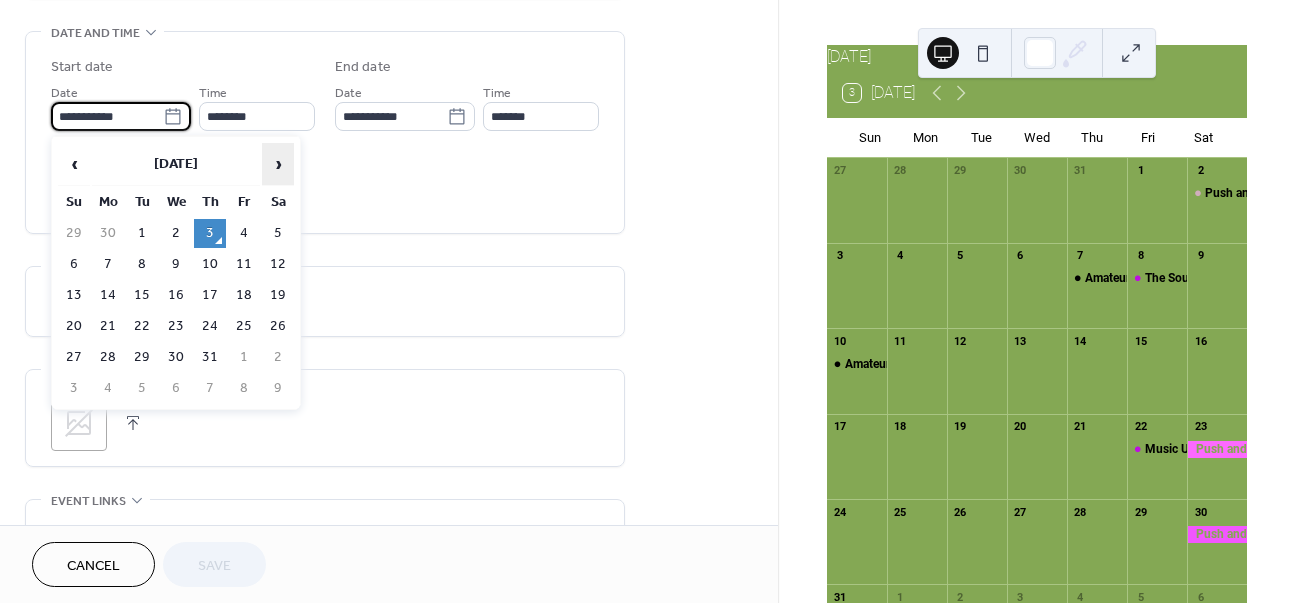click on "›" at bounding box center (278, 164) 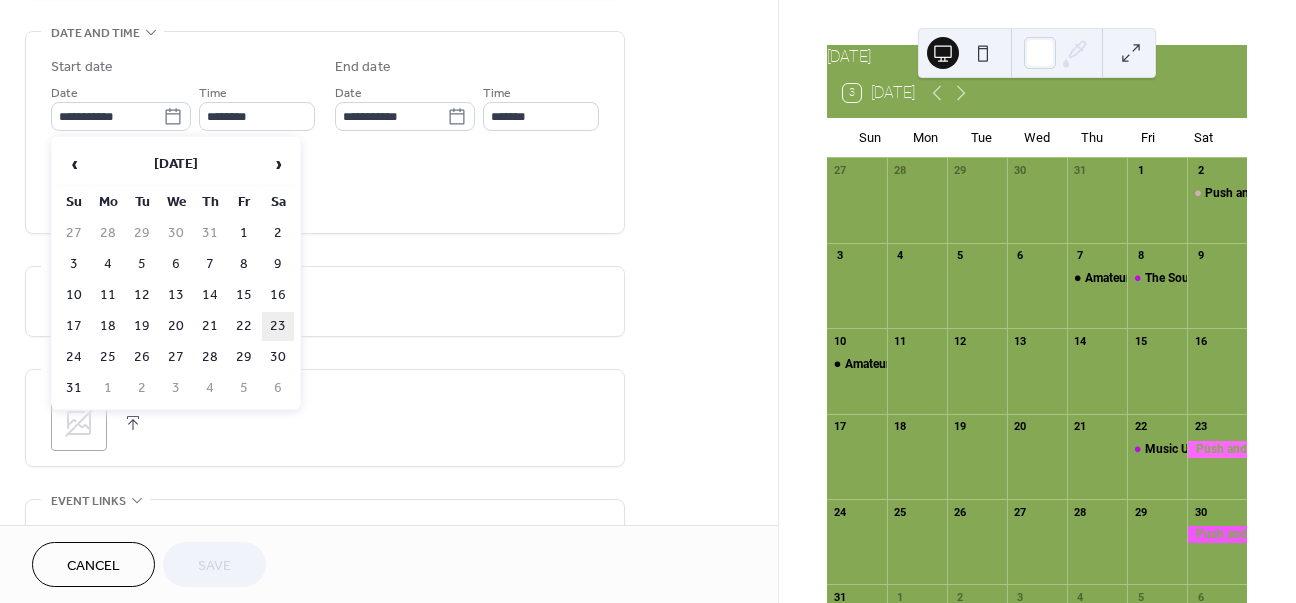 click on "23" at bounding box center (278, 326) 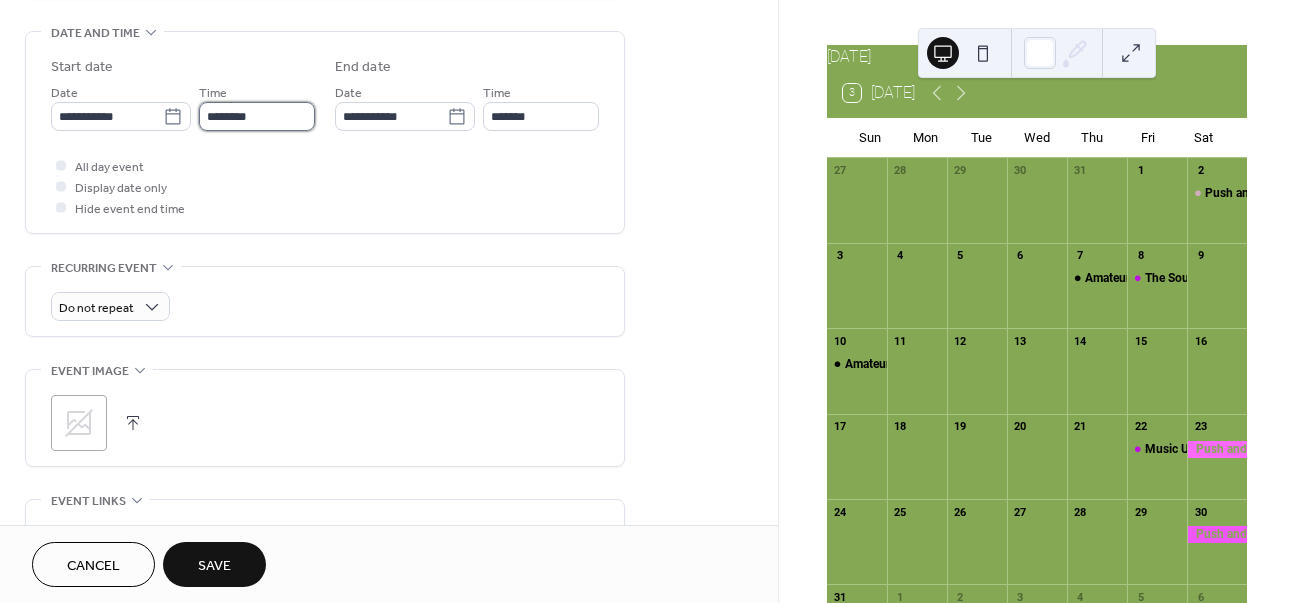 click on "********" at bounding box center [257, 116] 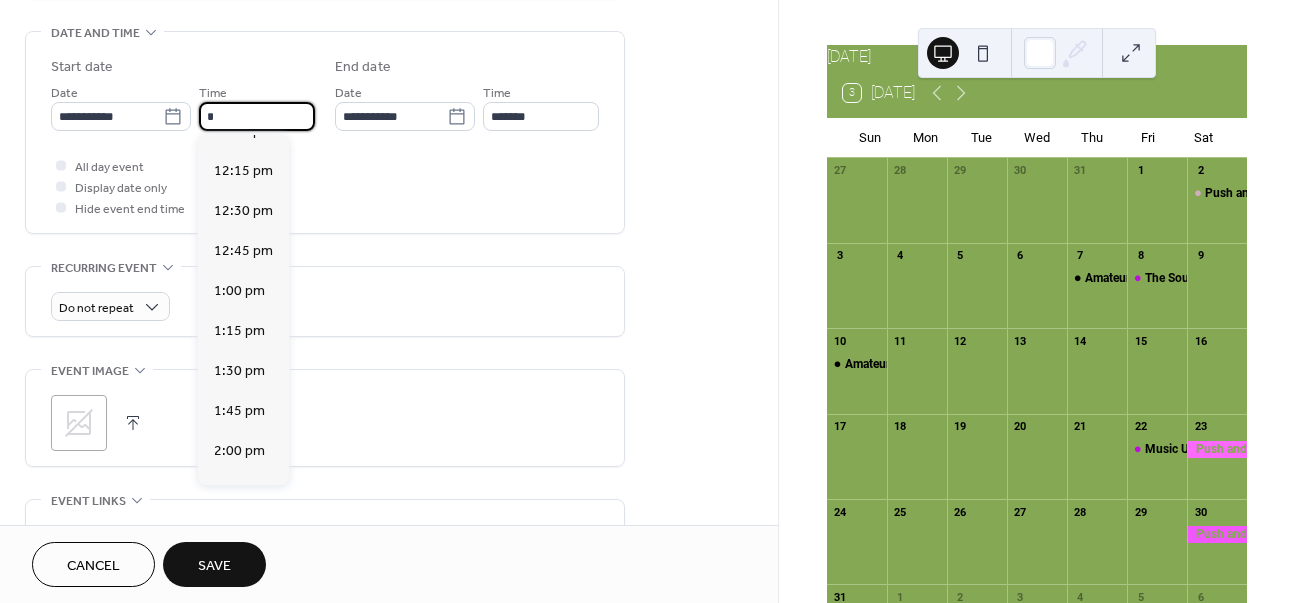 scroll, scrollTop: 648, scrollLeft: 0, axis: vertical 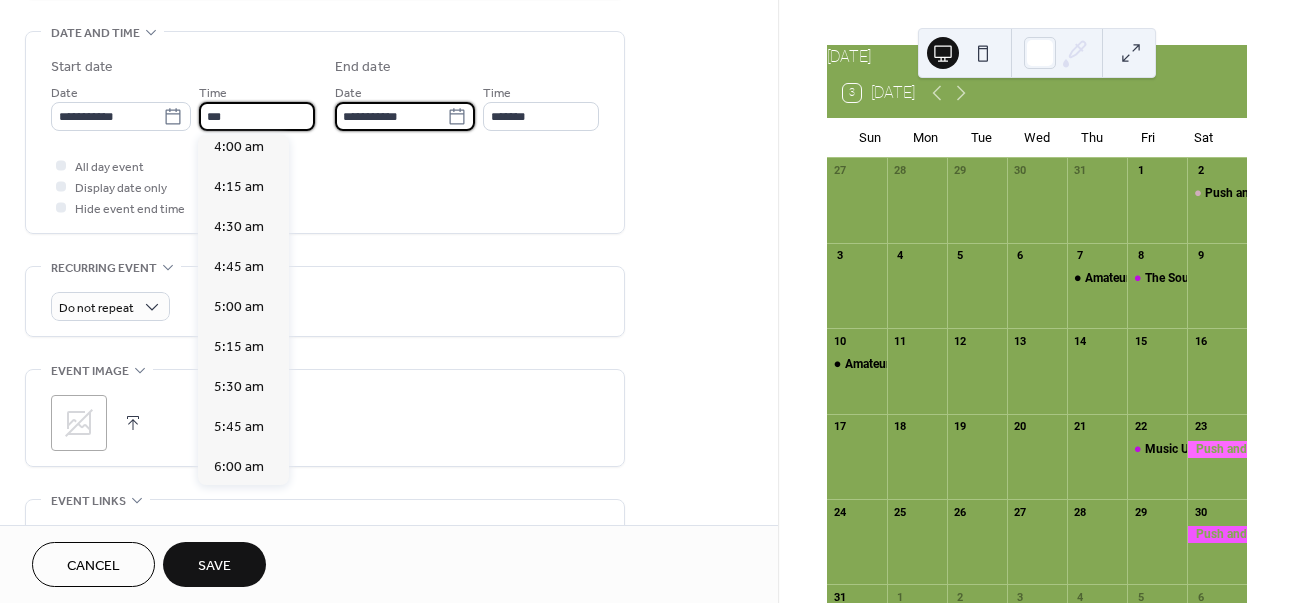 type on "*******" 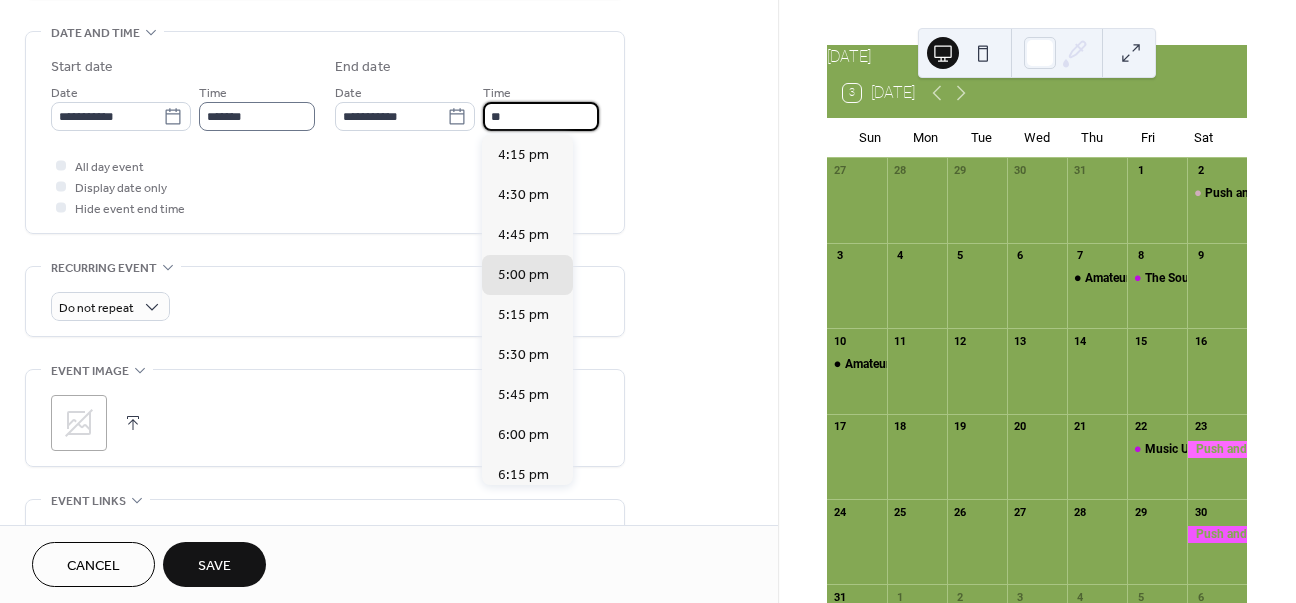 scroll, scrollTop: 905, scrollLeft: 0, axis: vertical 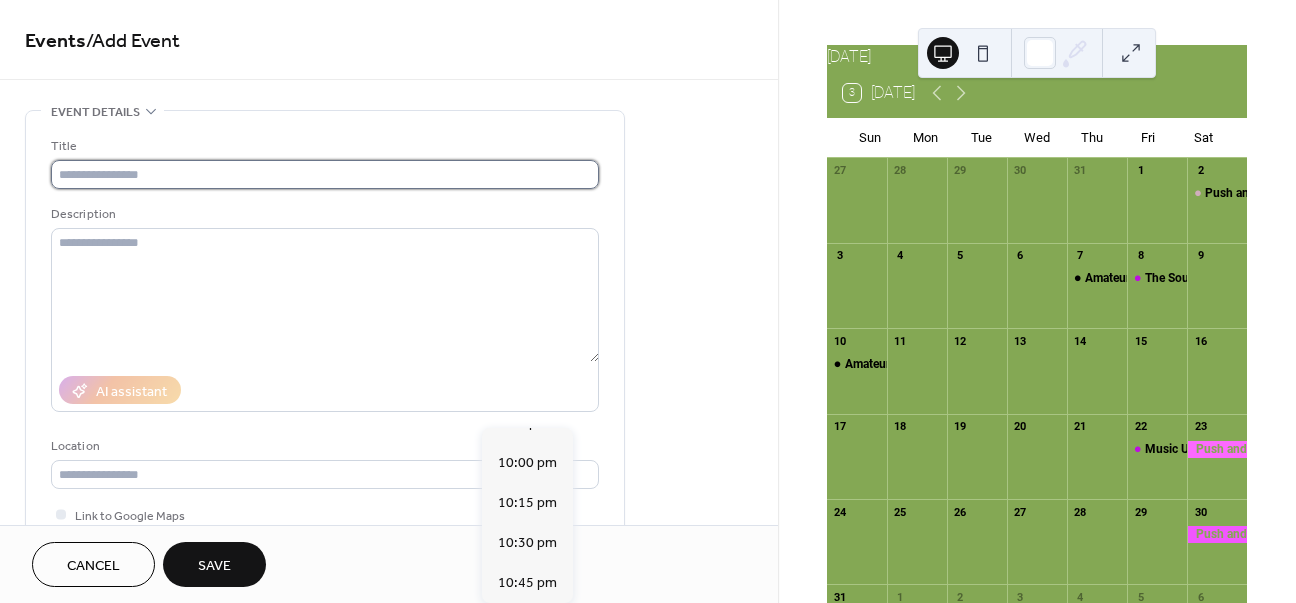 type on "********" 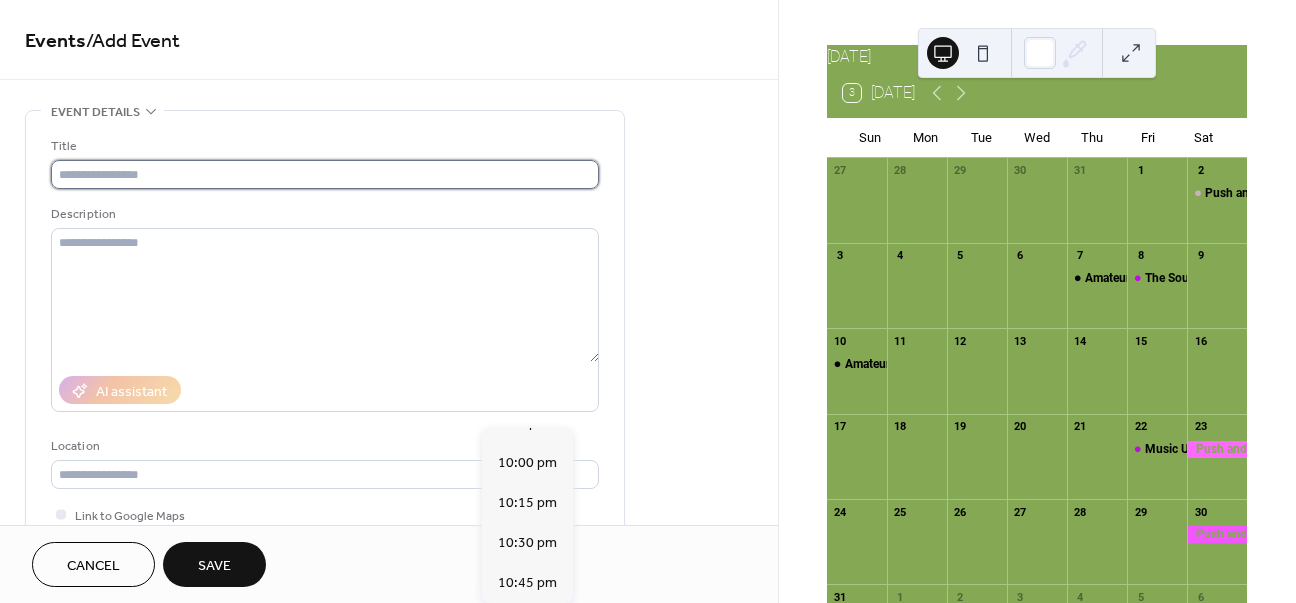 click at bounding box center (325, 174) 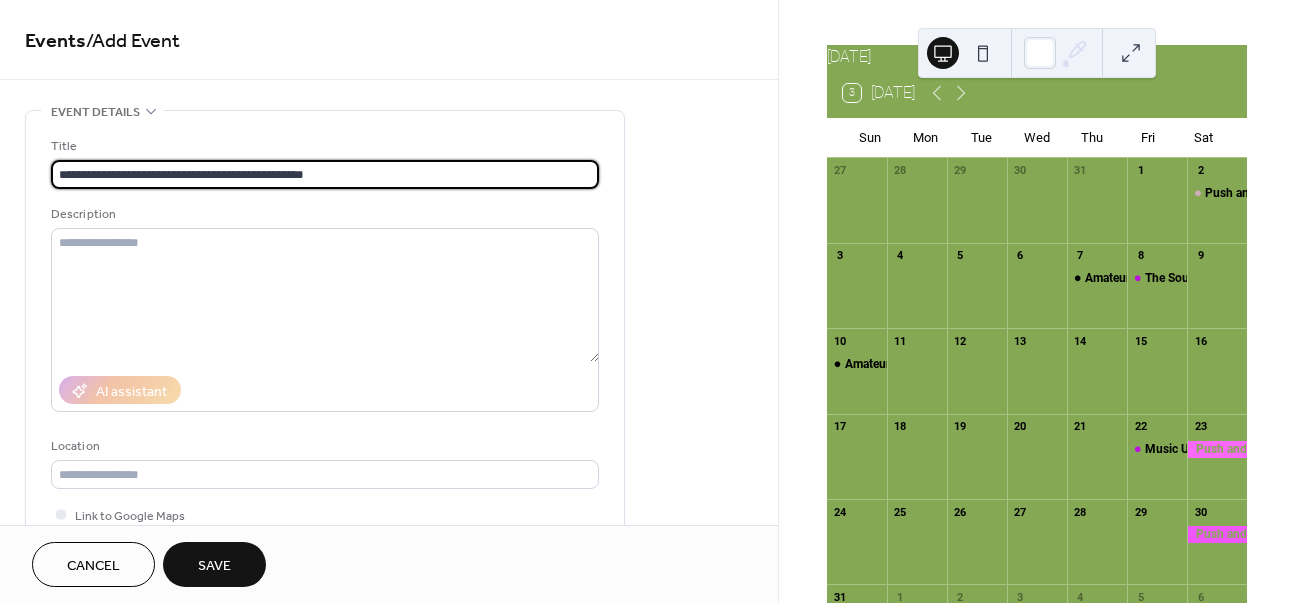scroll, scrollTop: 1, scrollLeft: 0, axis: vertical 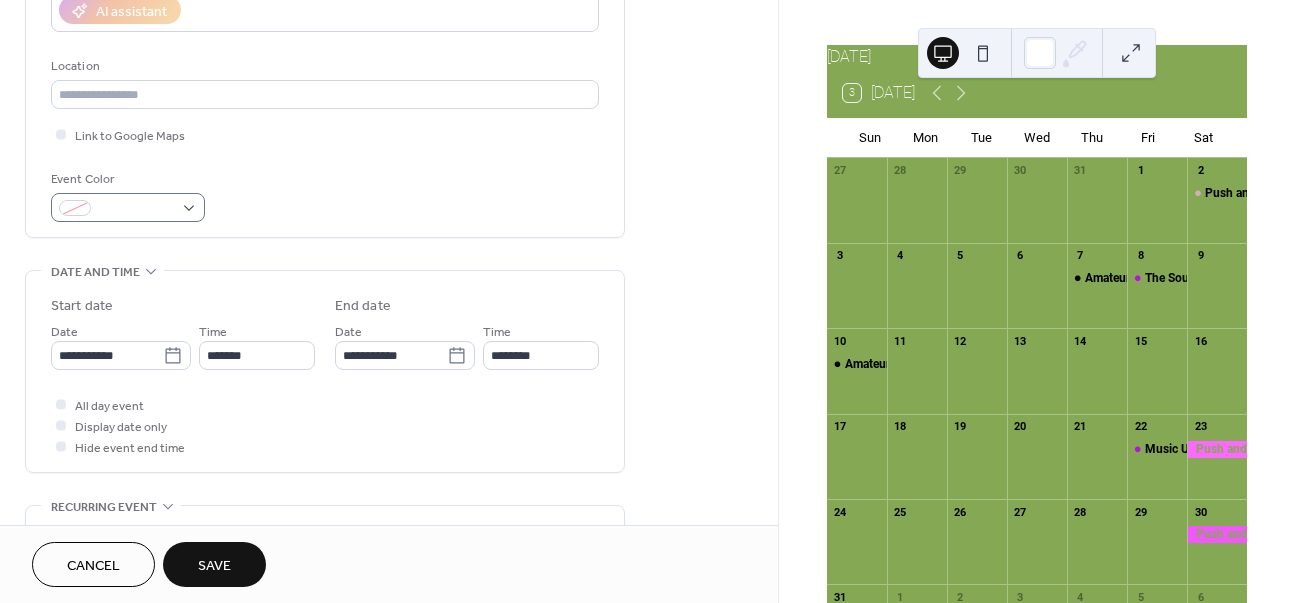 type on "**********" 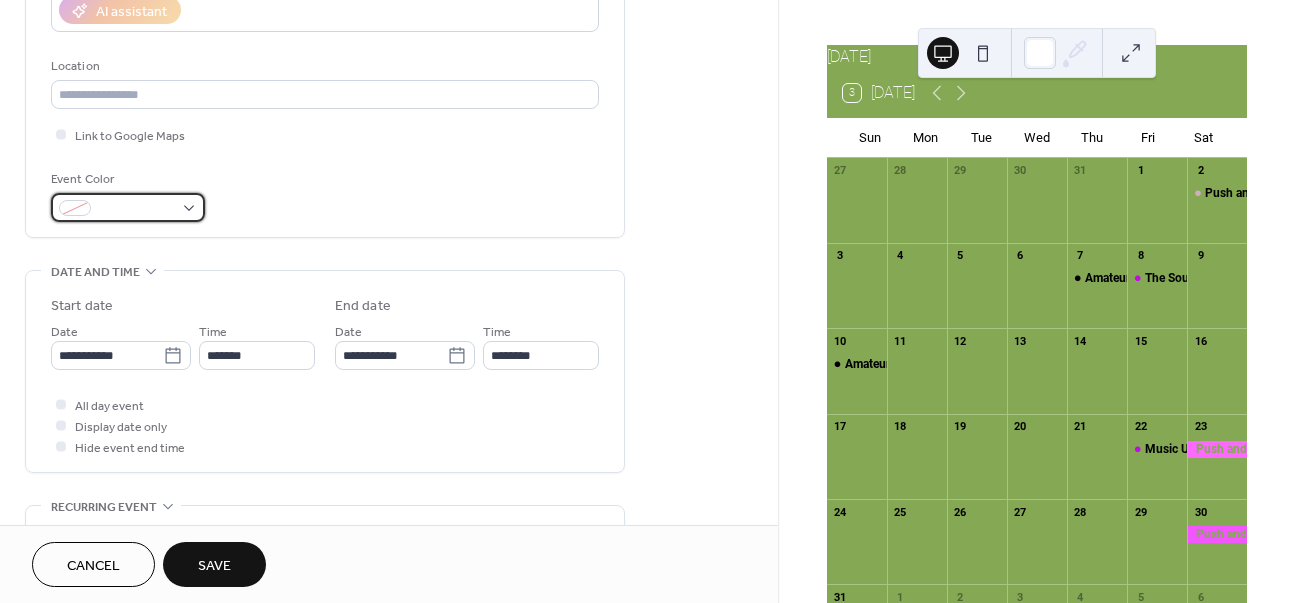 click at bounding box center [128, 207] 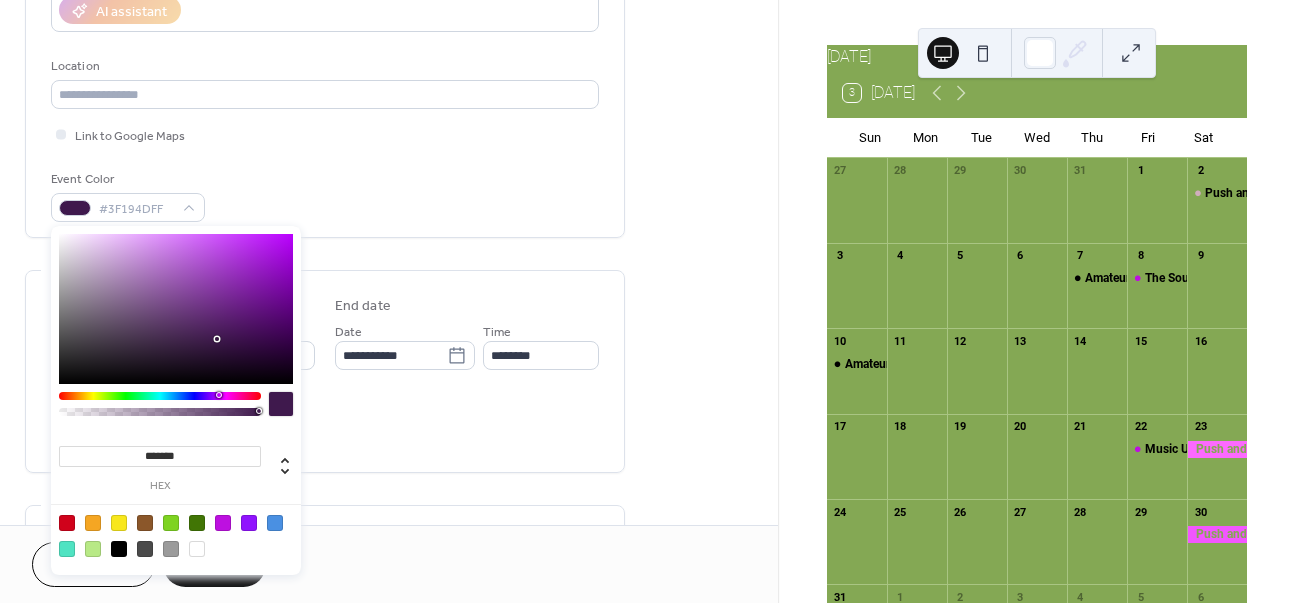 drag, startPoint x: 230, startPoint y: 397, endPoint x: 218, endPoint y: 396, distance: 12.0415945 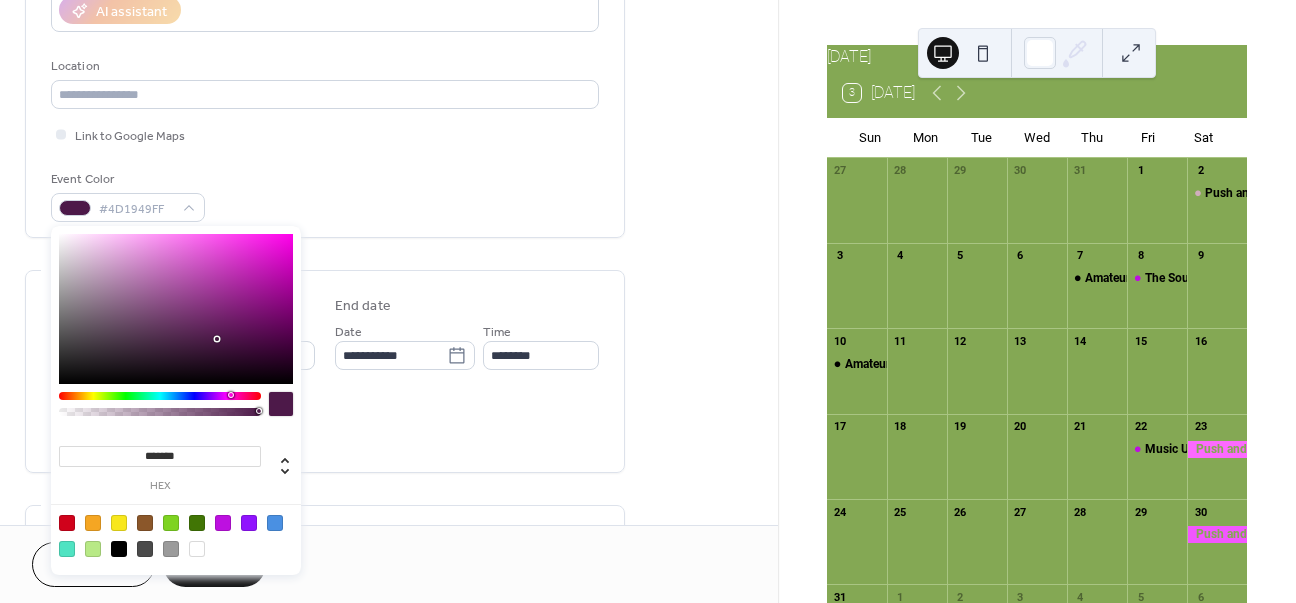 drag, startPoint x: 218, startPoint y: 396, endPoint x: 230, endPoint y: 396, distance: 12 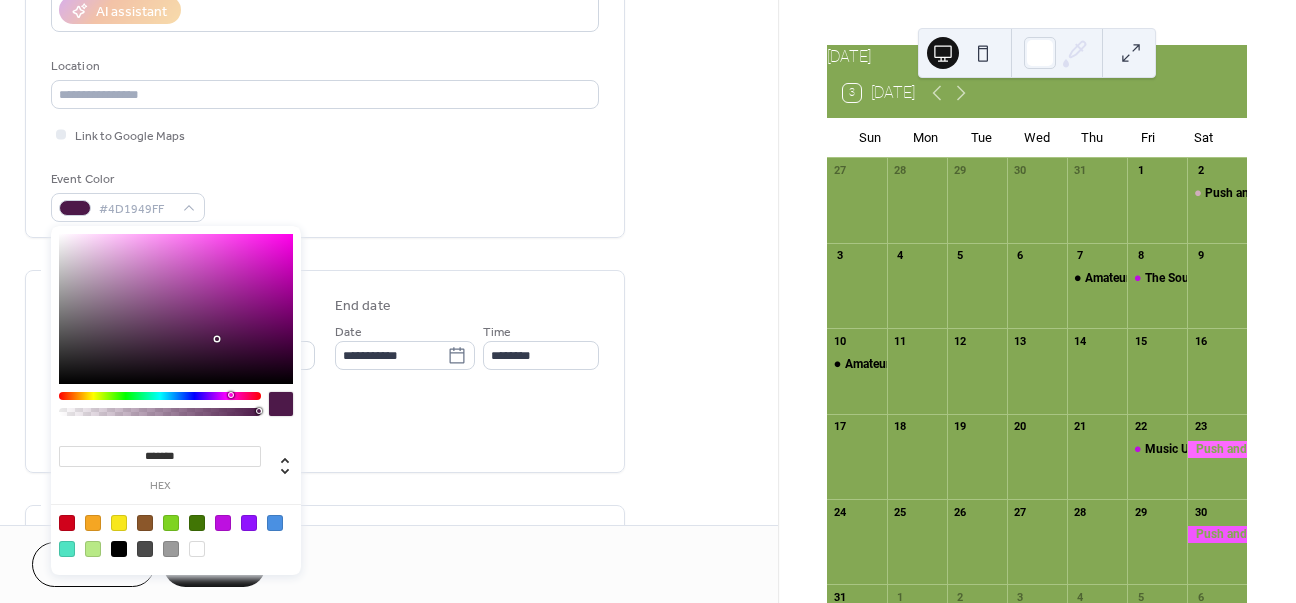 click at bounding box center [231, 395] 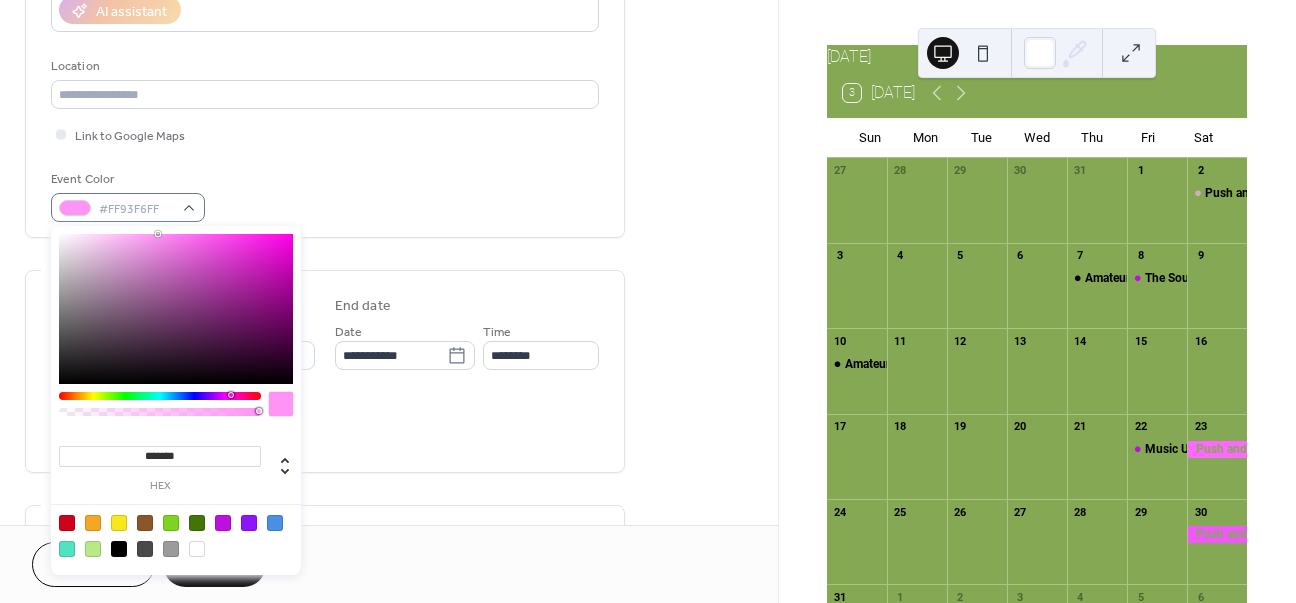type on "*******" 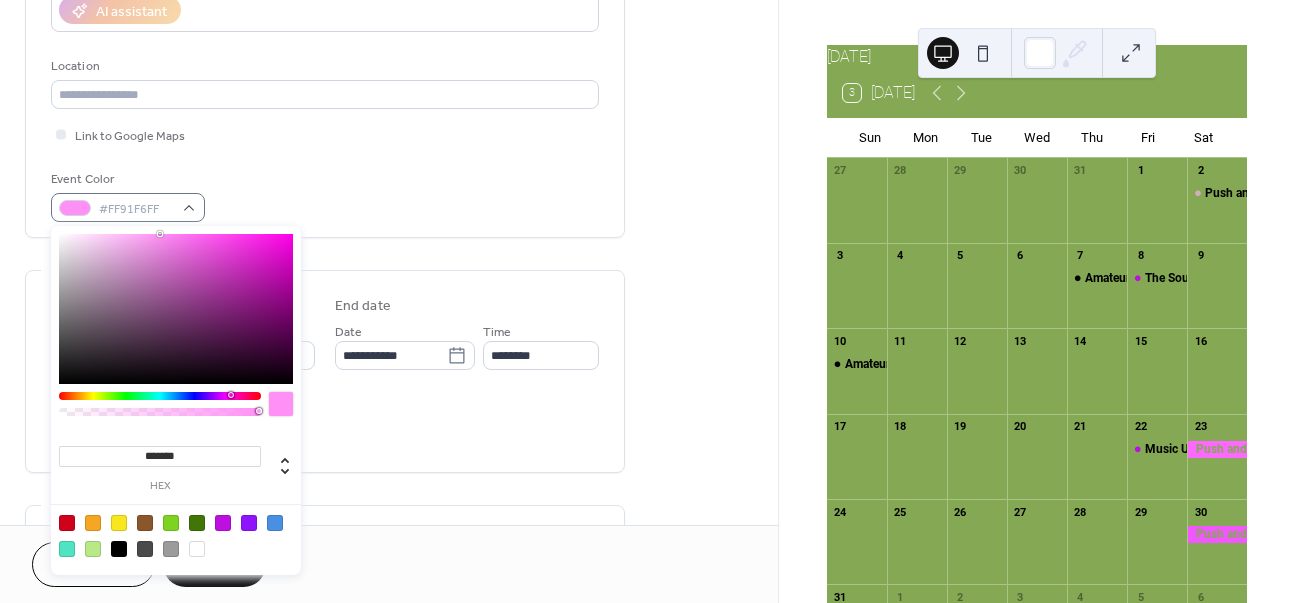 drag, startPoint x: 222, startPoint y: 293, endPoint x: 160, endPoint y: 212, distance: 102.0049 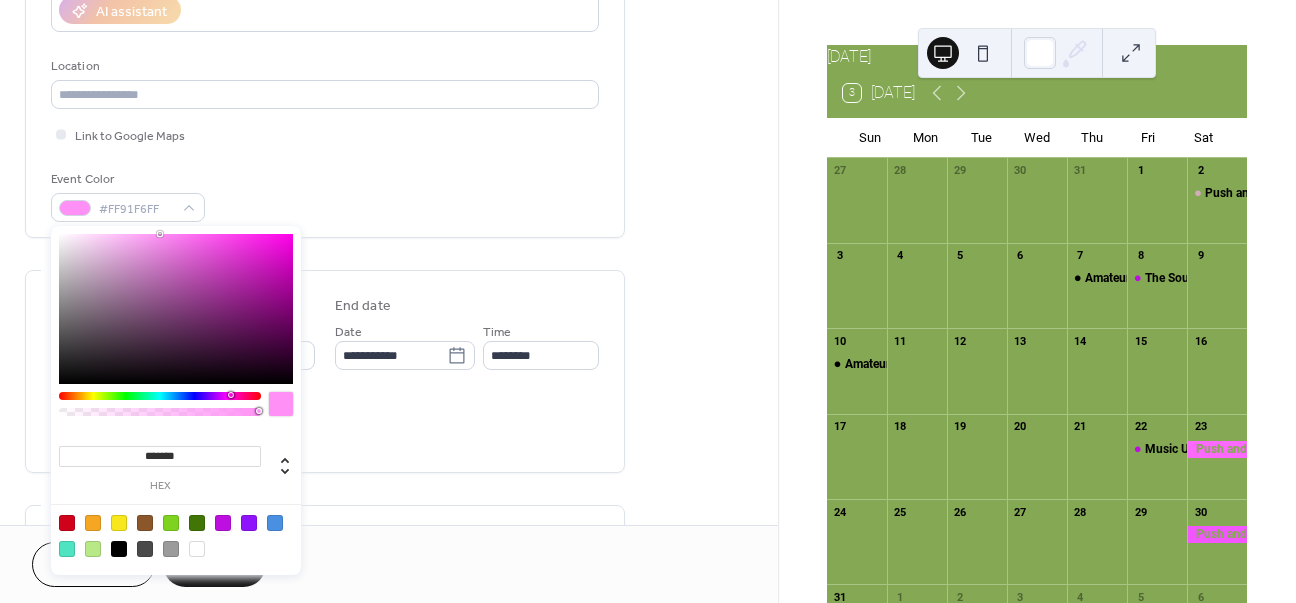click on "**********" at bounding box center (325, 407) 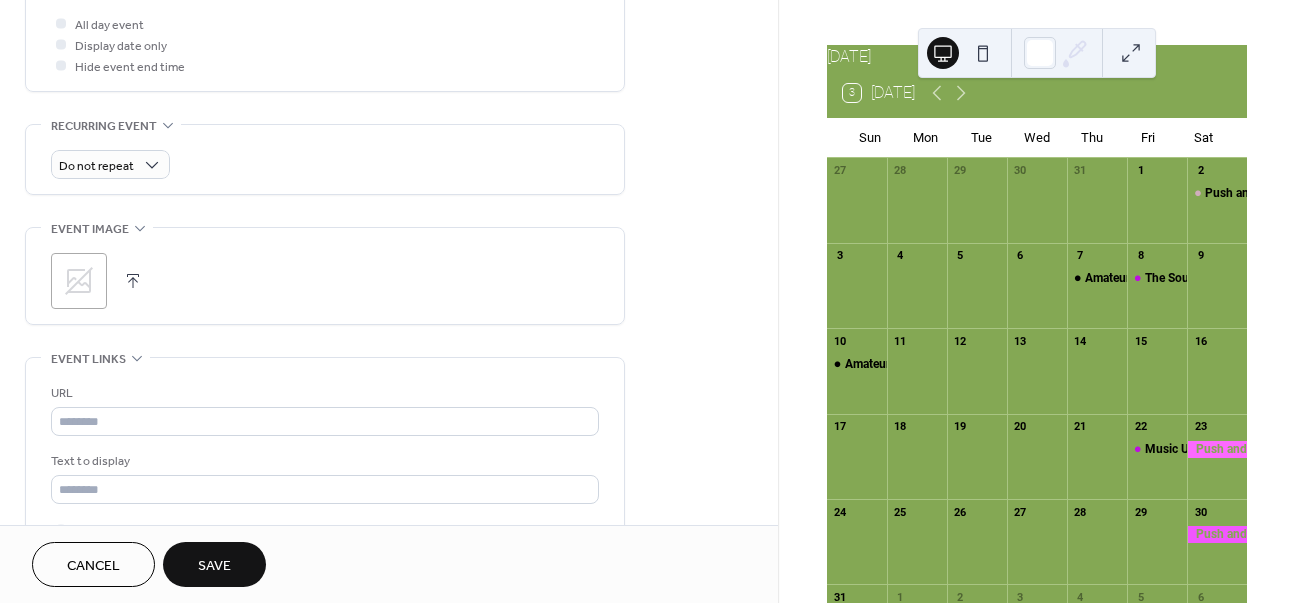 scroll, scrollTop: 763, scrollLeft: 0, axis: vertical 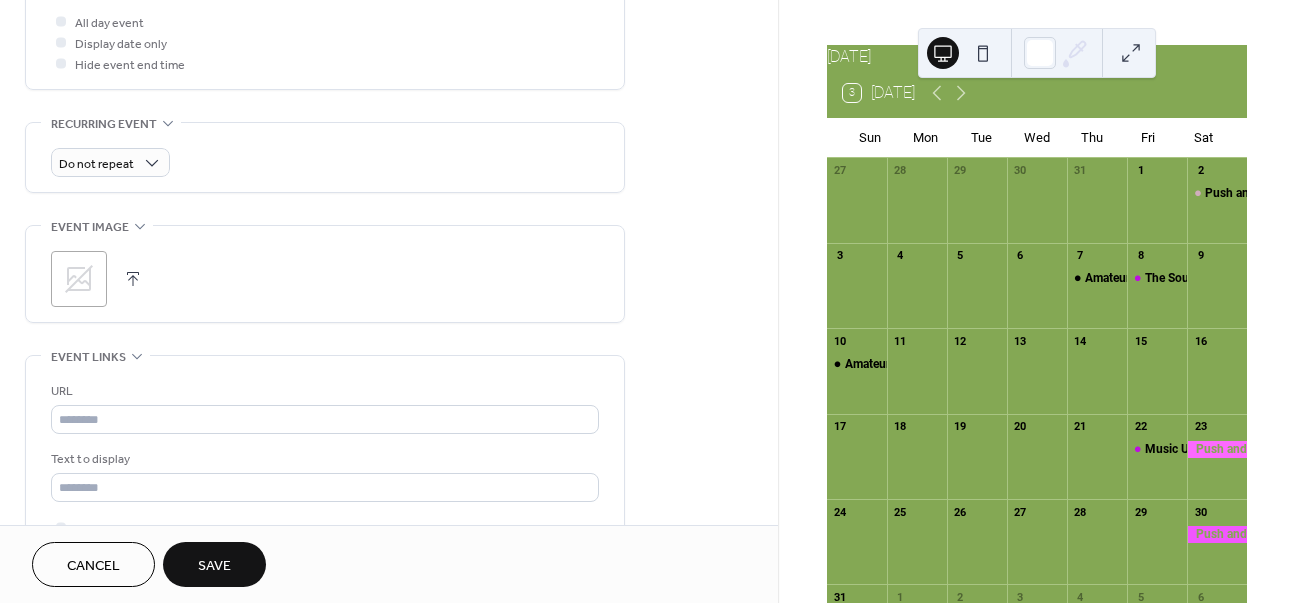 click on "Save" at bounding box center [214, 566] 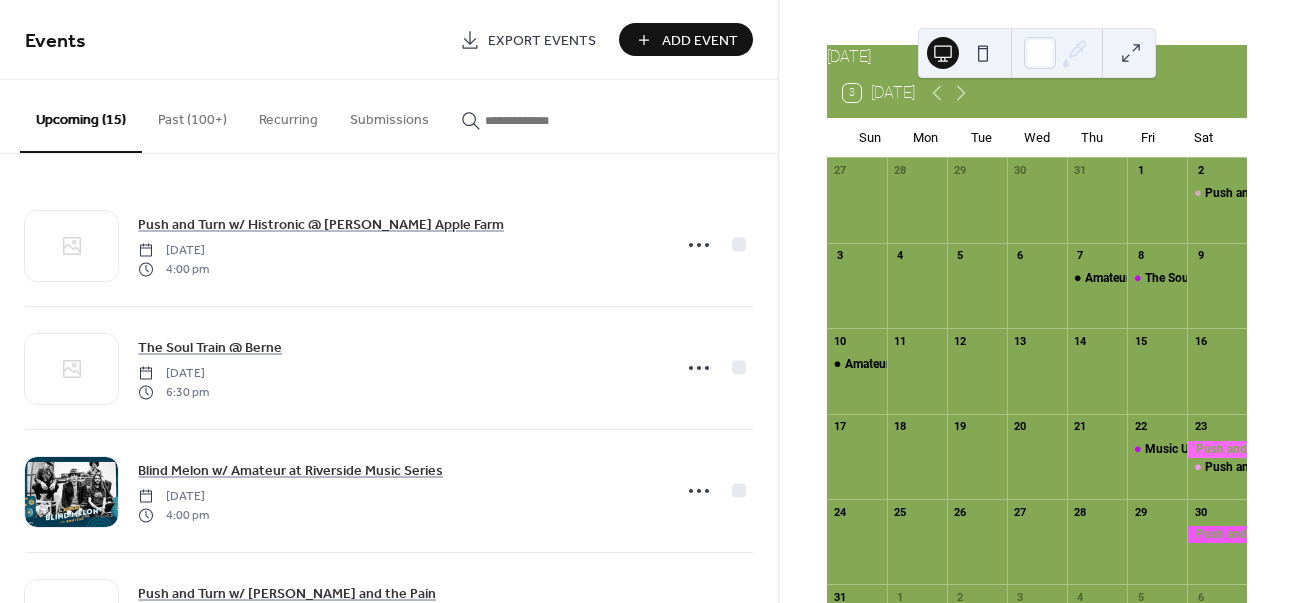 click at bounding box center [1217, 449] 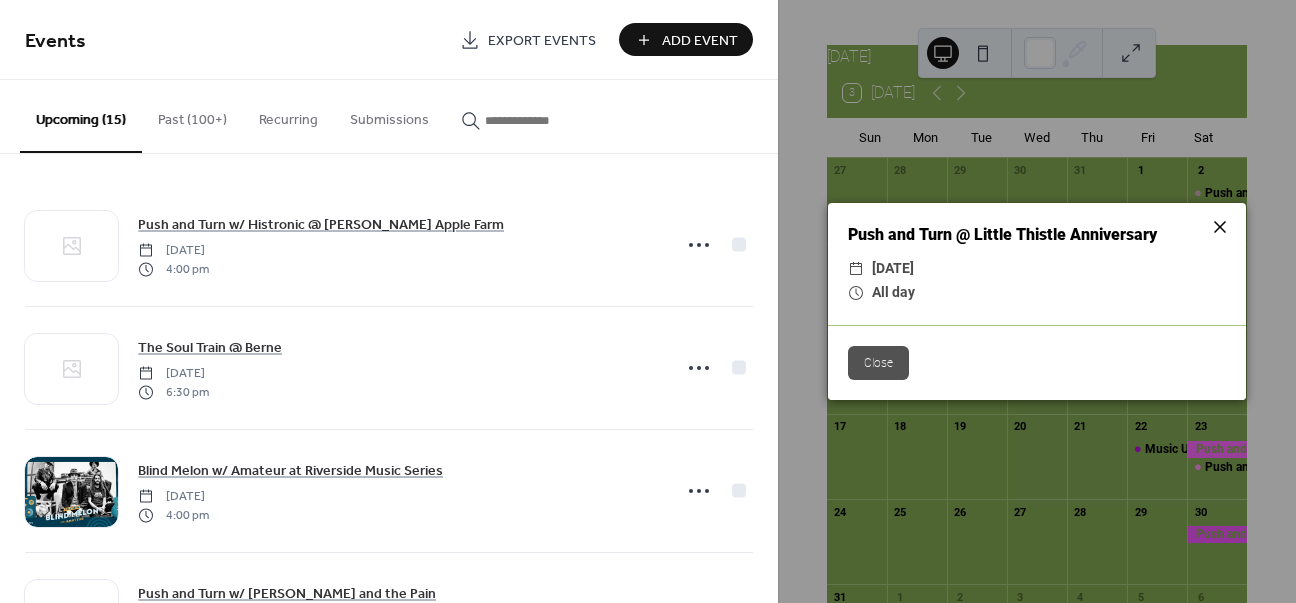 click 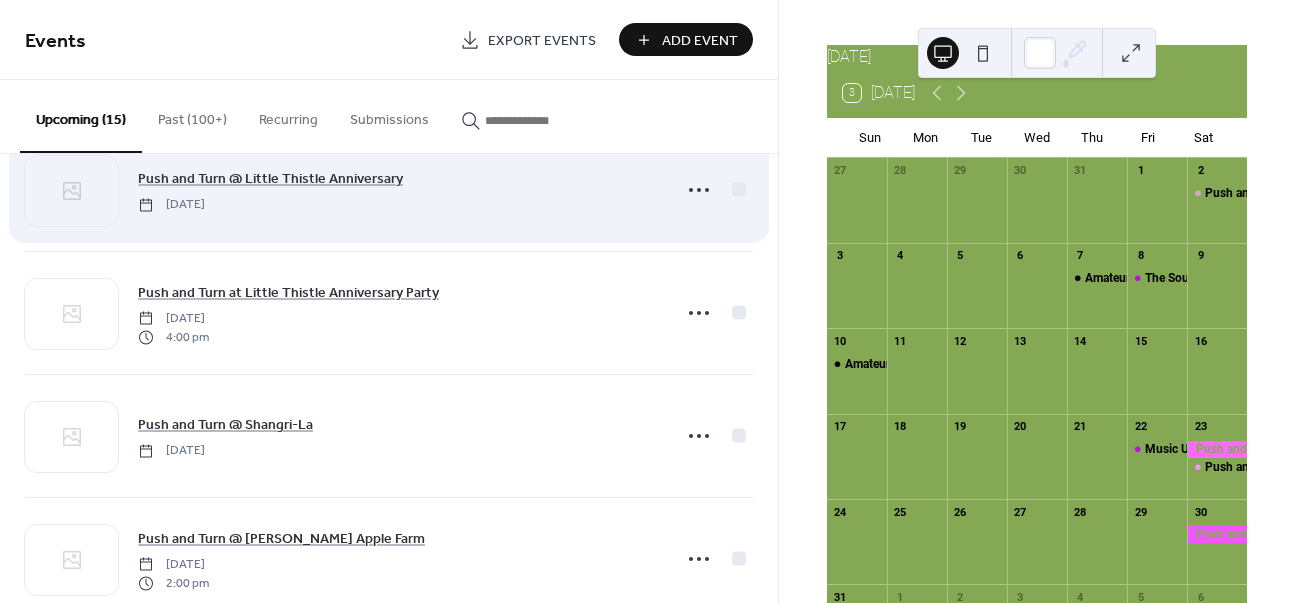 scroll, scrollTop: 1239, scrollLeft: 0, axis: vertical 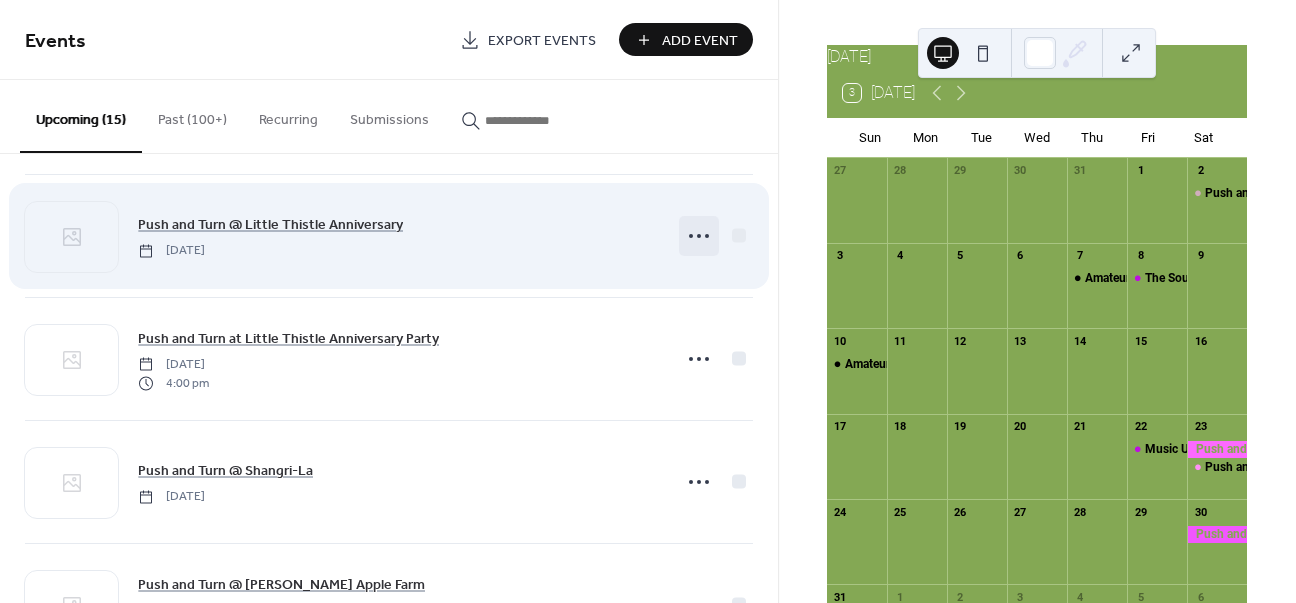 click 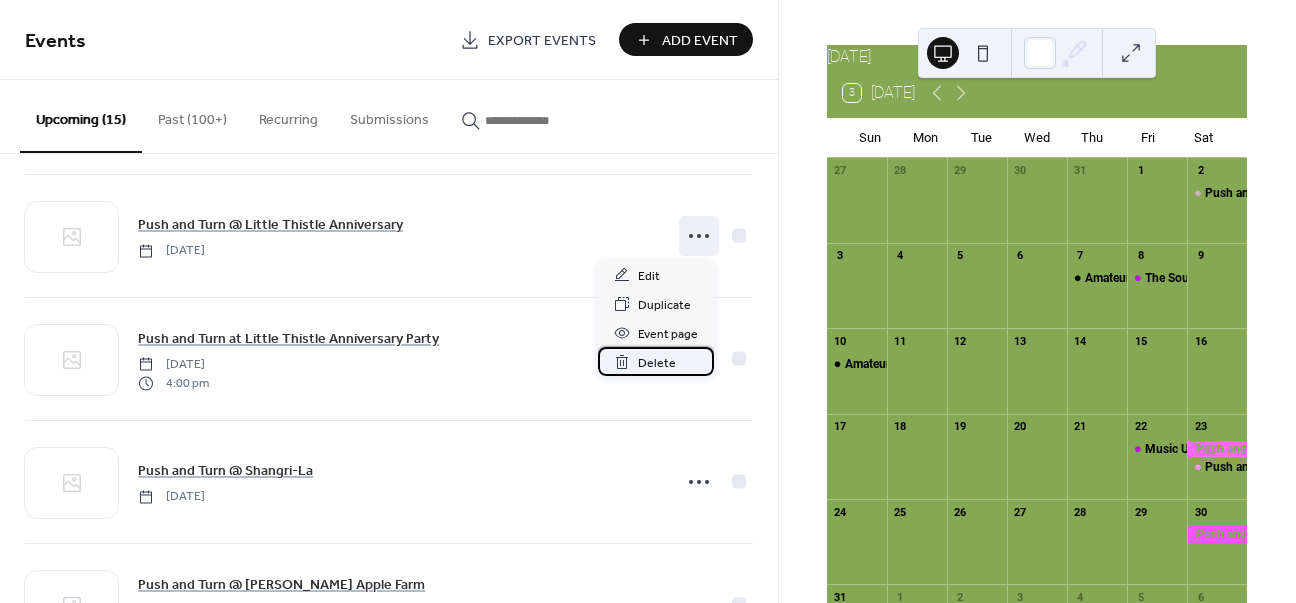 click on "Delete" at bounding box center (657, 363) 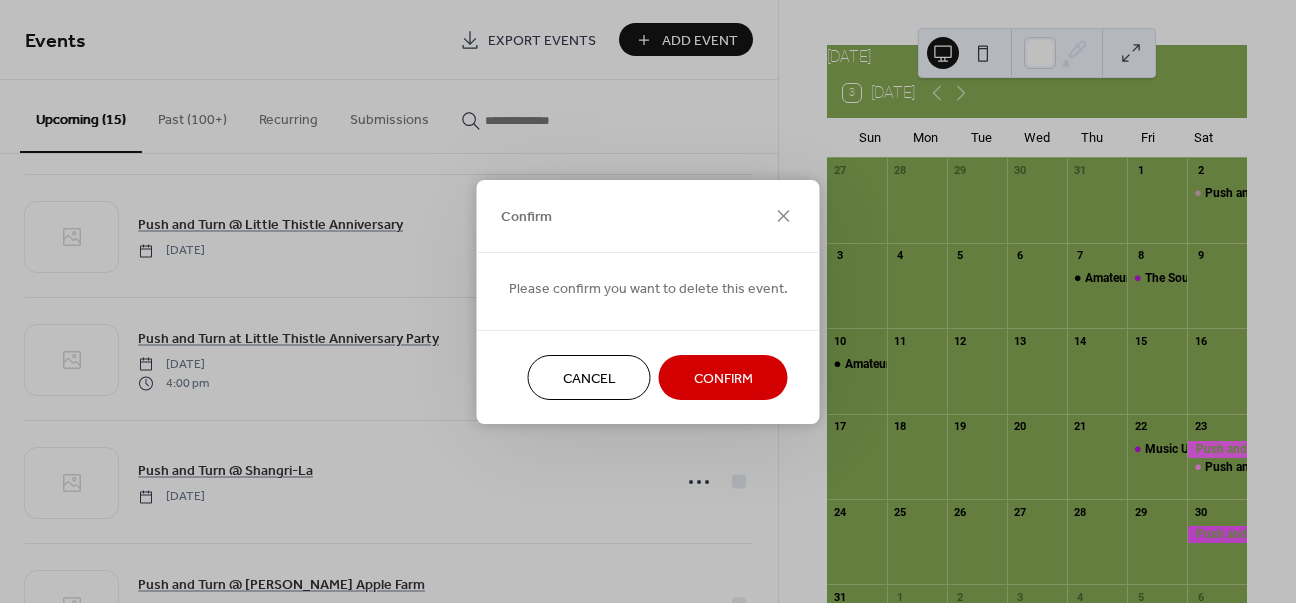click on "Confirm" at bounding box center (723, 378) 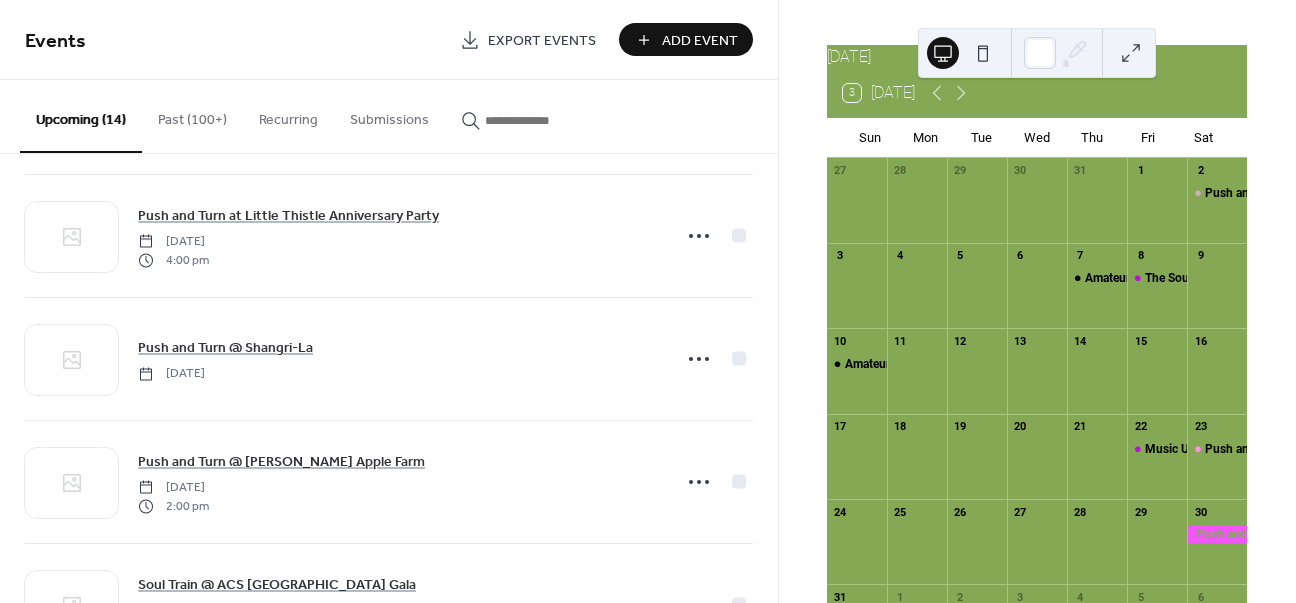 click at bounding box center [1217, 534] 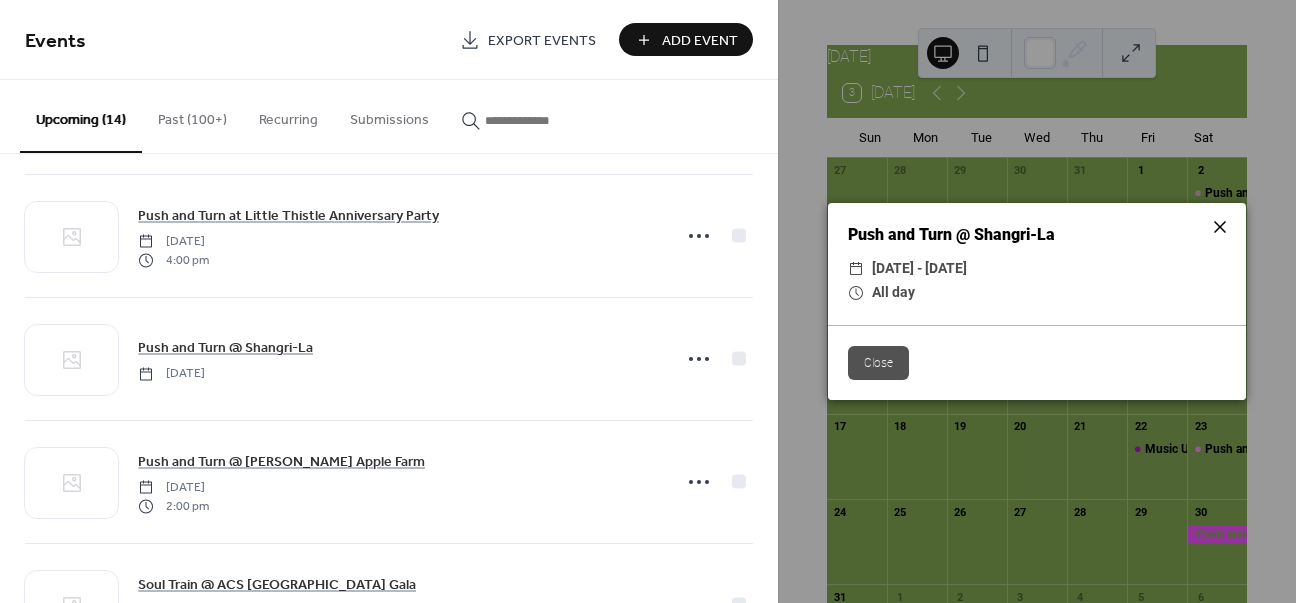 click 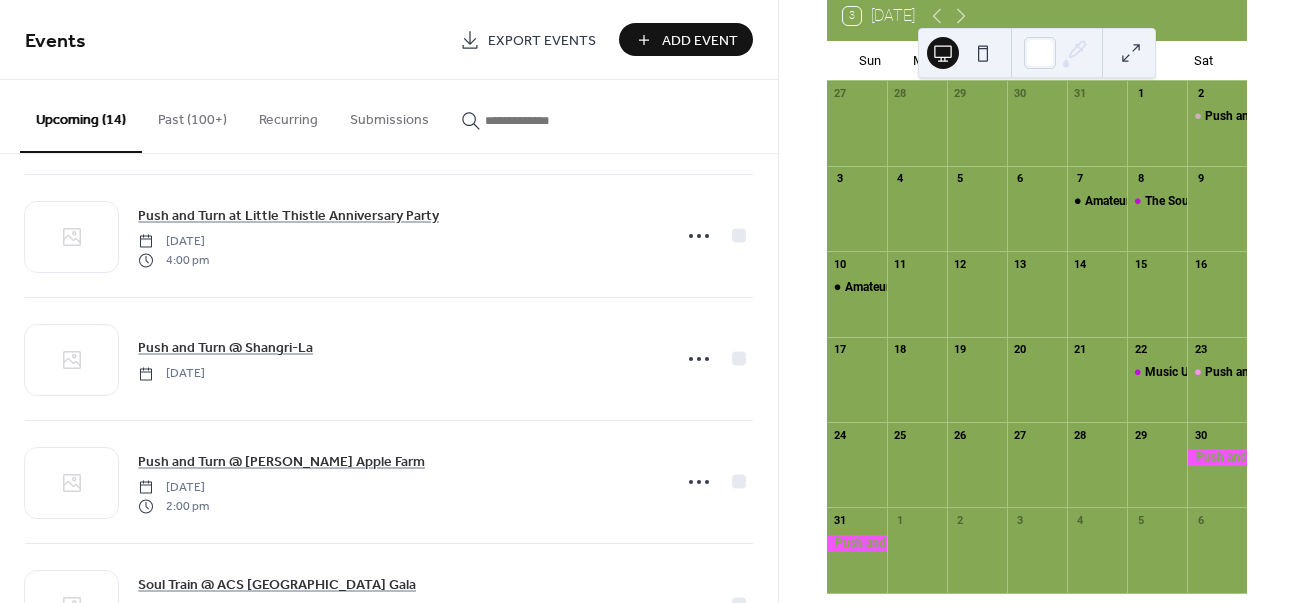 scroll, scrollTop: 144, scrollLeft: 0, axis: vertical 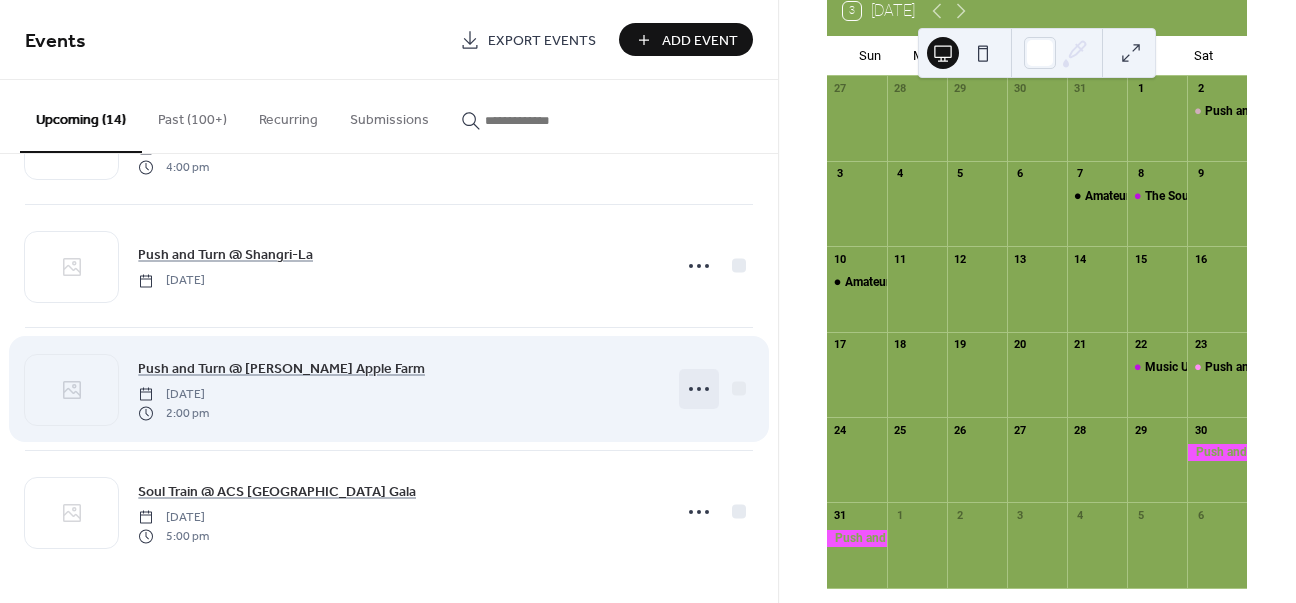 click 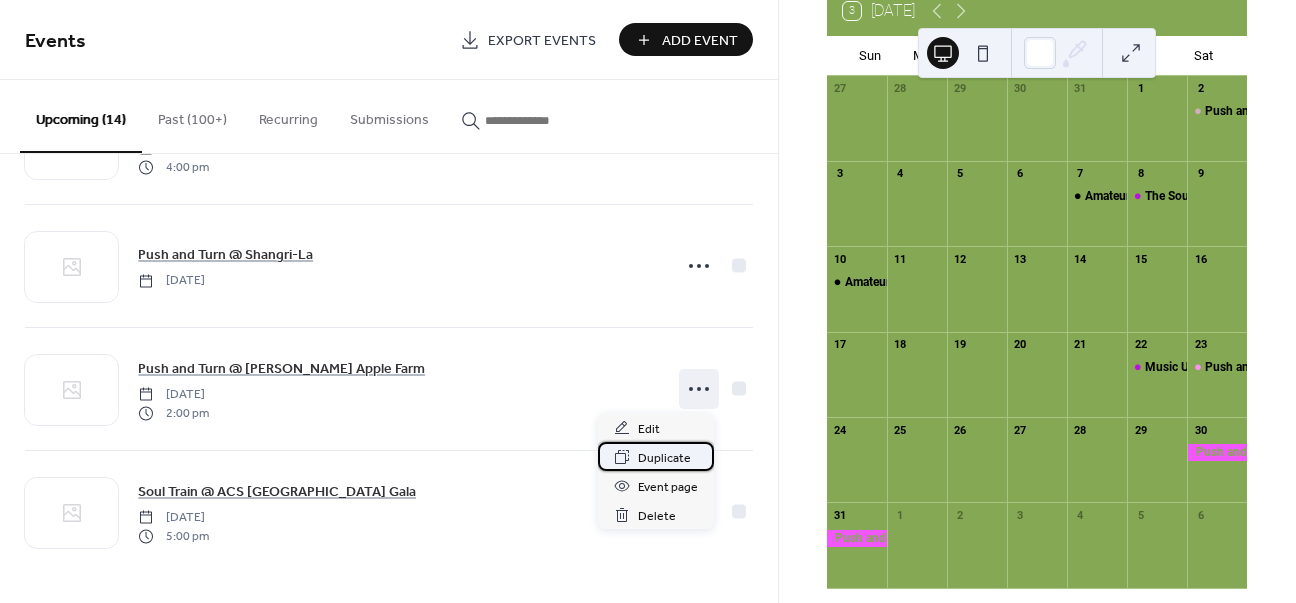 click on "Duplicate" at bounding box center (664, 458) 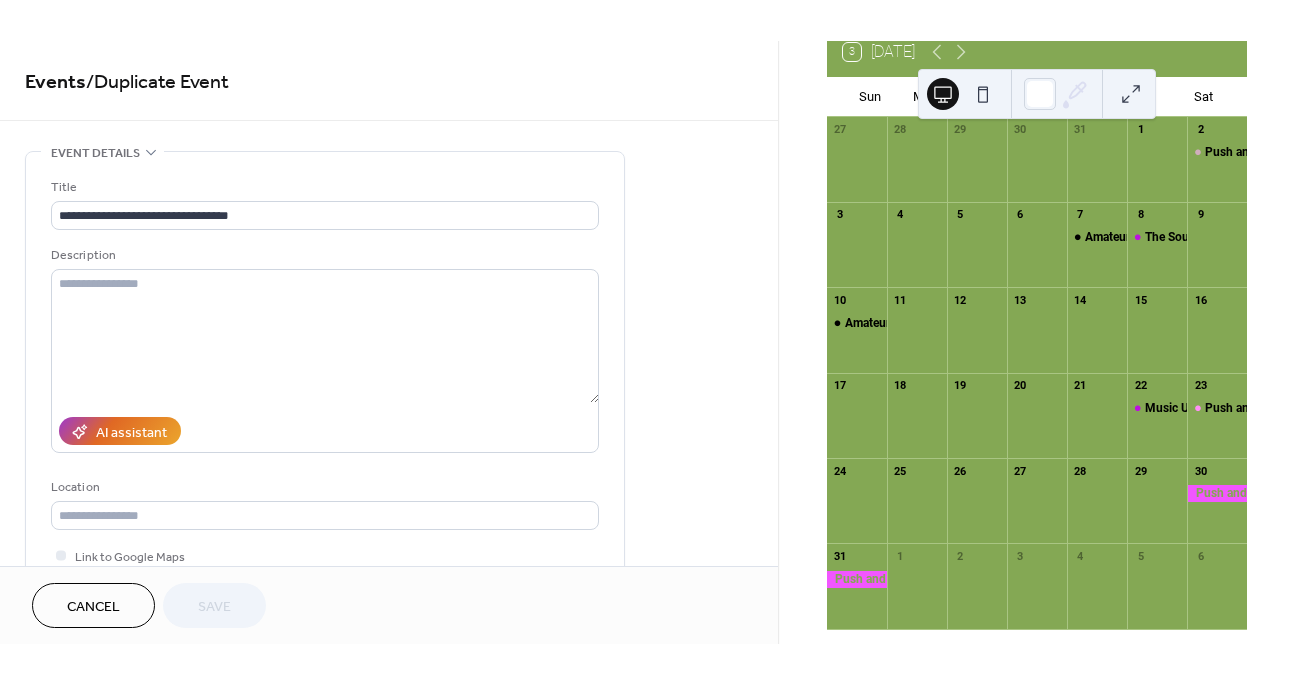 scroll, scrollTop: 107, scrollLeft: 0, axis: vertical 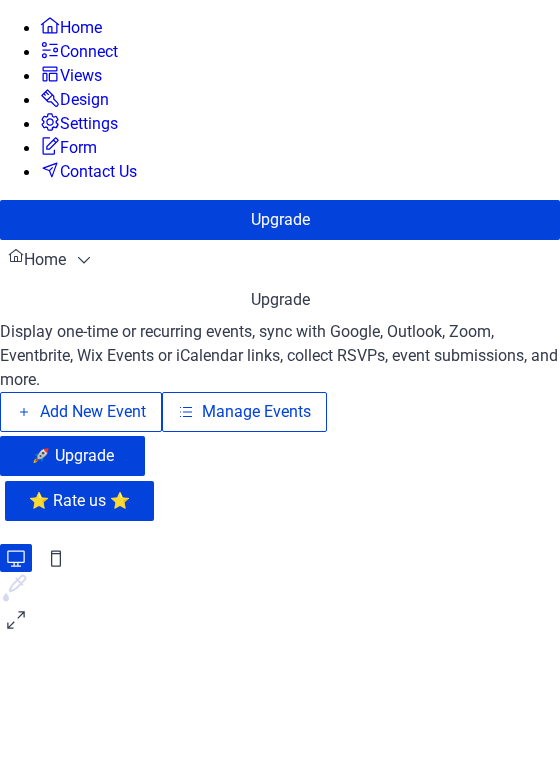 click on "Manage Events" at bounding box center [256, 412] 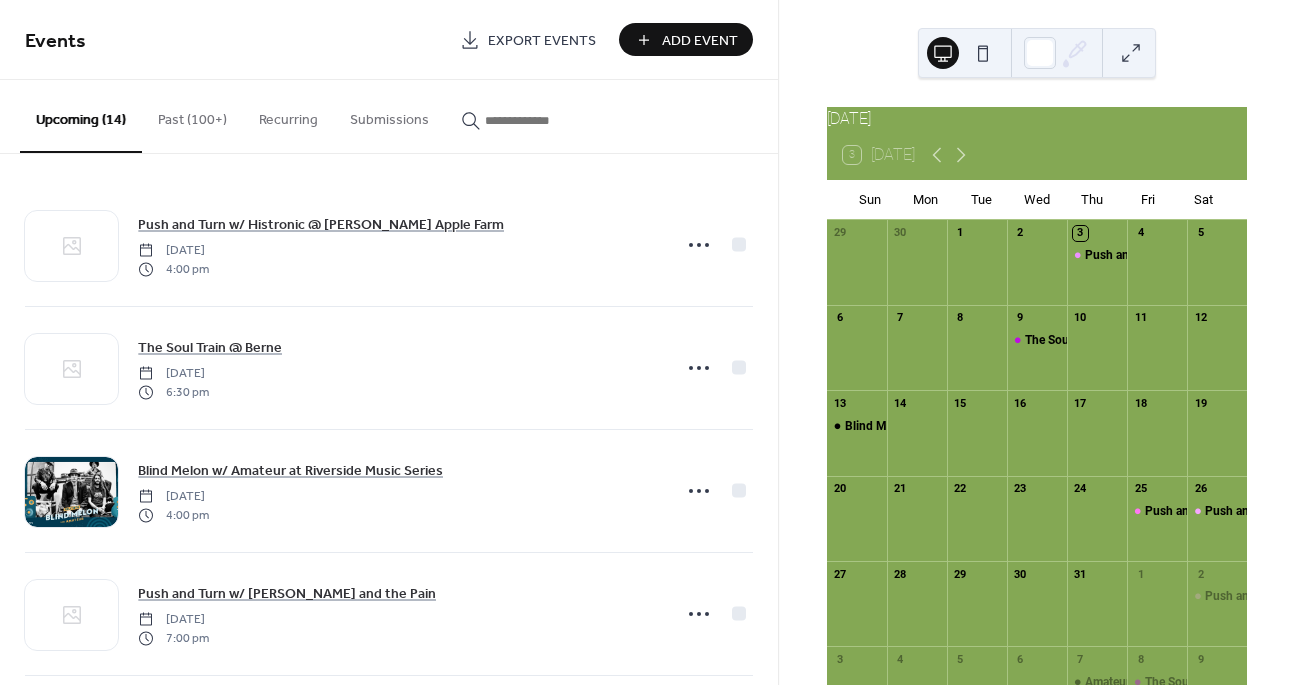 scroll, scrollTop: 0, scrollLeft: 0, axis: both 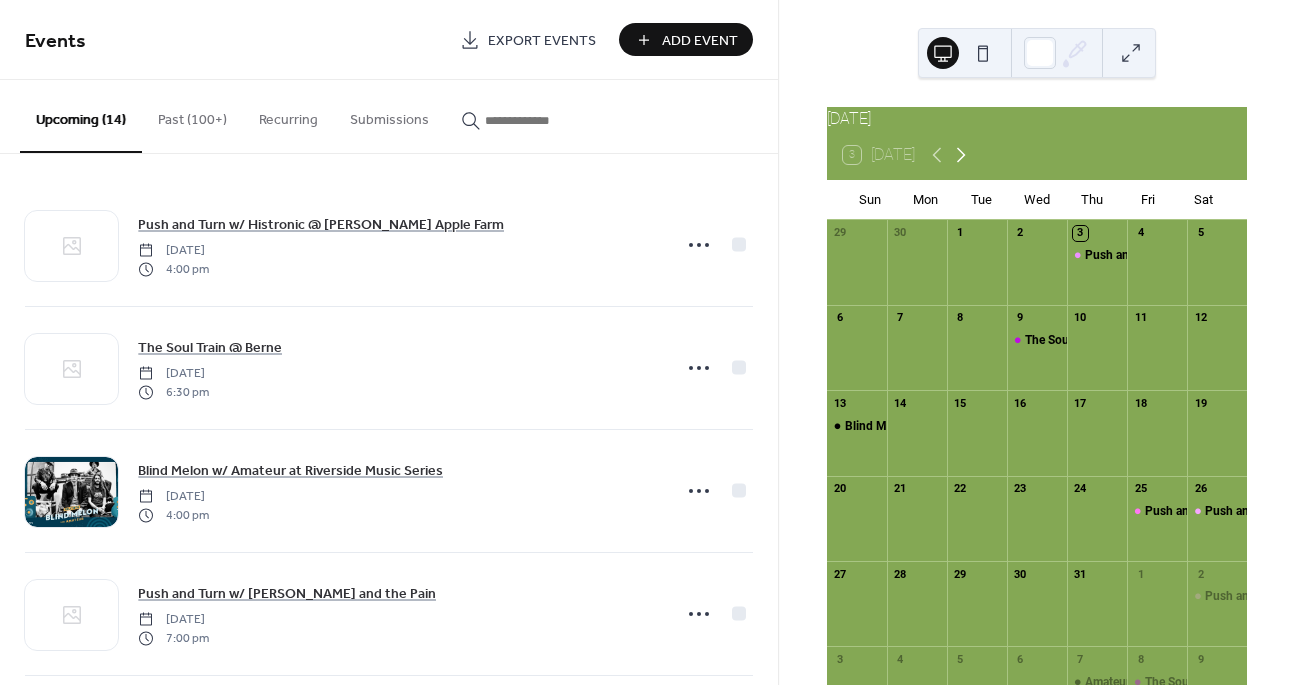 click 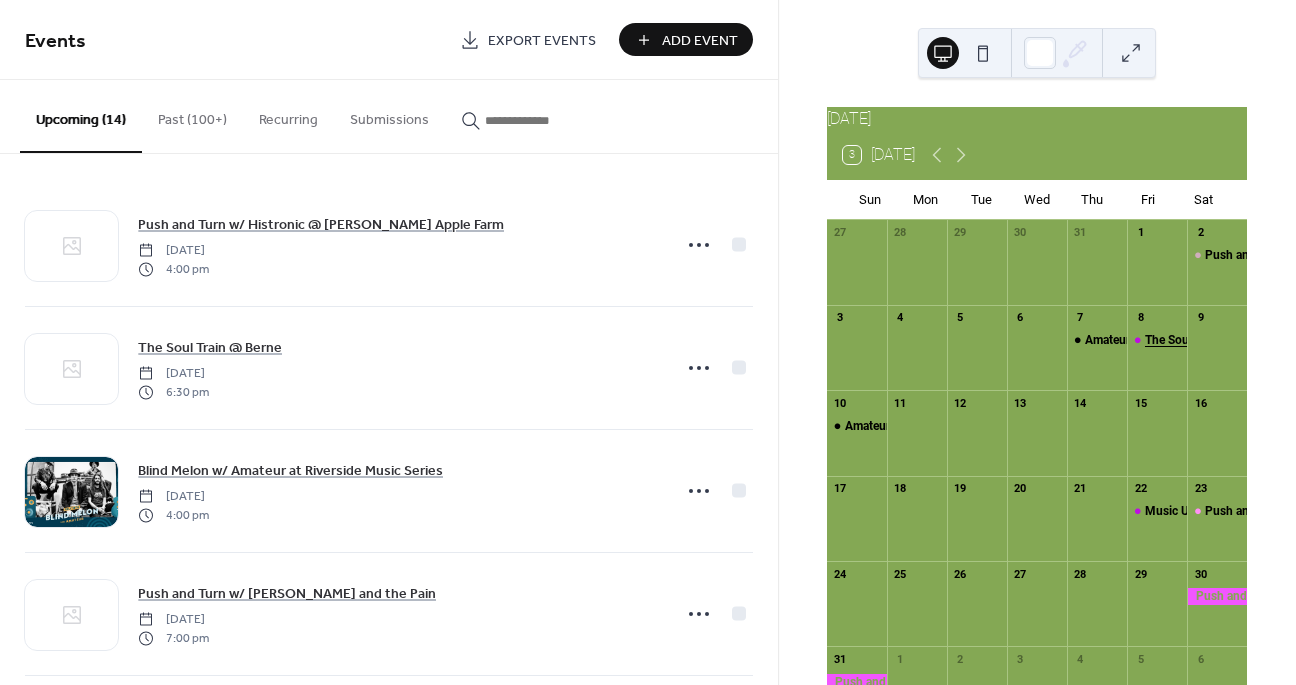 click on "The Soul Train at The [PERSON_NAME][GEOGRAPHIC_DATA]" at bounding box center (1306, 340) 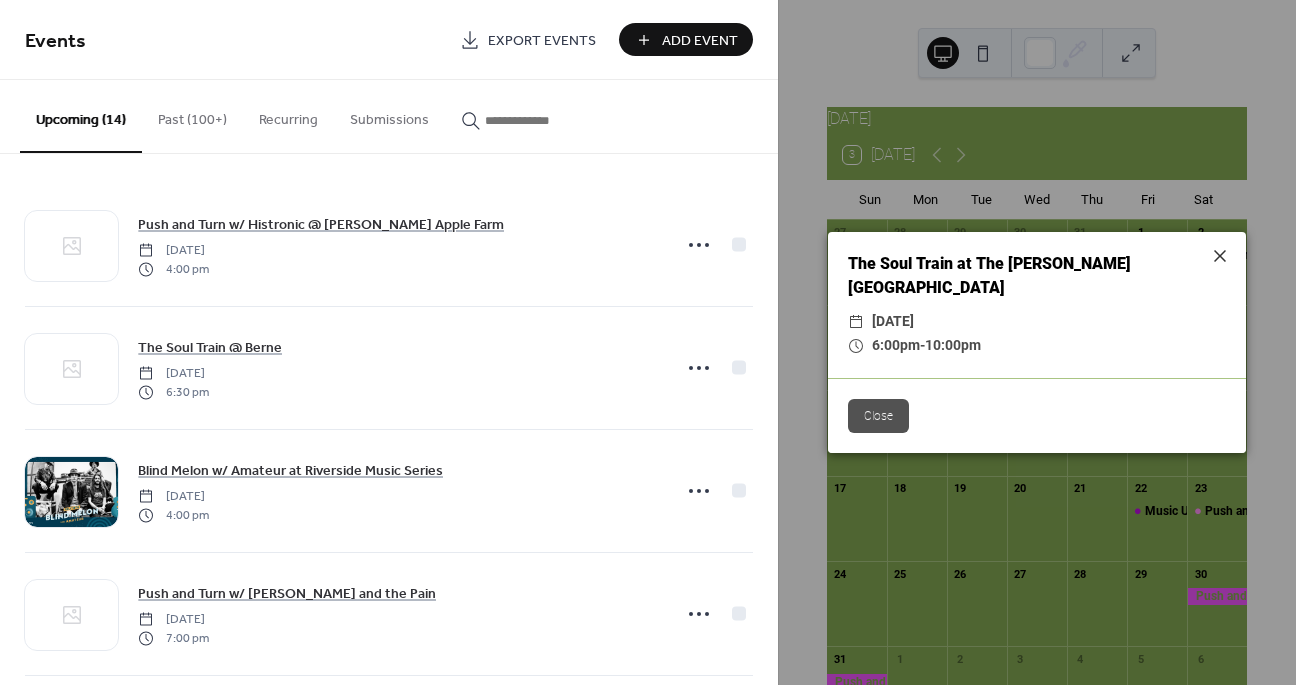 click on "The Soul Train at The Pepin Pickle Factory ​ Friday, August 8, 2025 ​ 6:00pm - 10:00pm Close" at bounding box center [1037, 342] 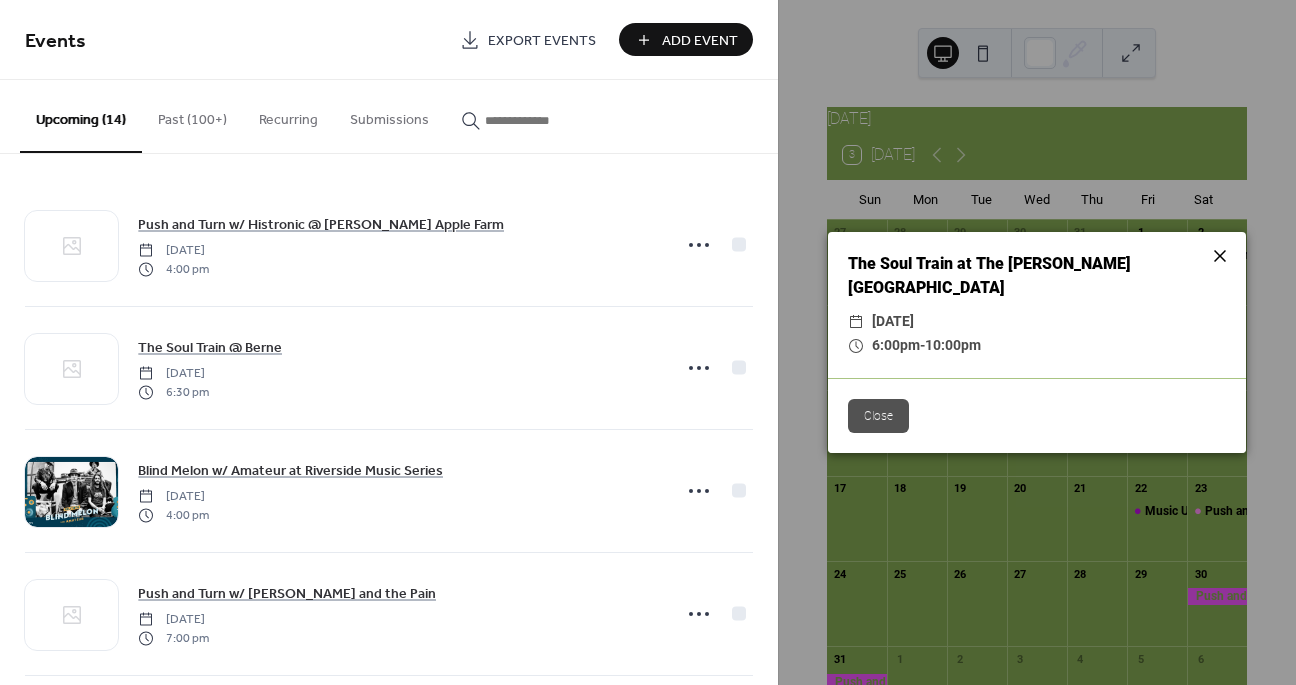 click 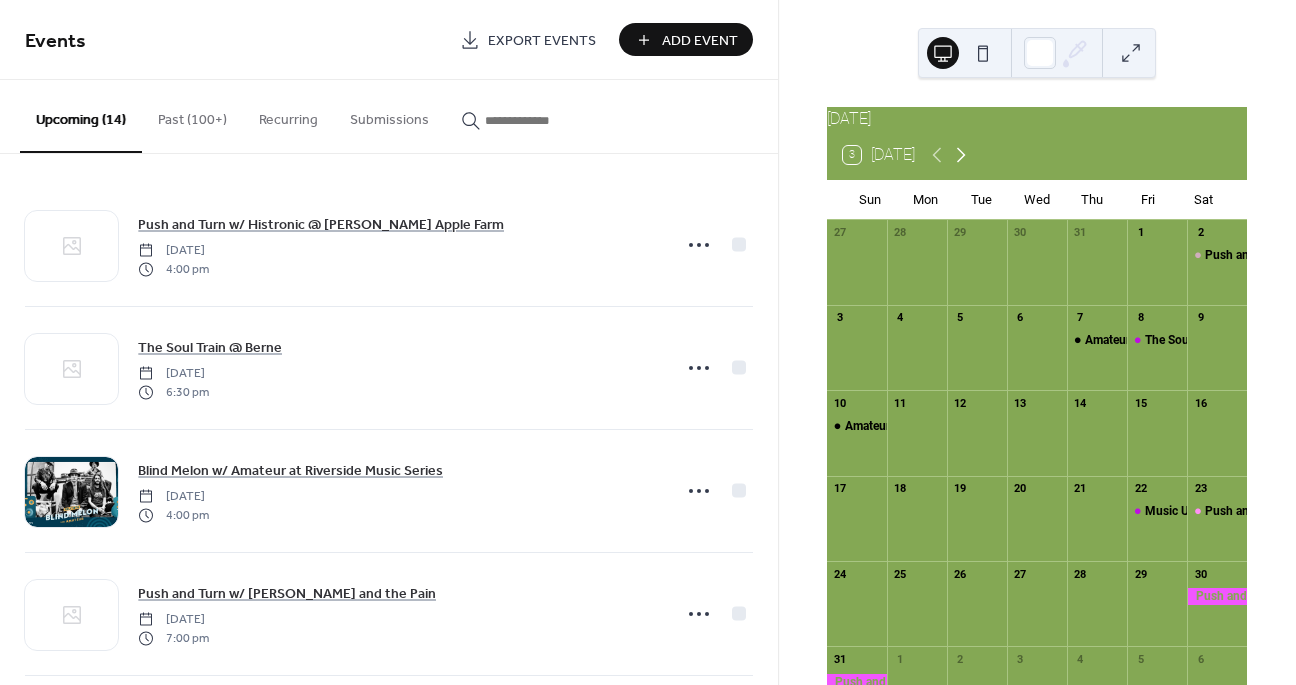 click 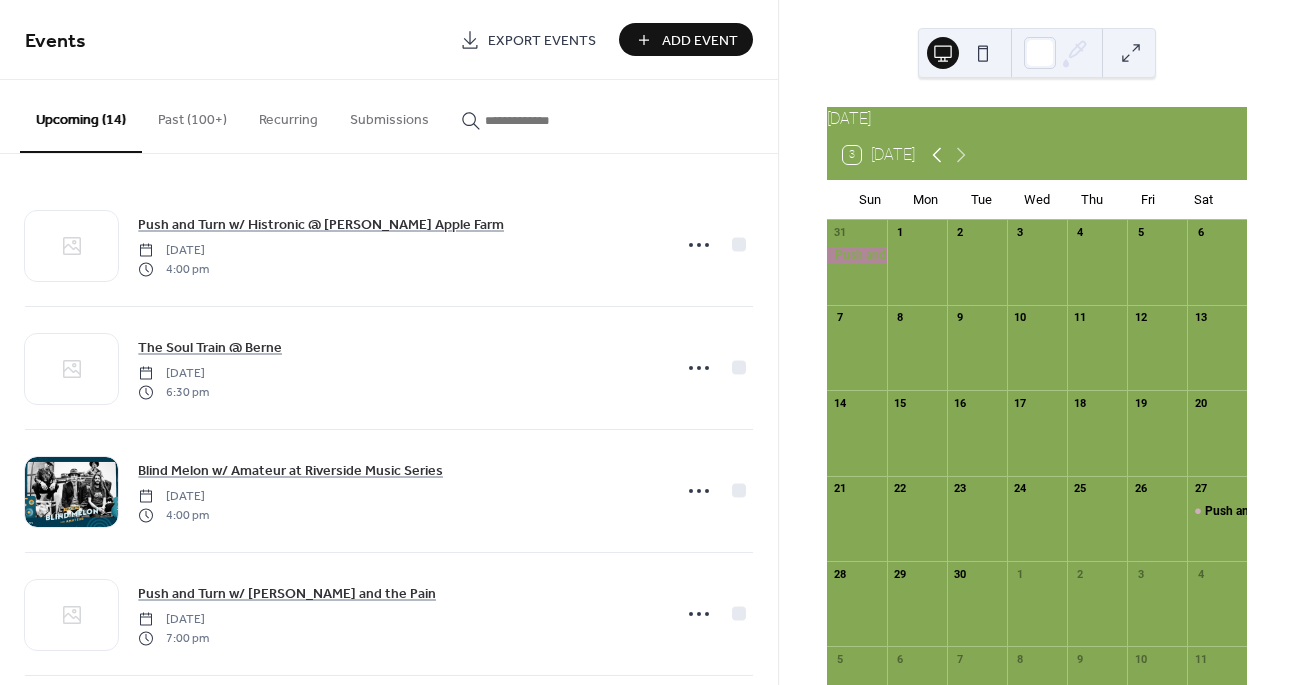 click 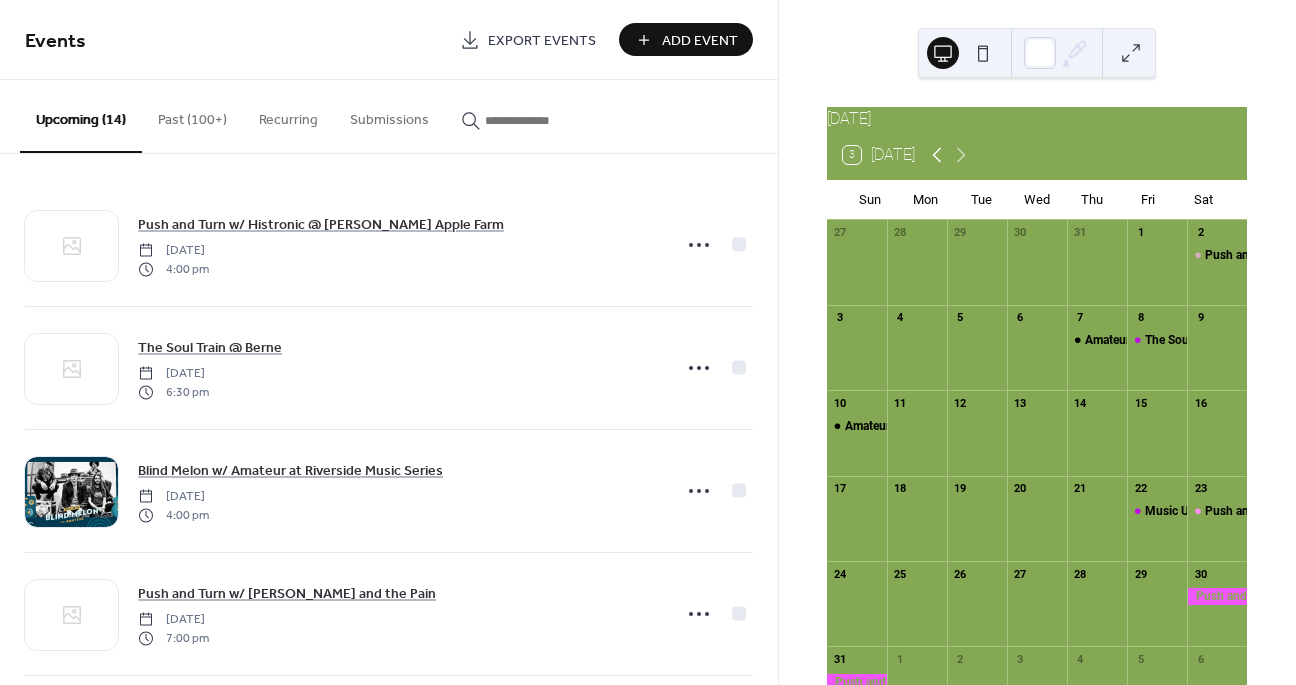 click 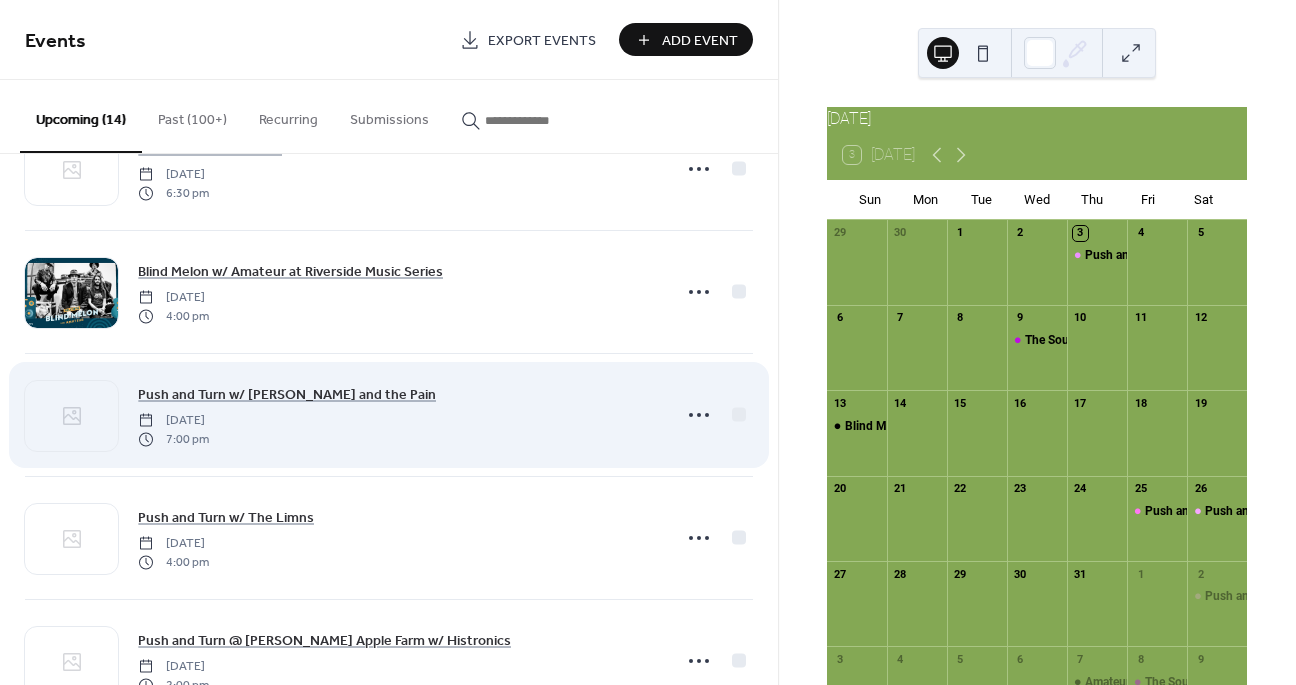 scroll, scrollTop: 202, scrollLeft: 0, axis: vertical 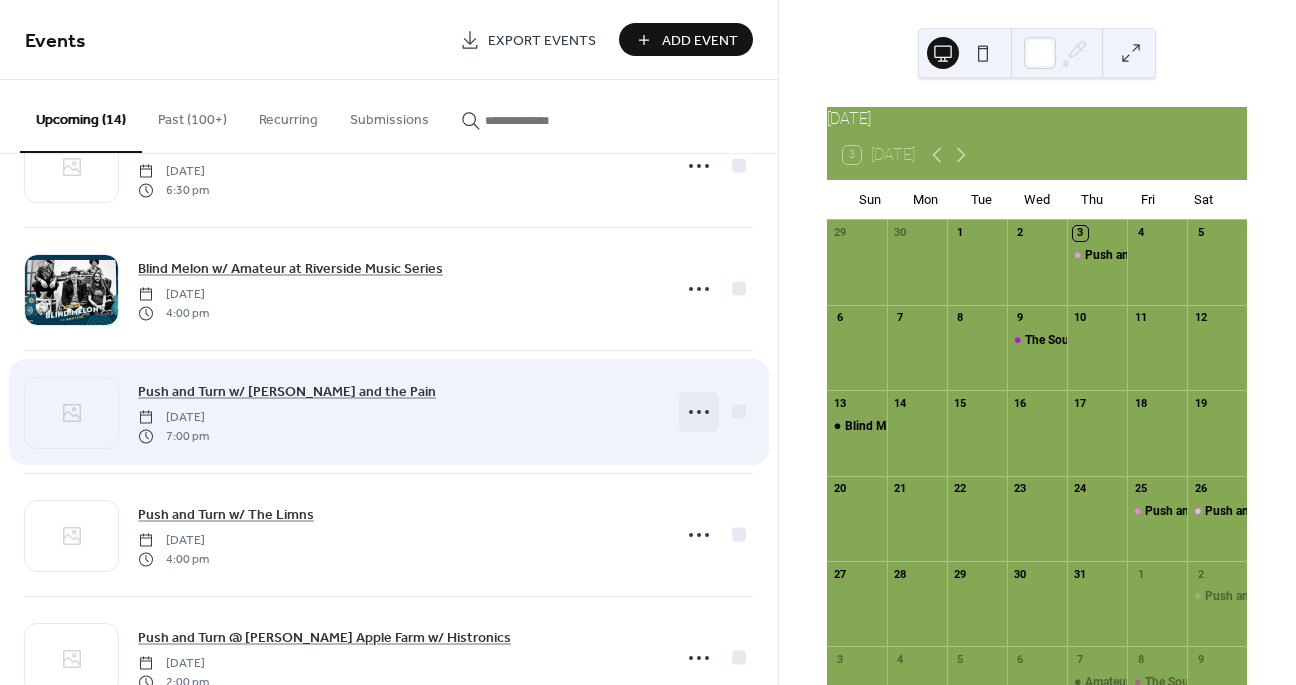 click 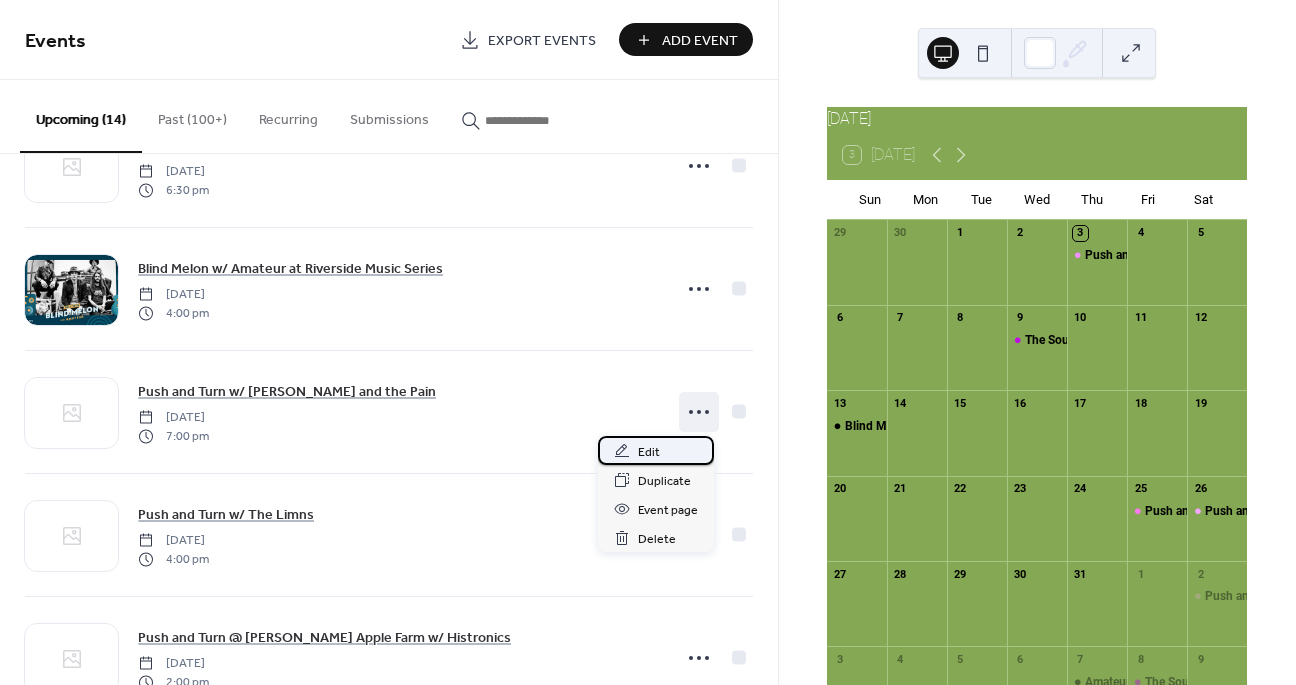 click on "Edit" at bounding box center [656, 450] 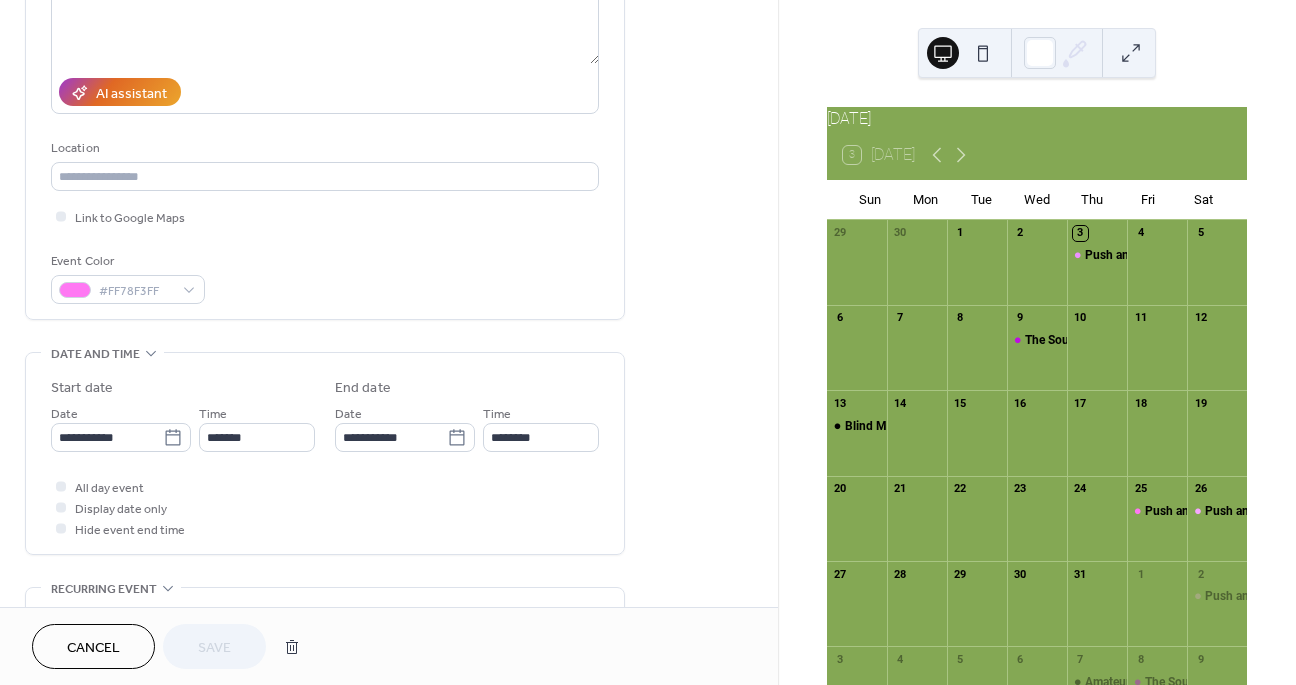 scroll, scrollTop: 370, scrollLeft: 0, axis: vertical 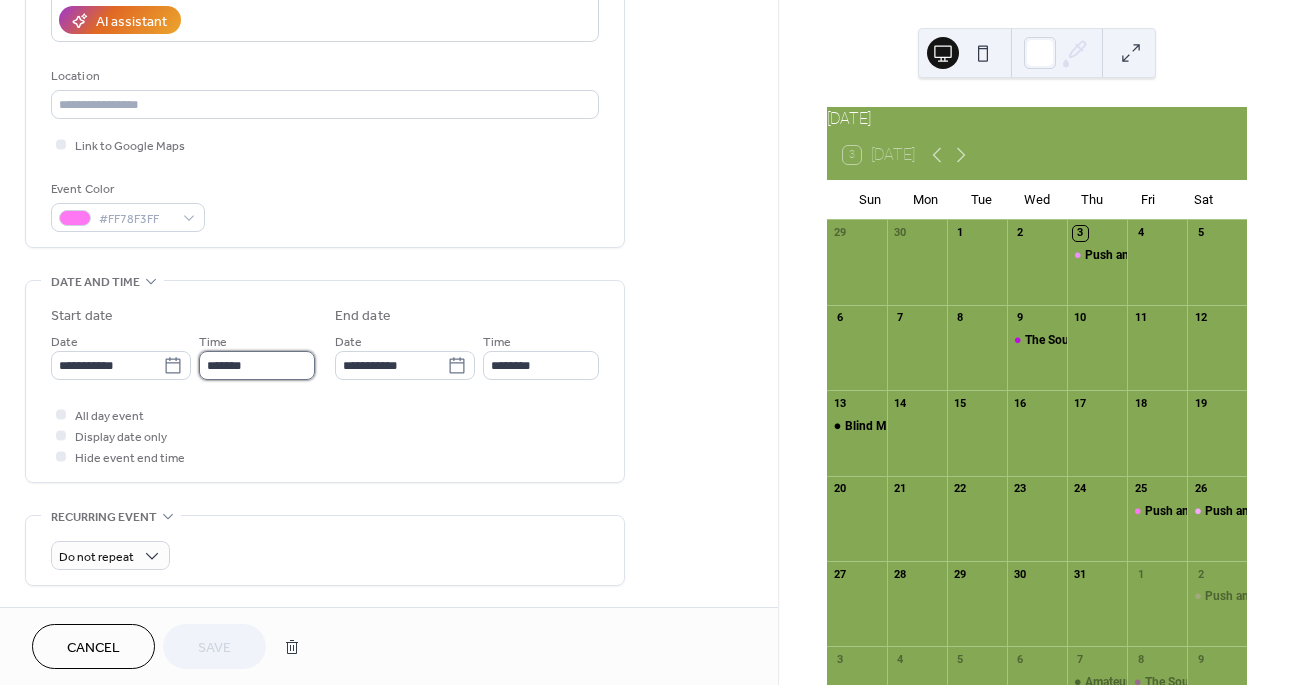 click on "*******" at bounding box center (257, 365) 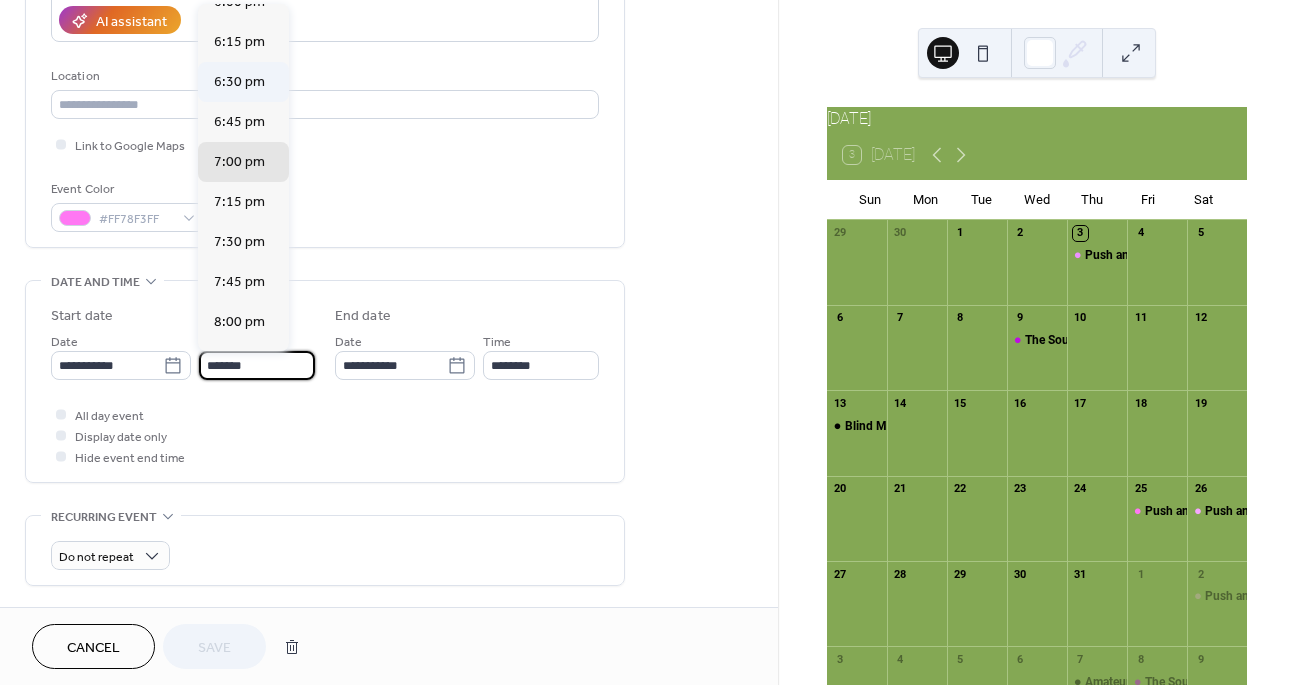 scroll, scrollTop: 2897, scrollLeft: 0, axis: vertical 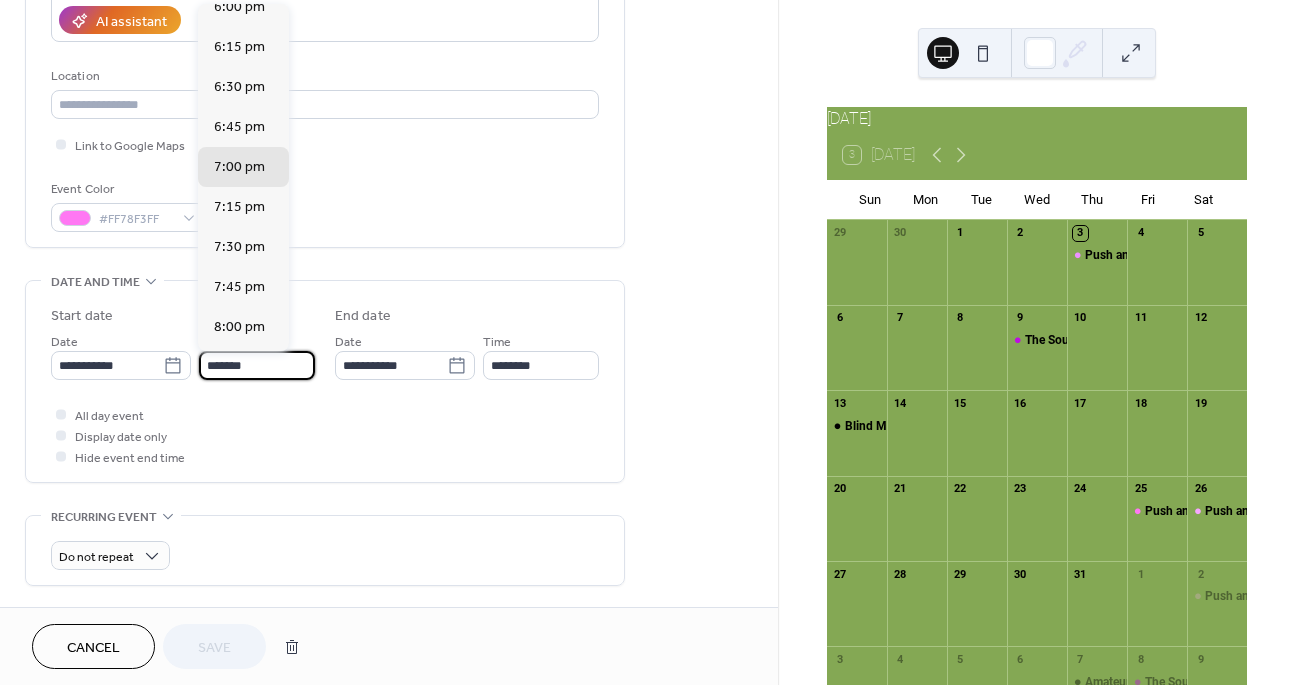 click on "Event Color #FF78F3FF" at bounding box center (325, 205) 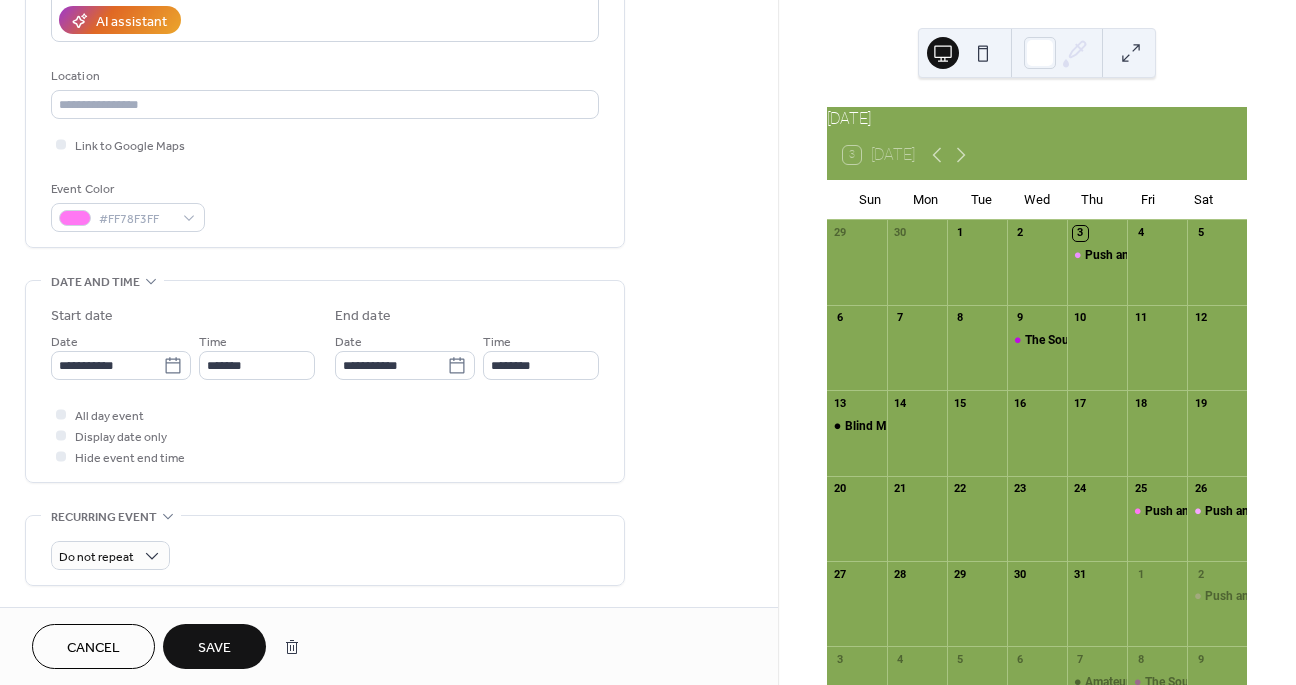 click on "Save" at bounding box center [214, 648] 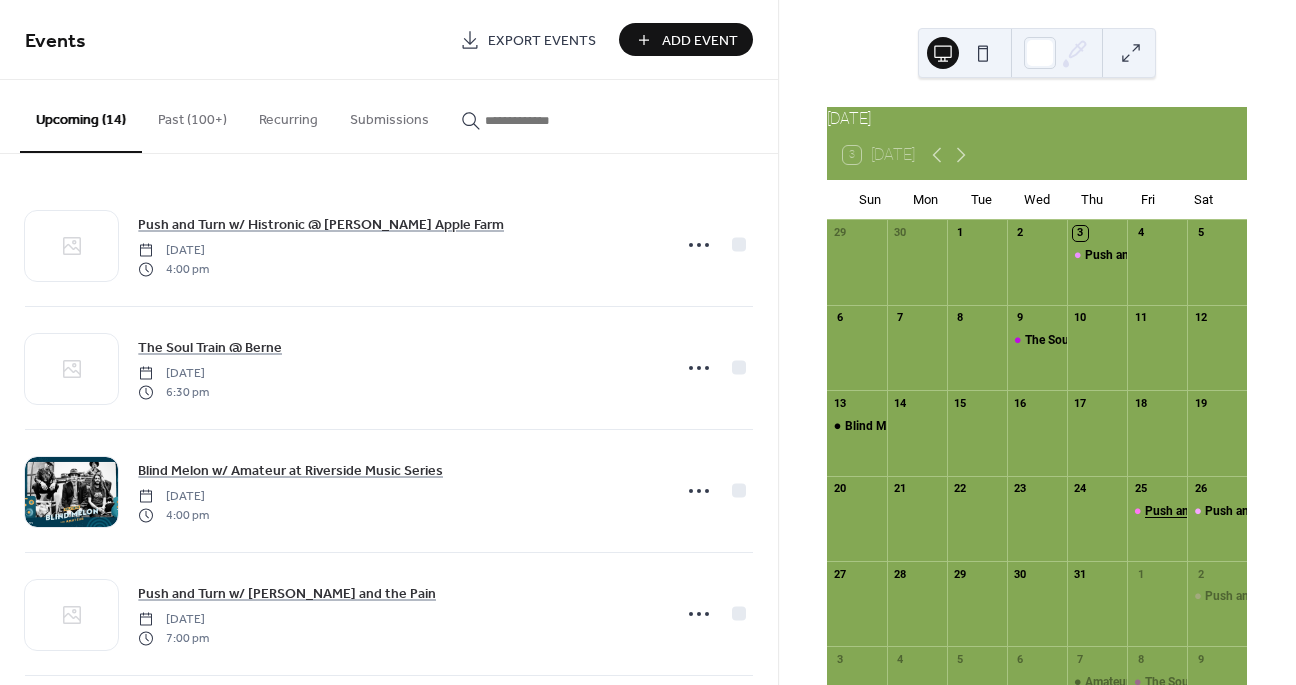 click on "Push and Turn w/ Jon Wayne and the Pain" at bounding box center (1274, 511) 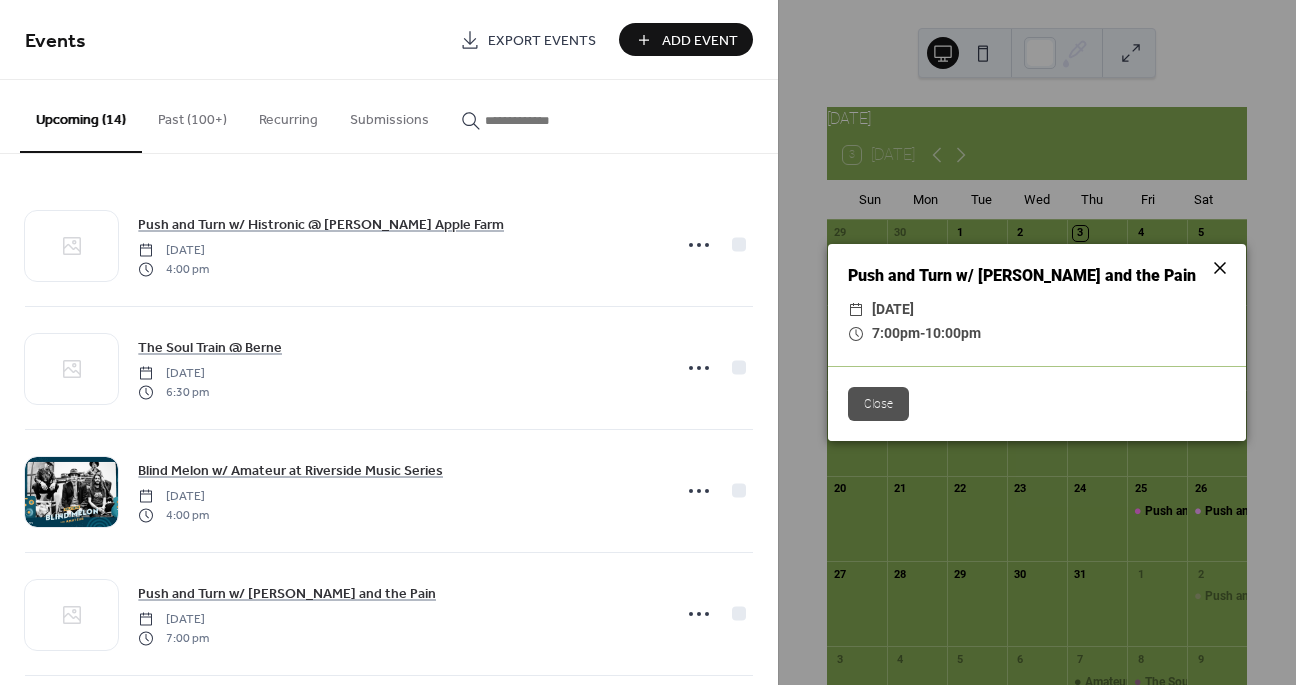 click 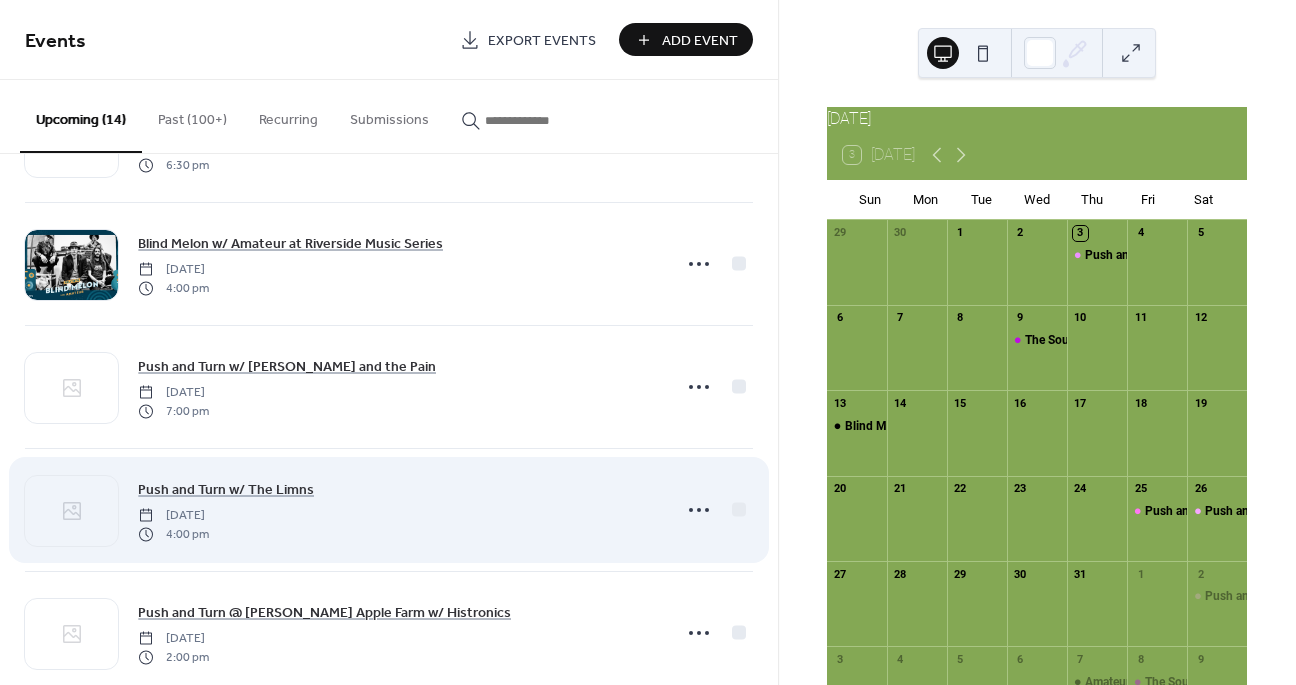 scroll, scrollTop: 333, scrollLeft: 0, axis: vertical 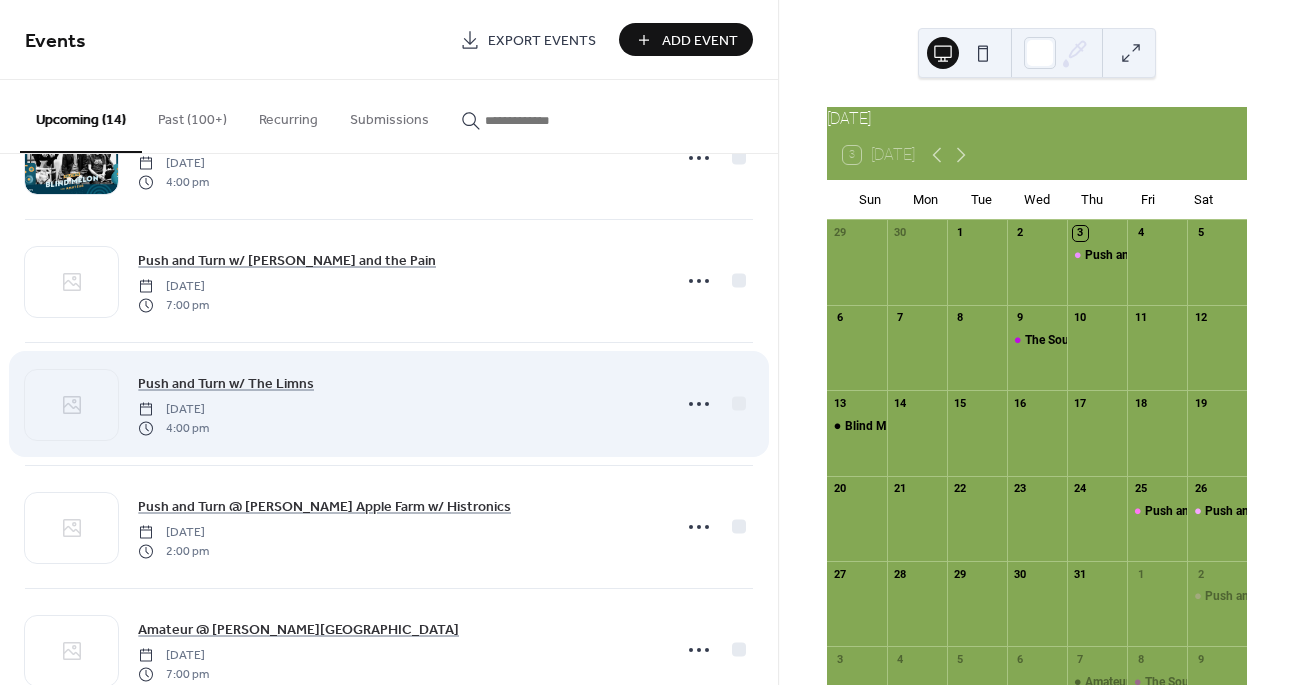 click on "Push and Turn w/ The Limns Saturday, July 26, 2025 4:00 pm" at bounding box center (389, 404) 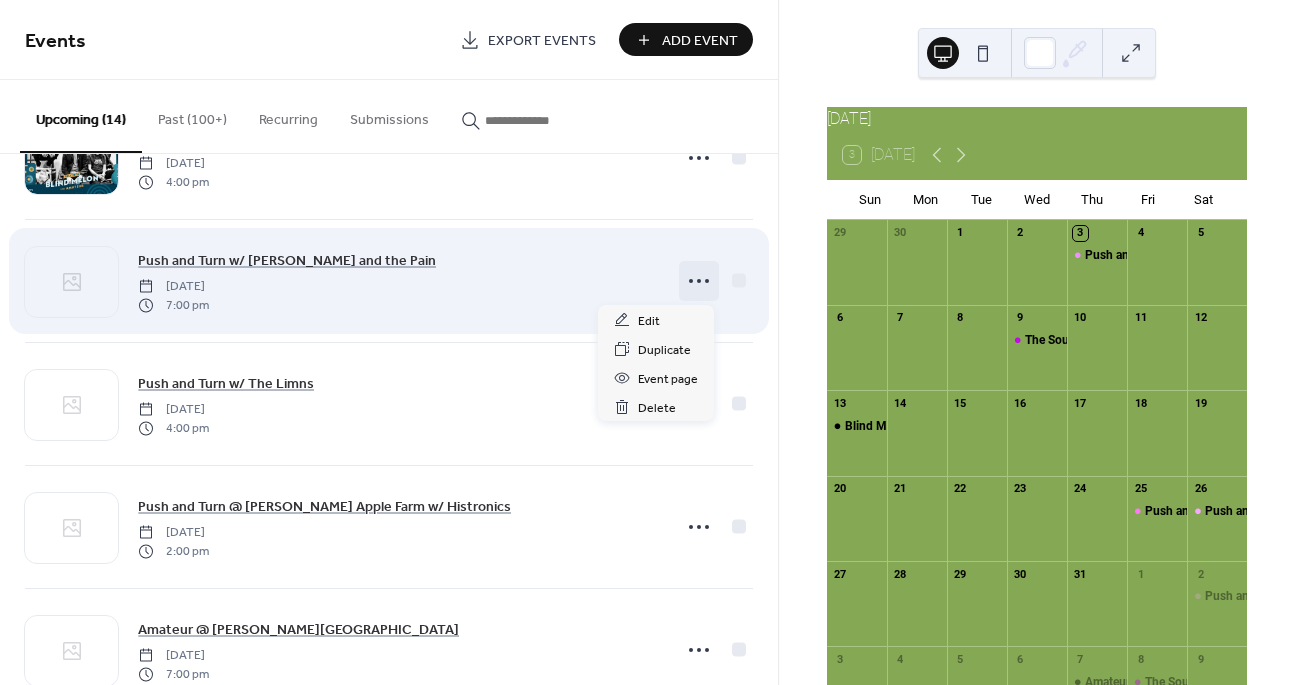 click 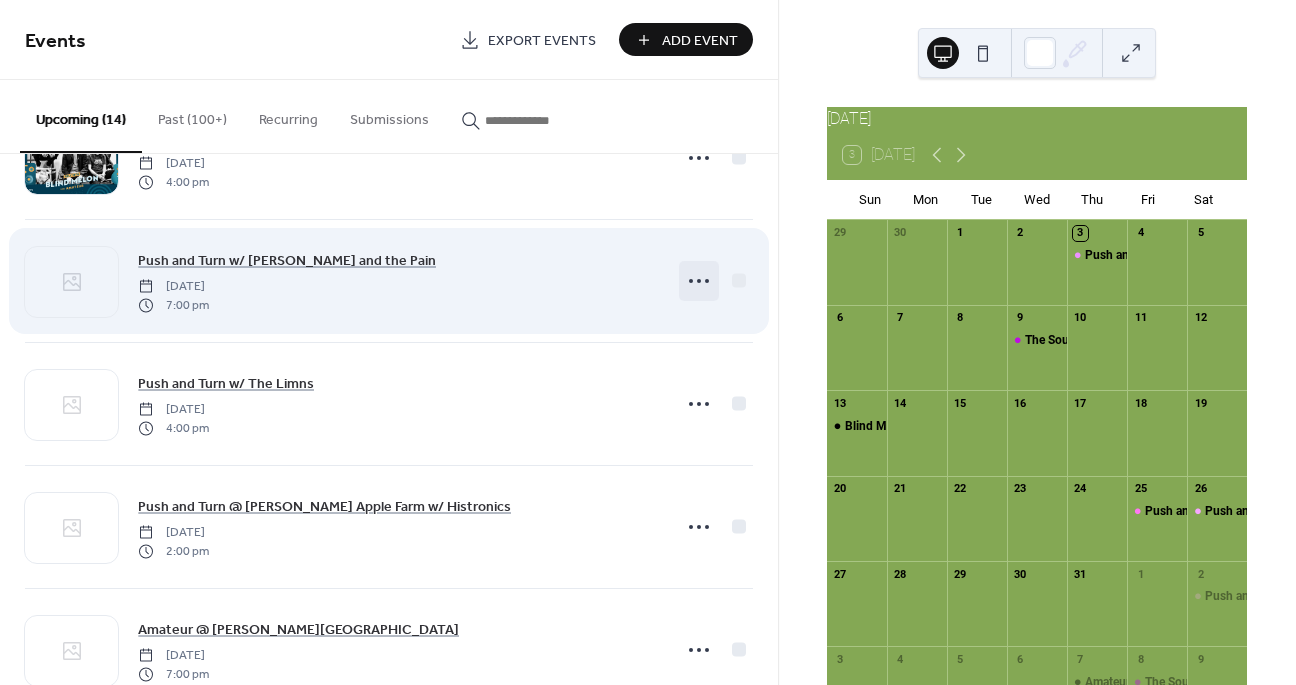 click 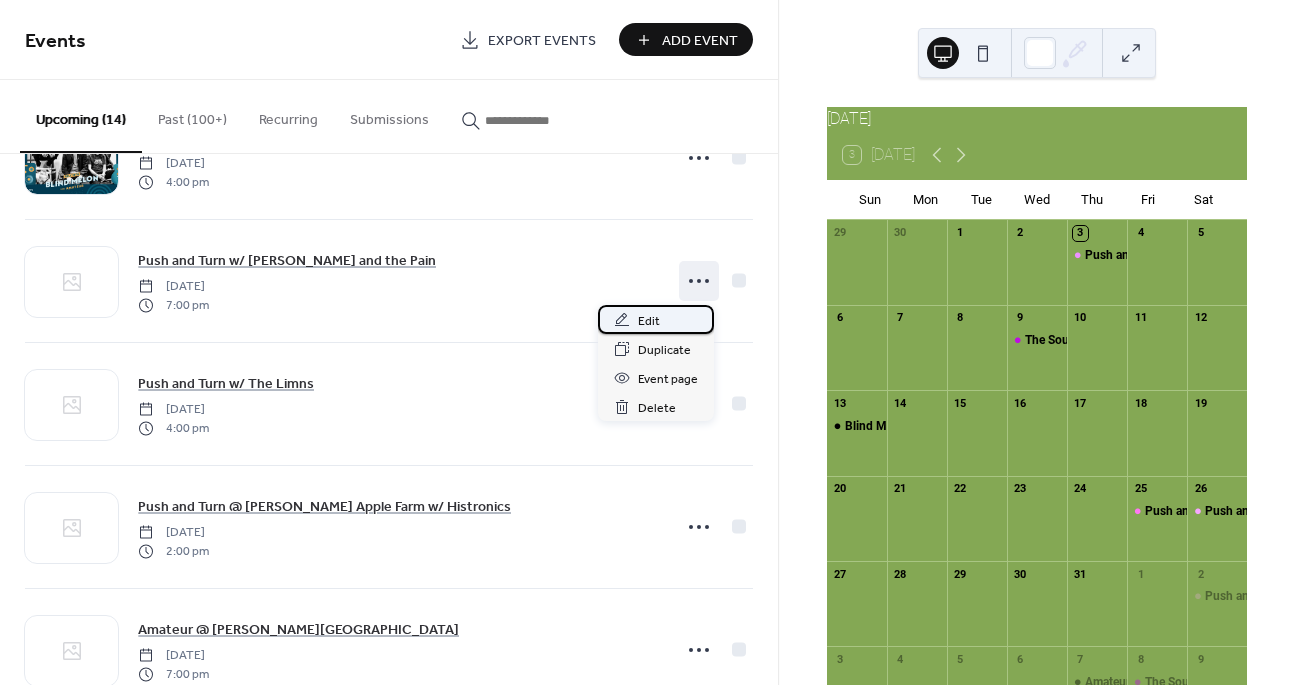 click on "Edit" at bounding box center [656, 319] 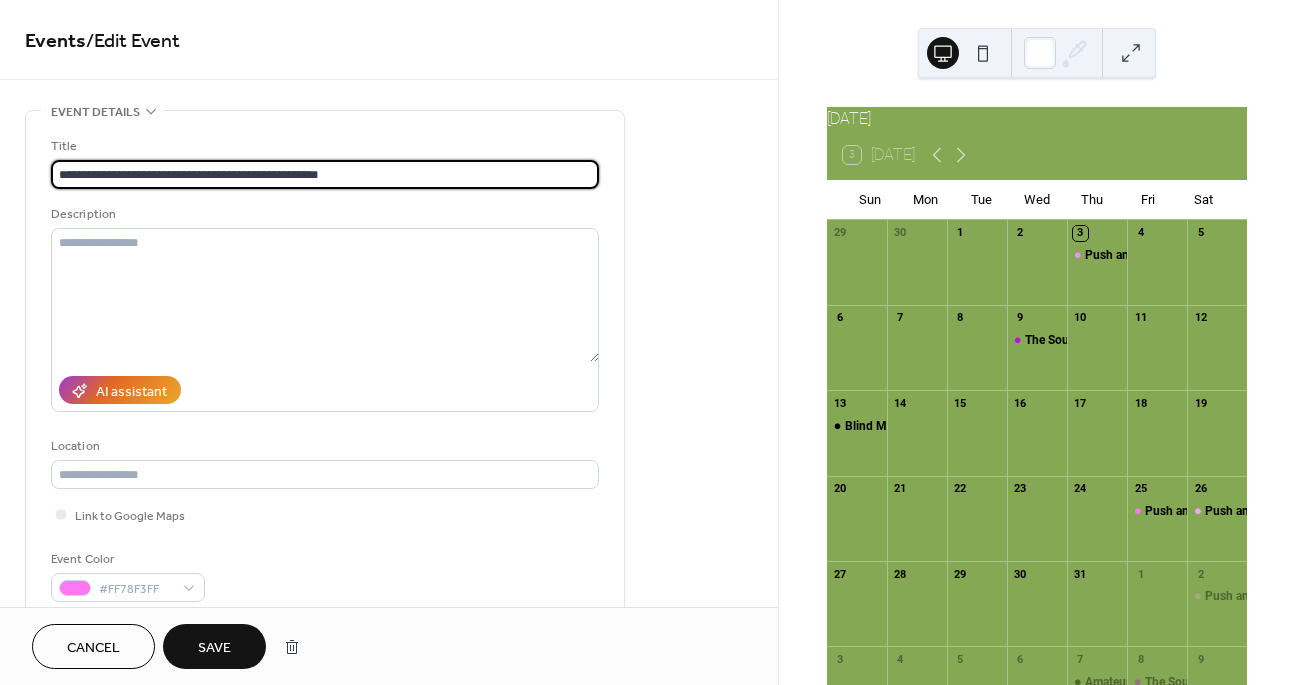 type on "**********" 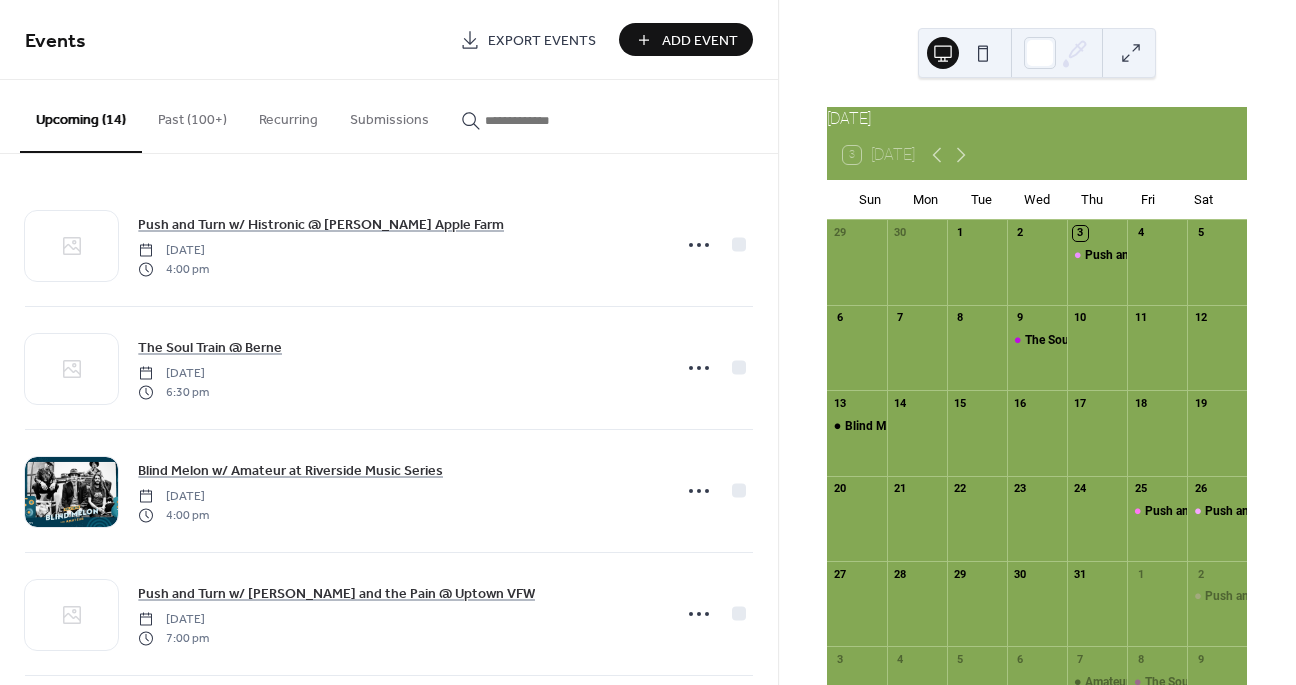 scroll, scrollTop: 1, scrollLeft: 0, axis: vertical 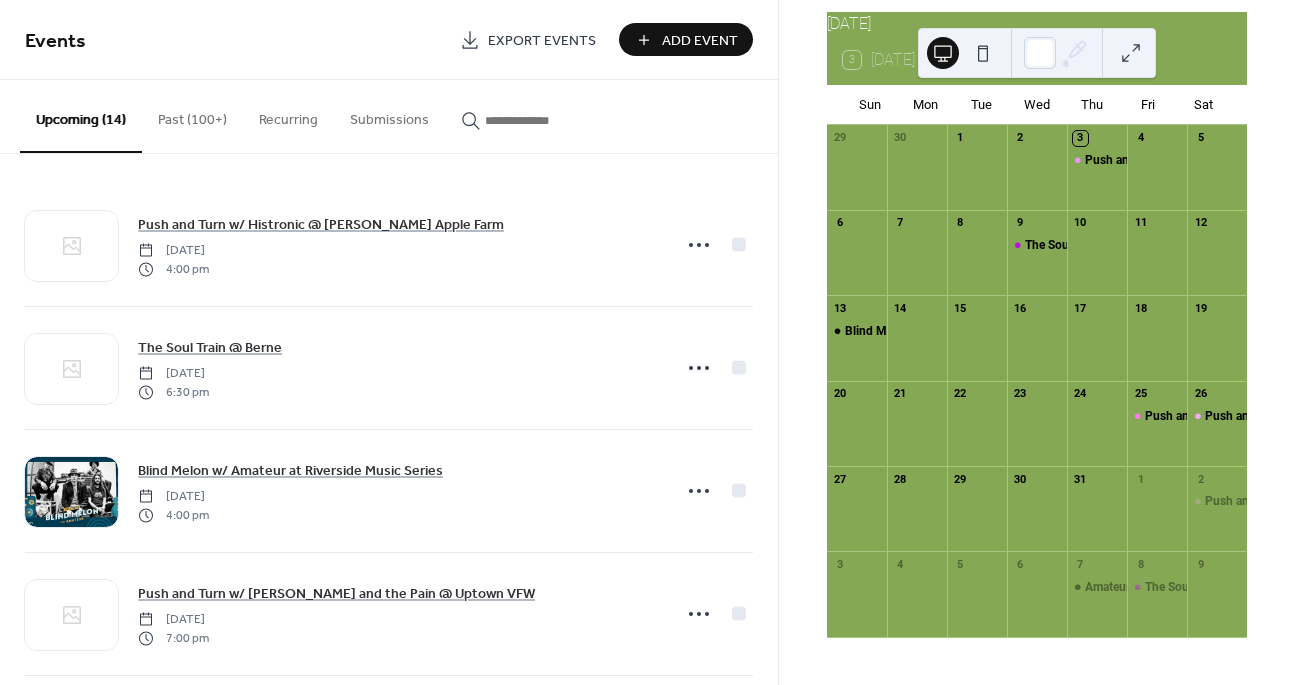 click on "3 Today" at bounding box center [1037, 60] 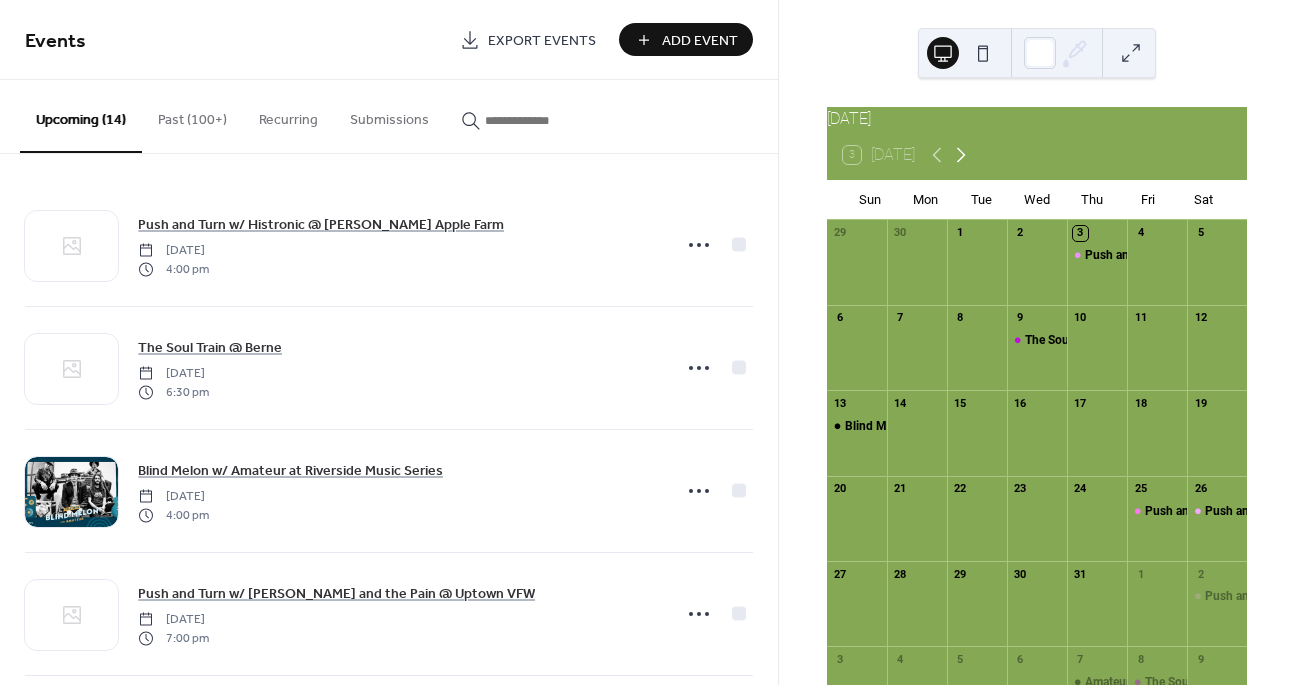click 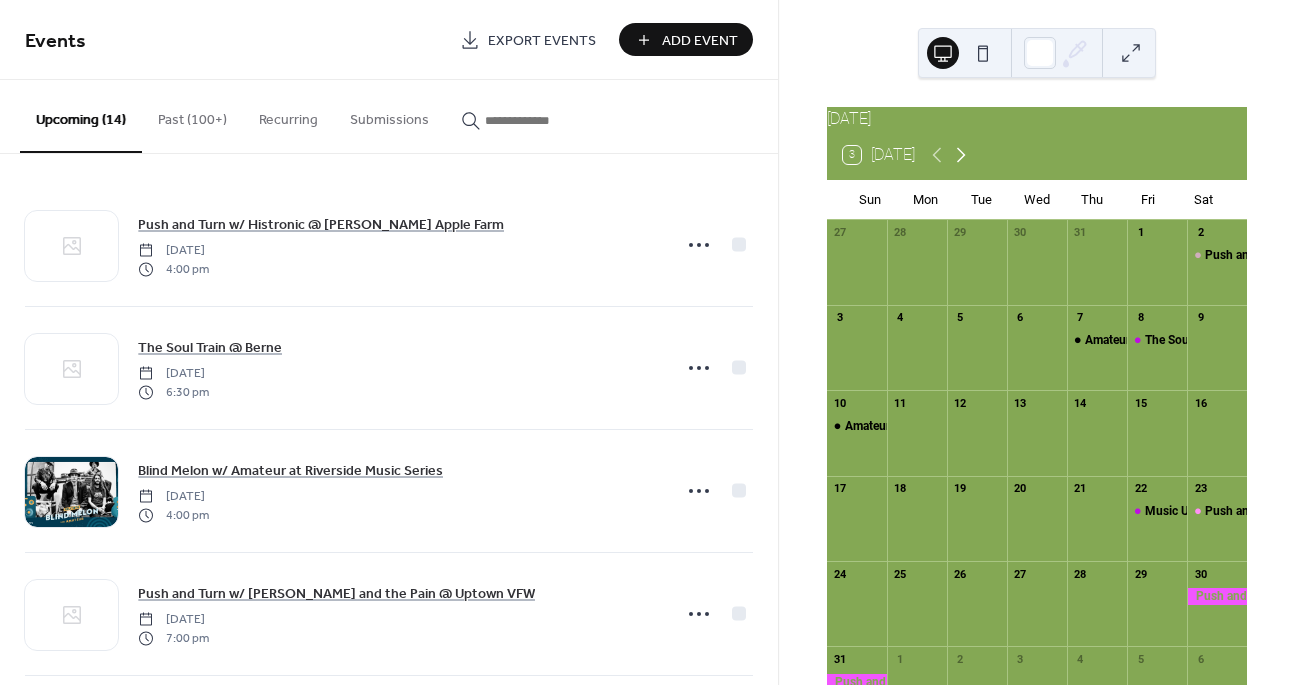 click 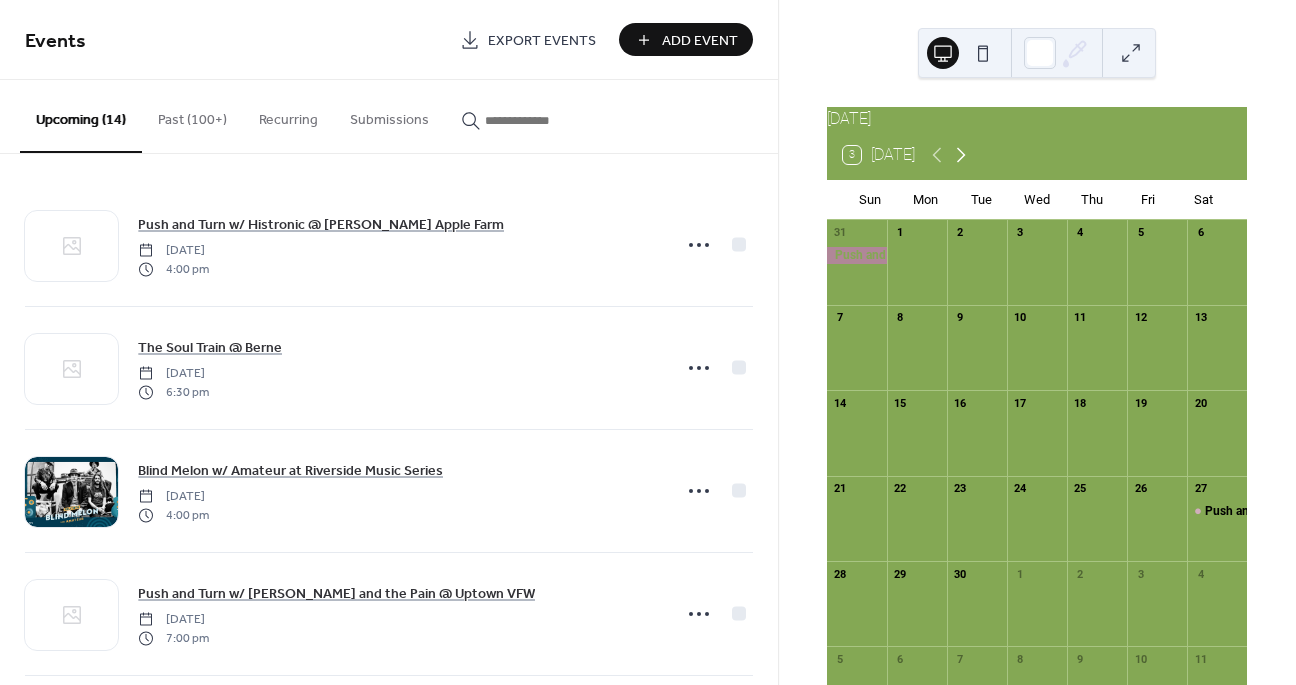 click 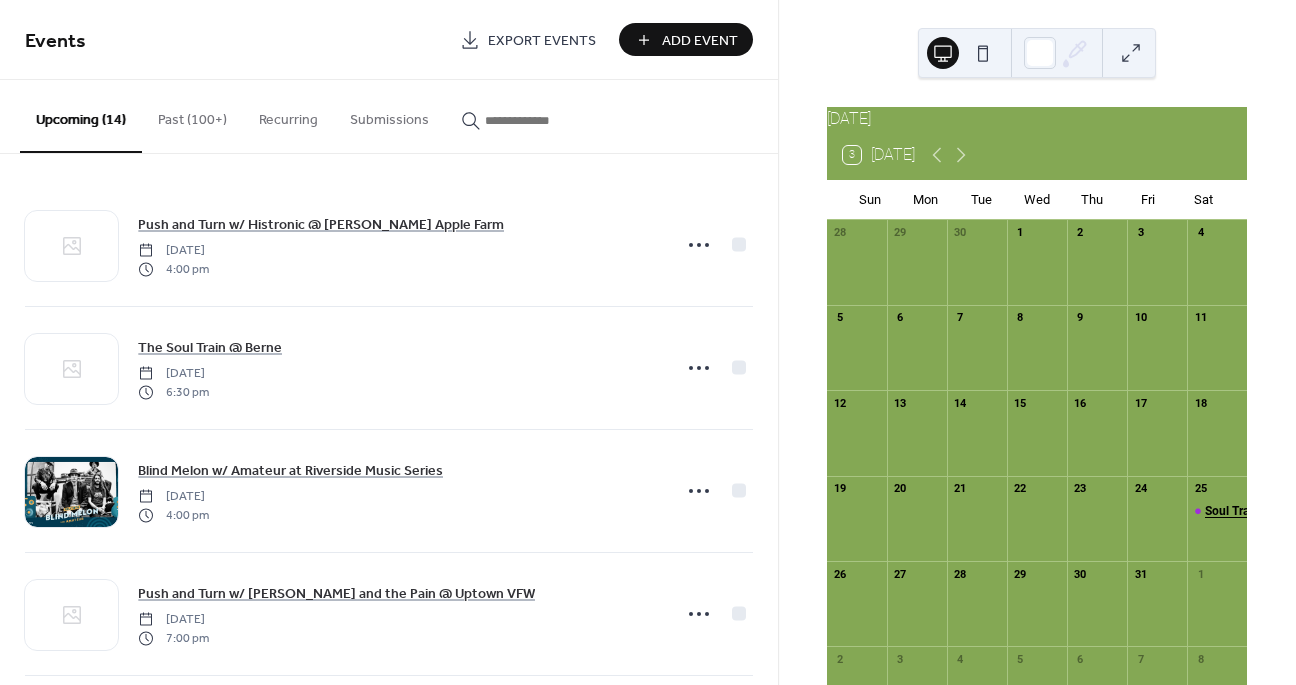 click on "Soul Train @ ACS Hope Lodge Gala" at bounding box center [1324, 511] 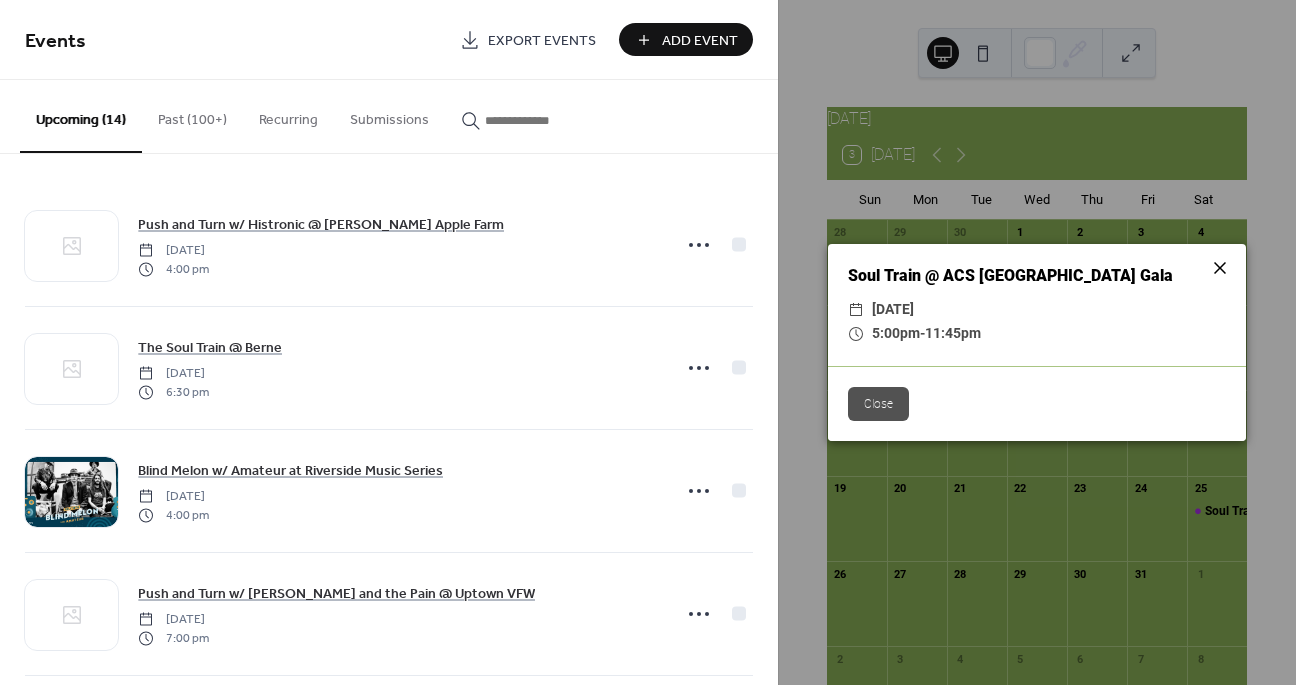 click 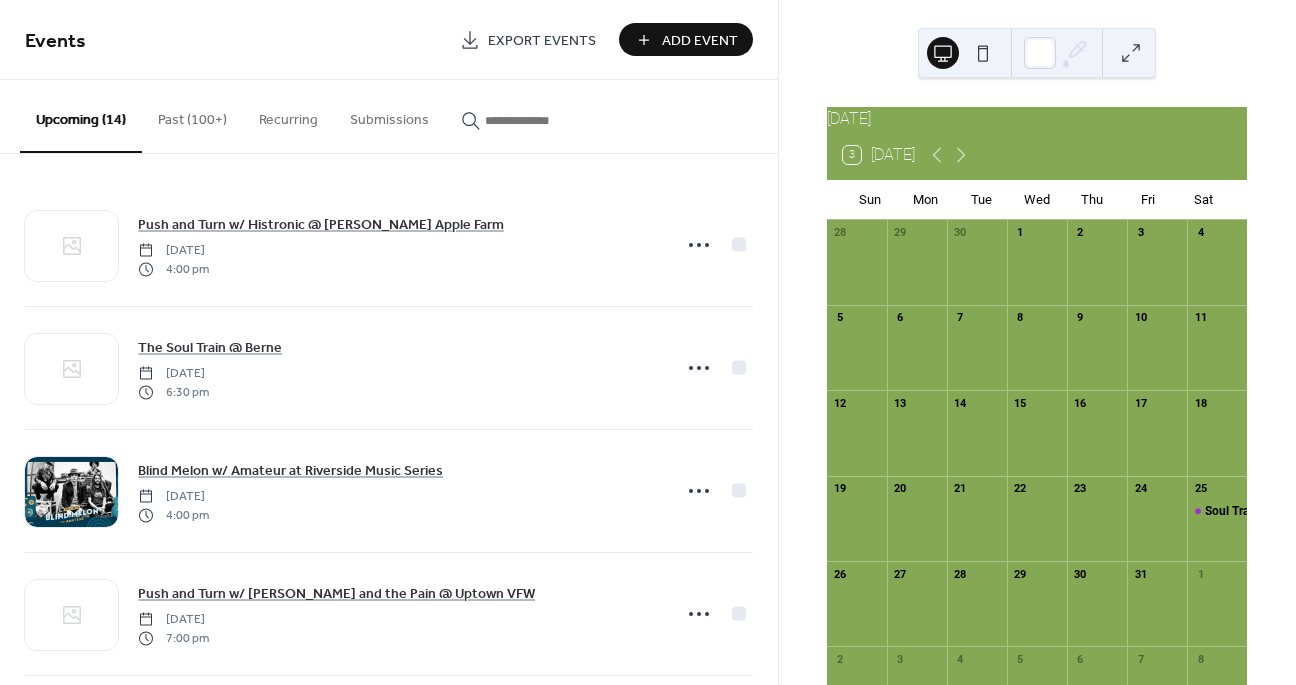 click on "Add Event" at bounding box center (700, 41) 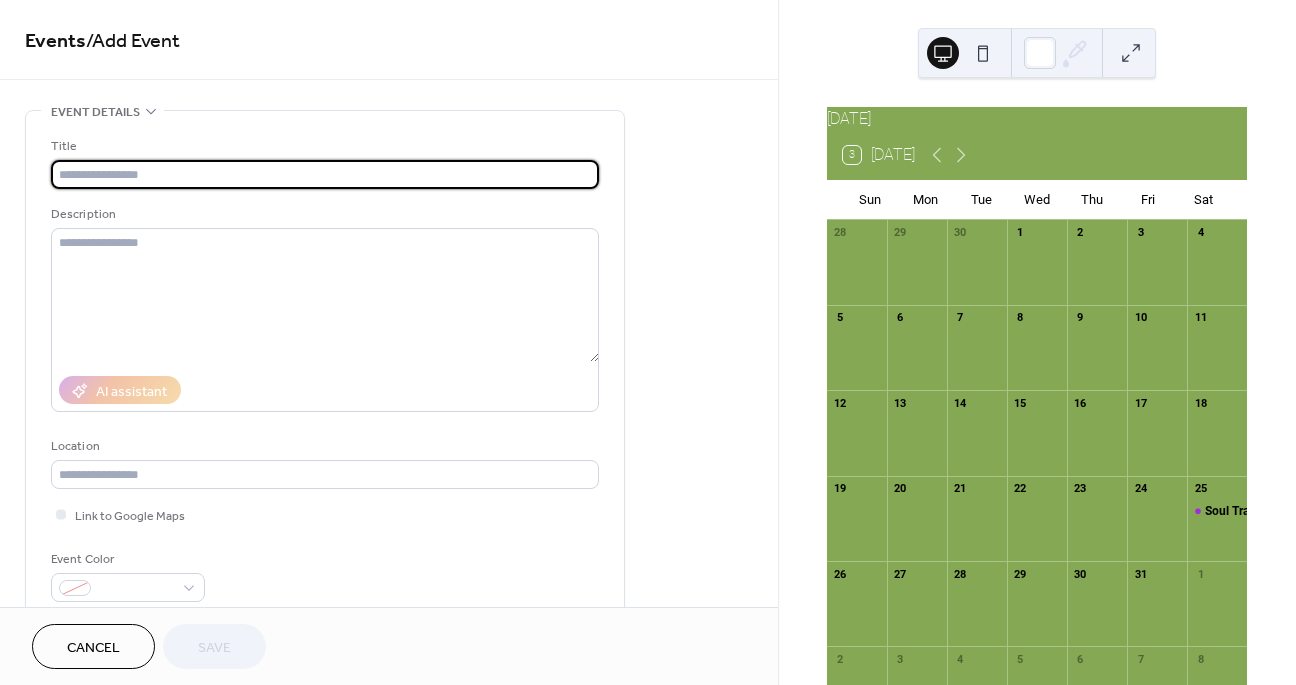 click at bounding box center (325, 174) 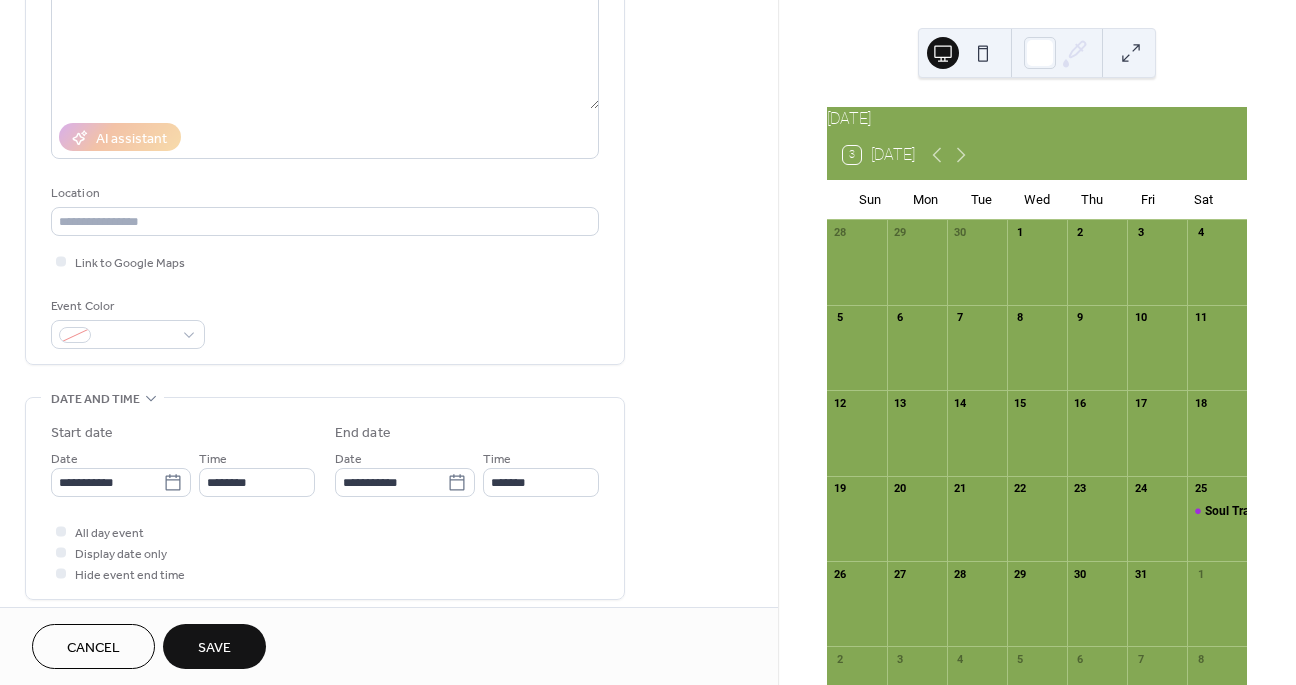 scroll, scrollTop: 469, scrollLeft: 0, axis: vertical 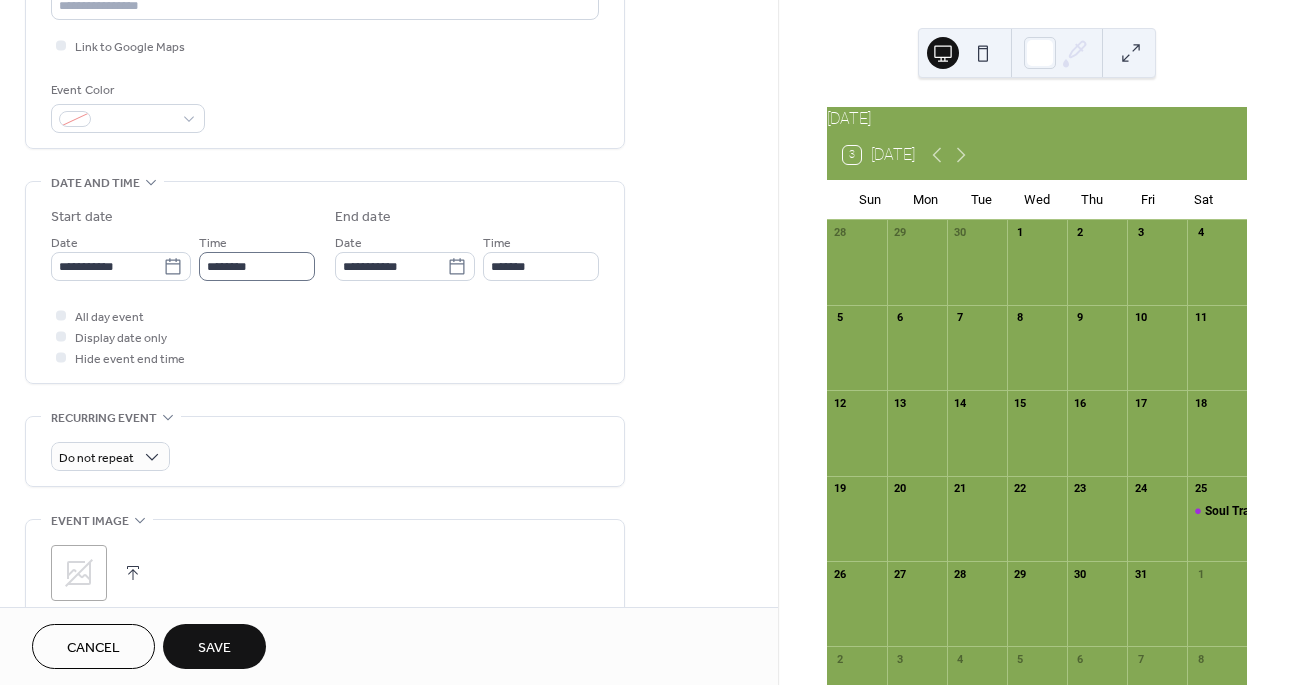 type on "**********" 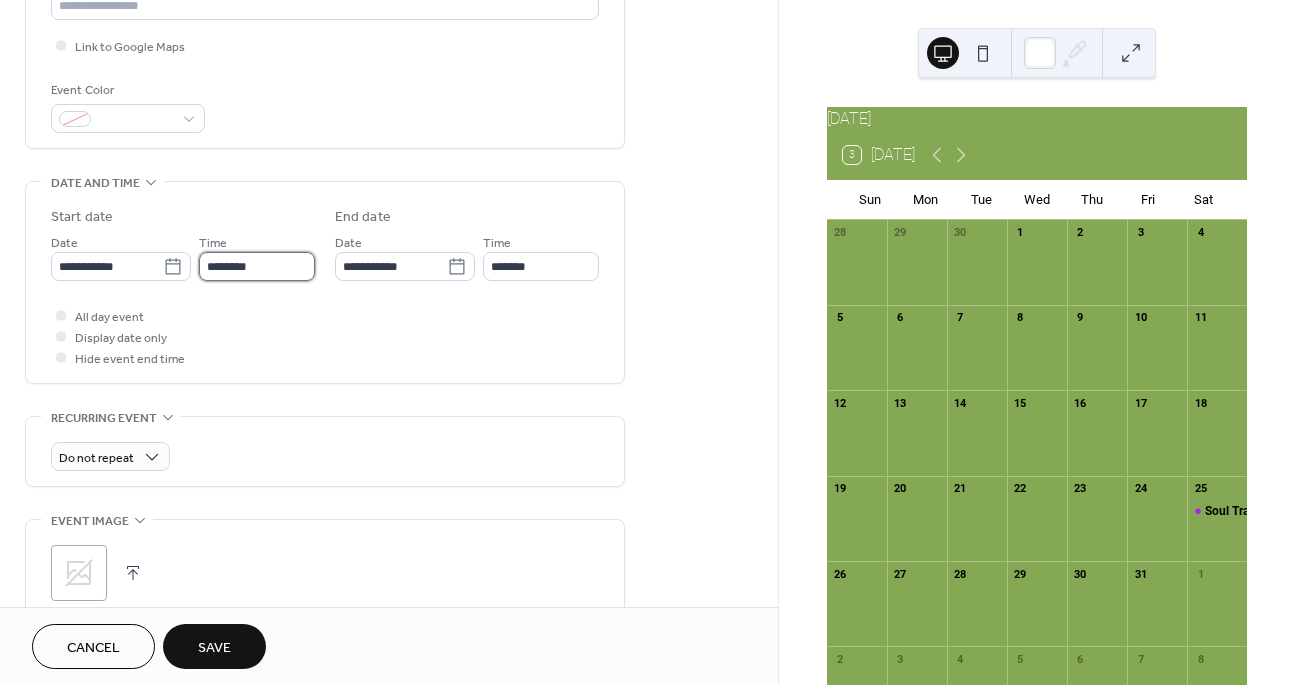 click on "********" at bounding box center (257, 266) 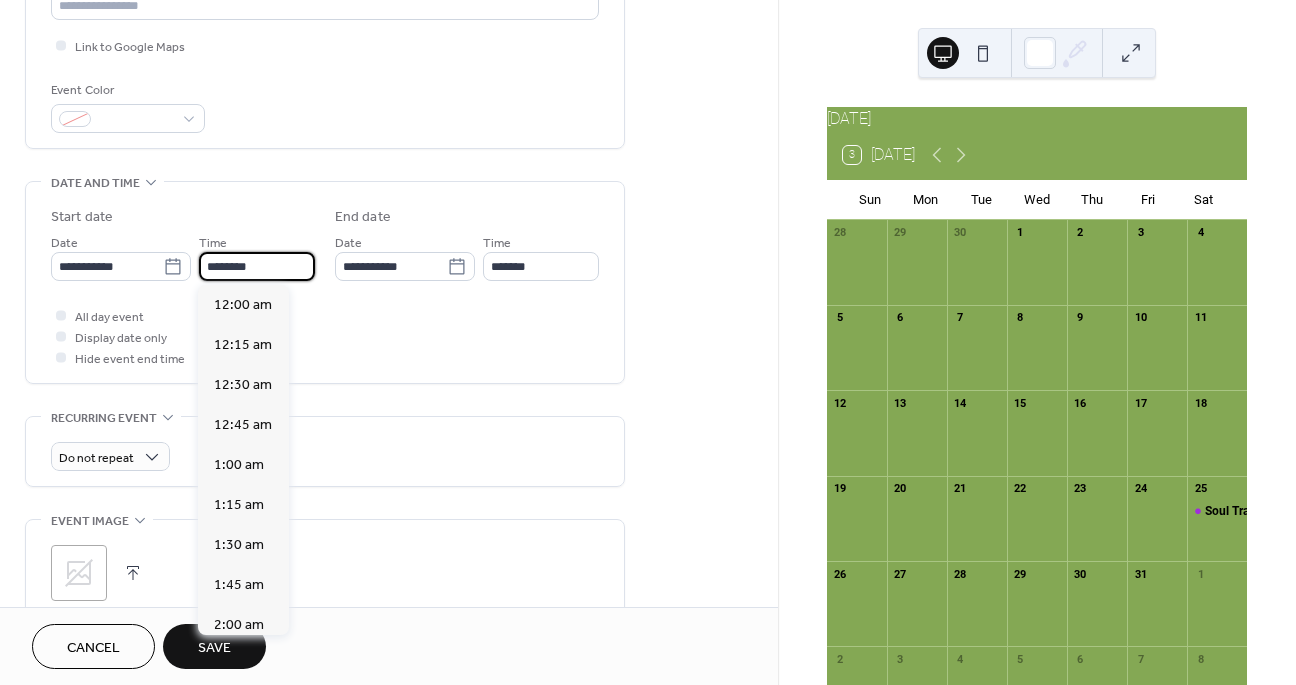 scroll, scrollTop: 1944, scrollLeft: 0, axis: vertical 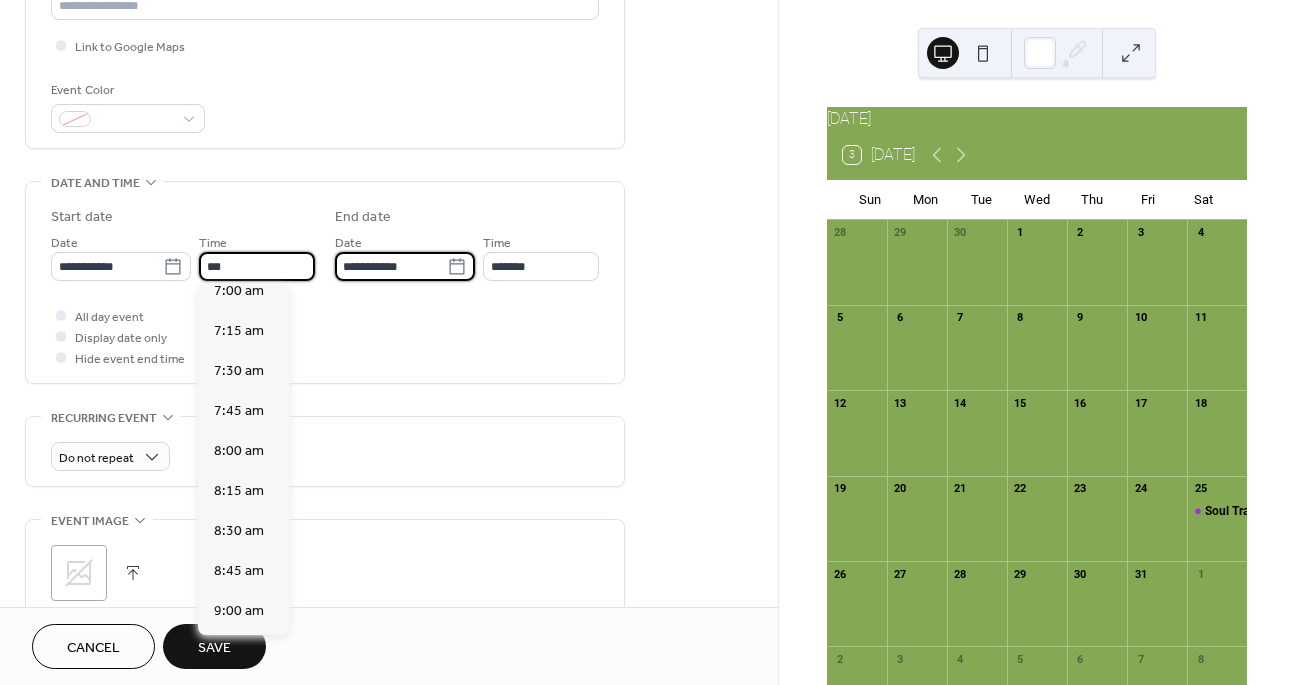 type on "*******" 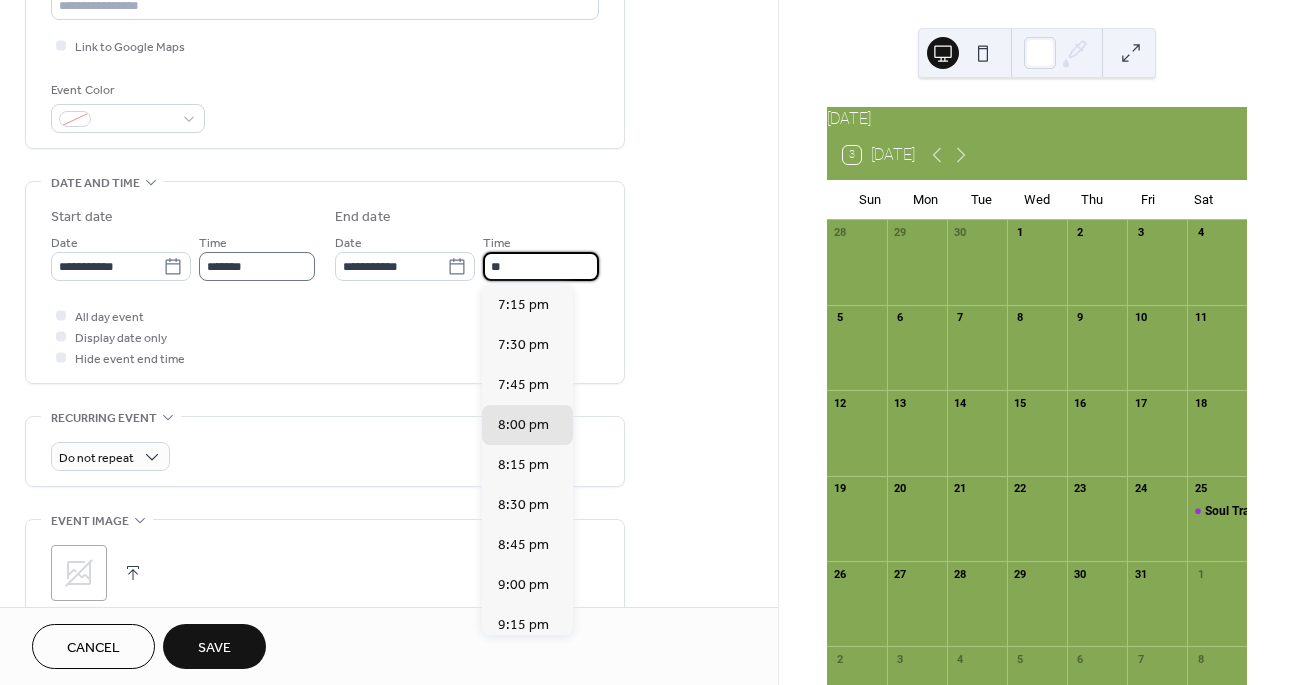 scroll, scrollTop: 419, scrollLeft: 0, axis: vertical 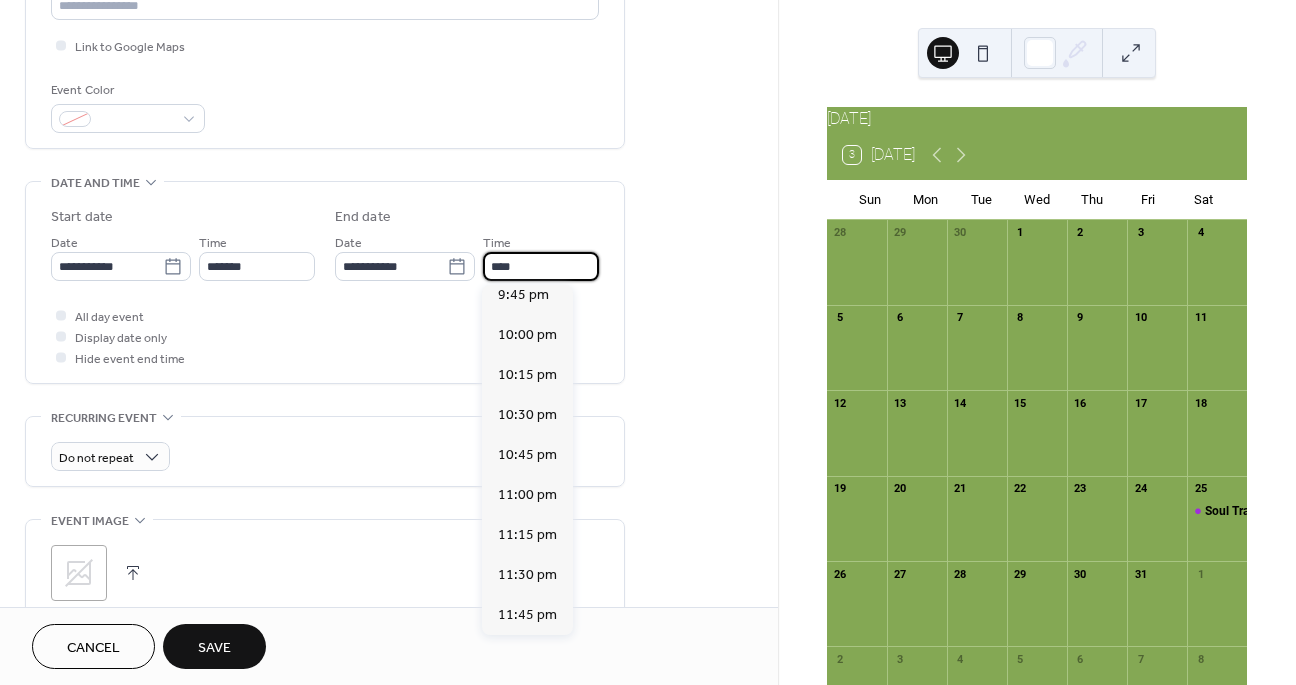 type on "********" 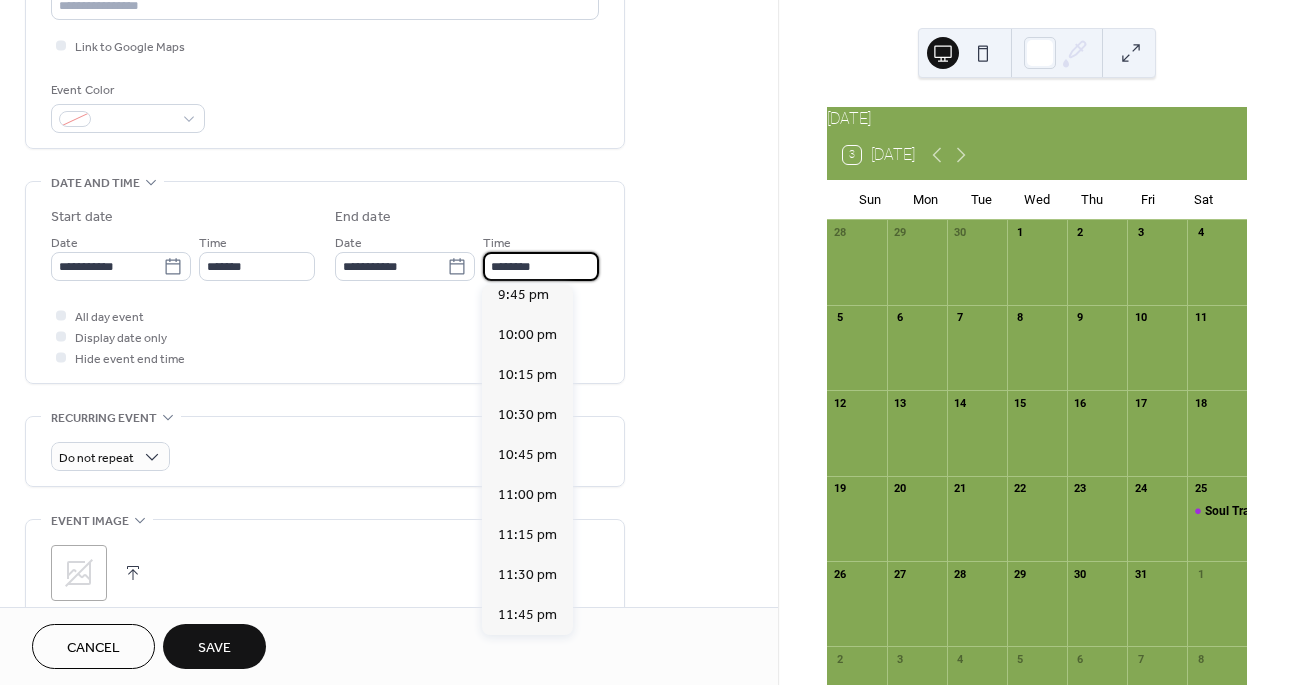 click on "**********" at bounding box center (325, 318) 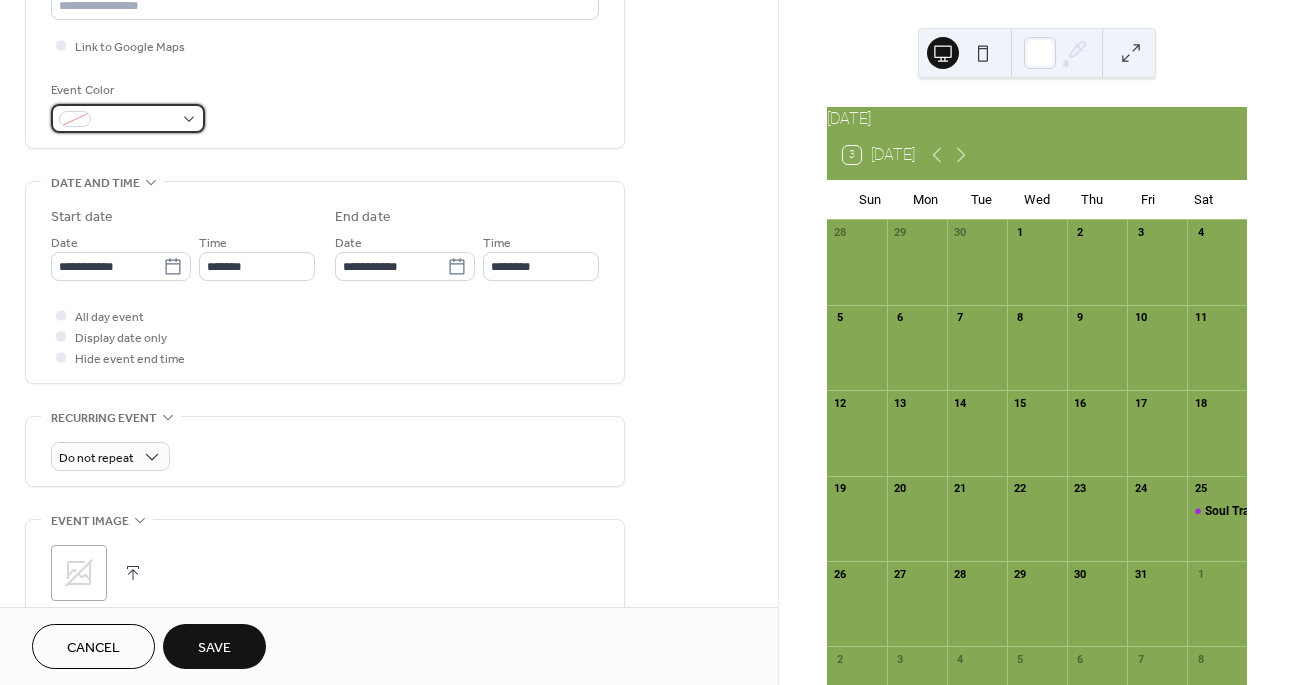 click at bounding box center (136, 120) 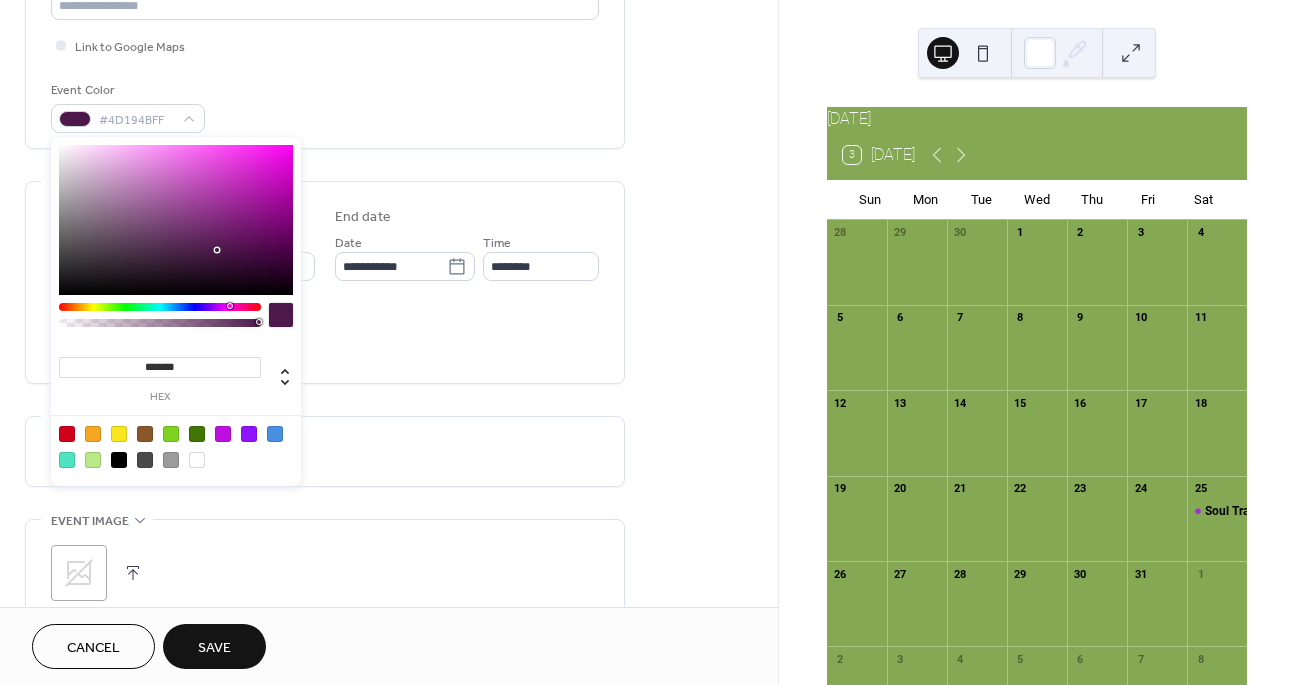 click at bounding box center (160, 307) 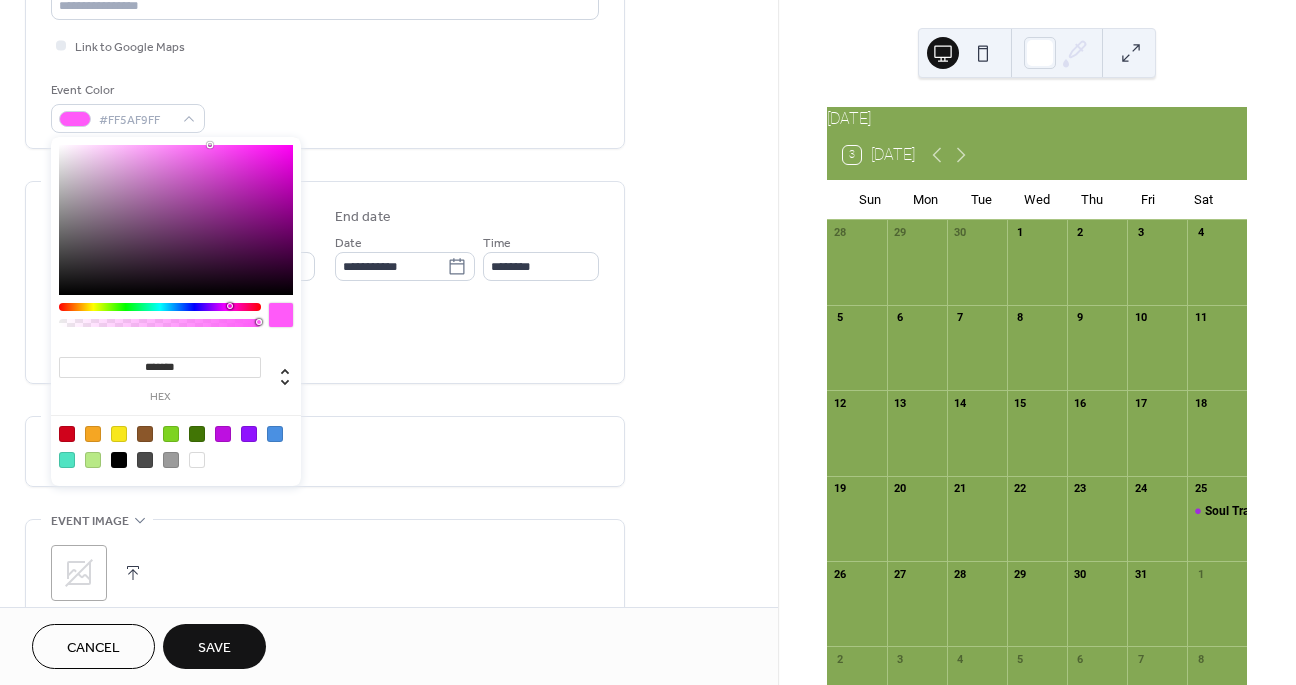 type on "*******" 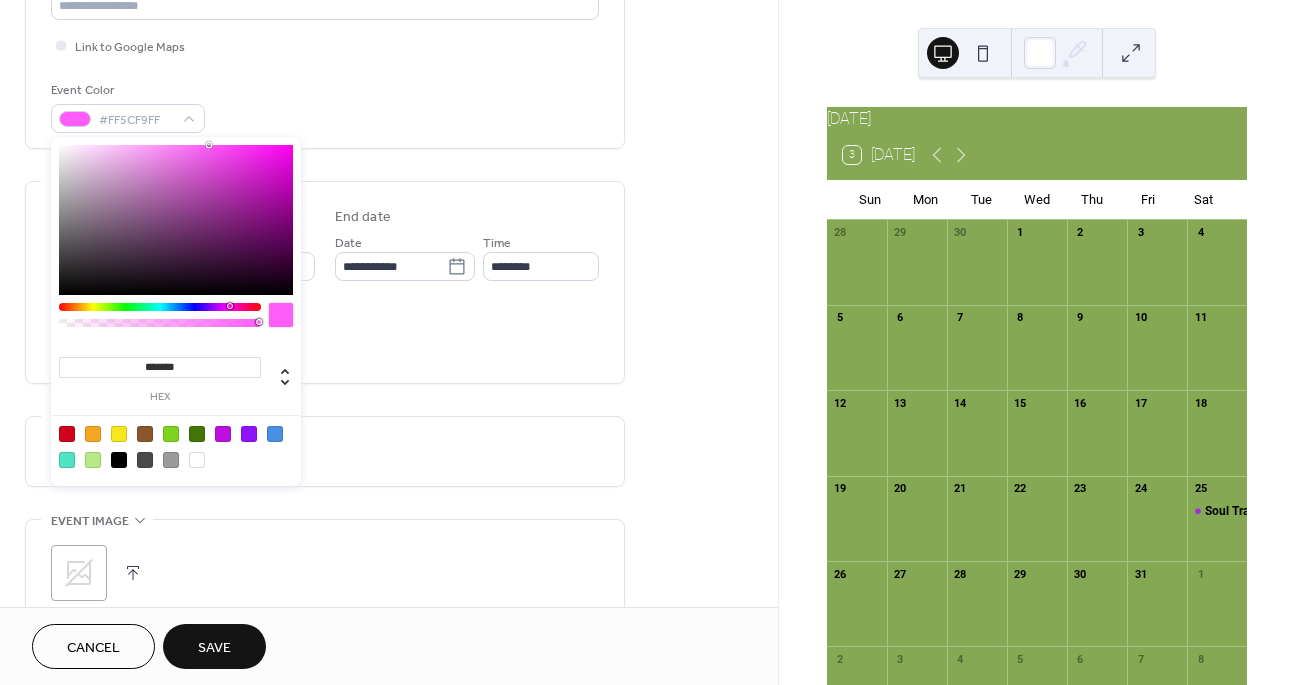 click on "**********" at bounding box center (325, -100) 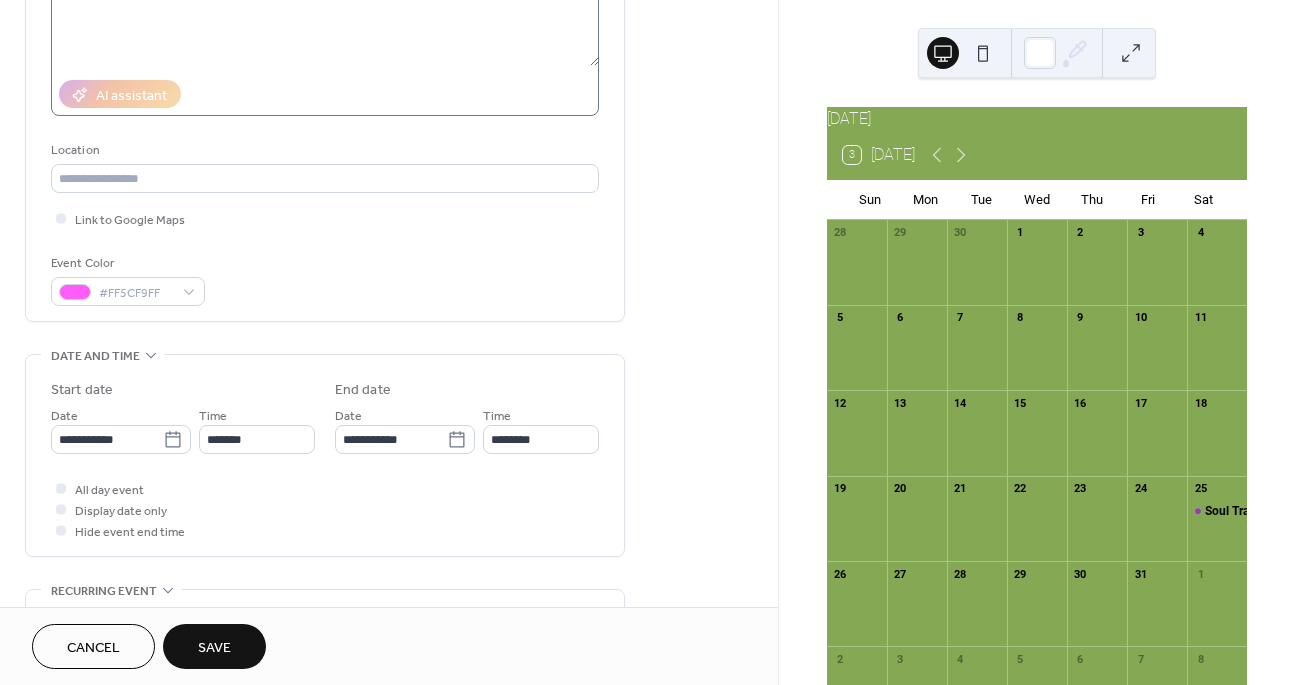 scroll, scrollTop: 866, scrollLeft: 0, axis: vertical 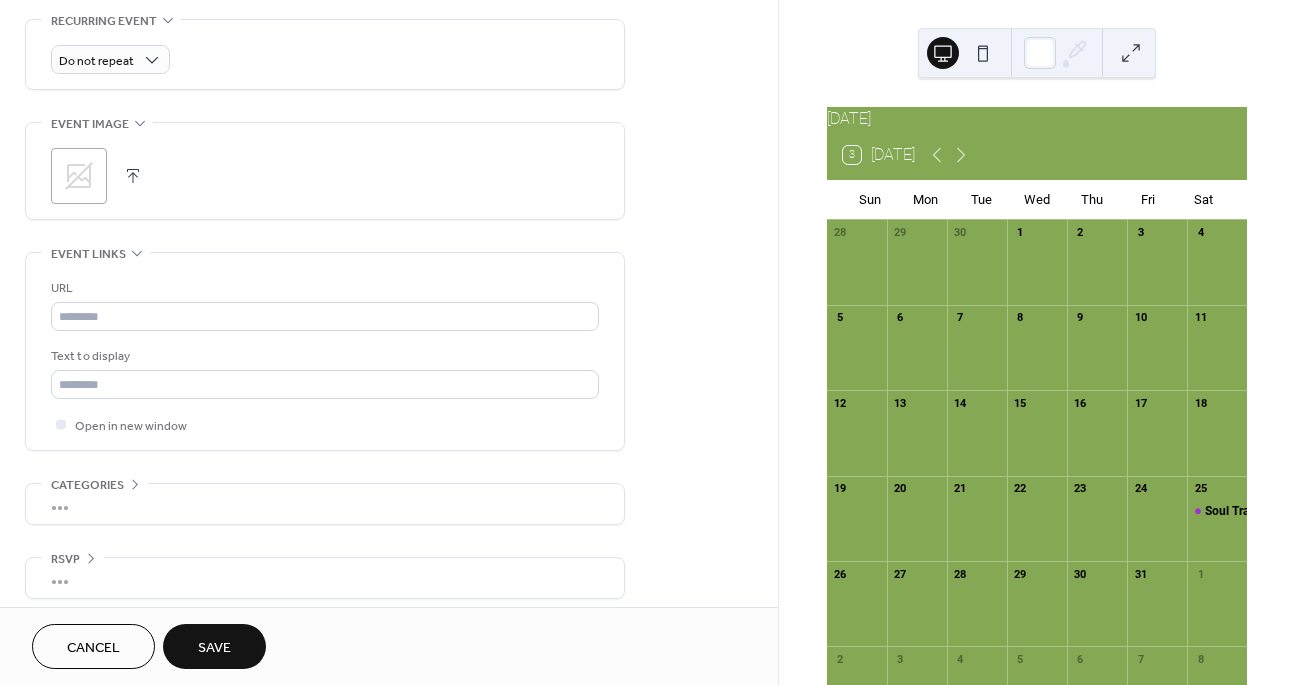 click on "Save" at bounding box center [214, 646] 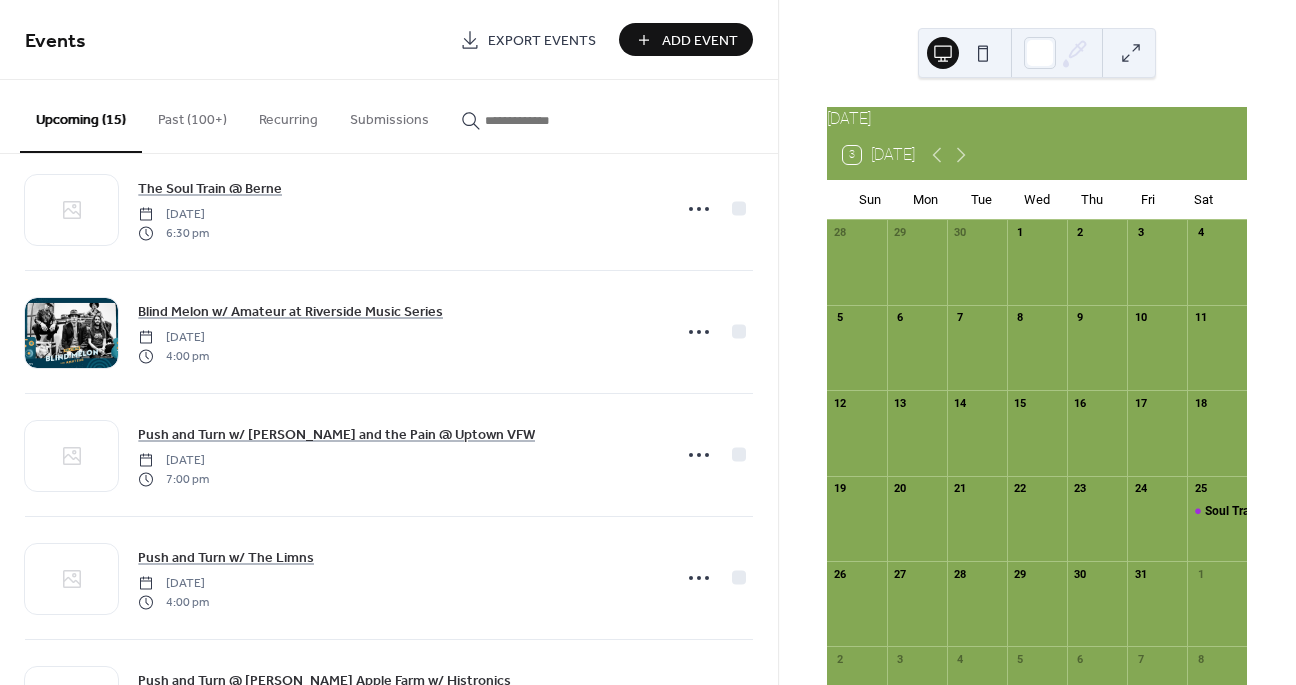 scroll, scrollTop: 131, scrollLeft: 0, axis: vertical 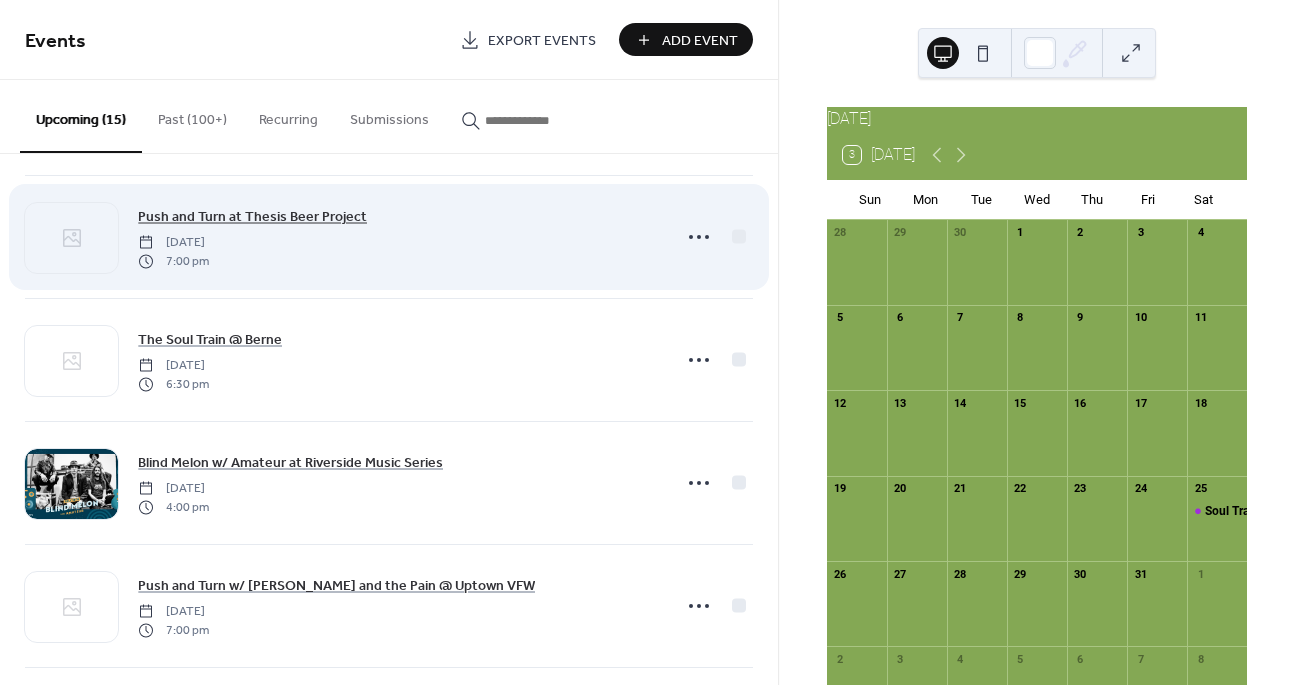 click on "Push and Turn at Thesis Beer Project" at bounding box center (252, 217) 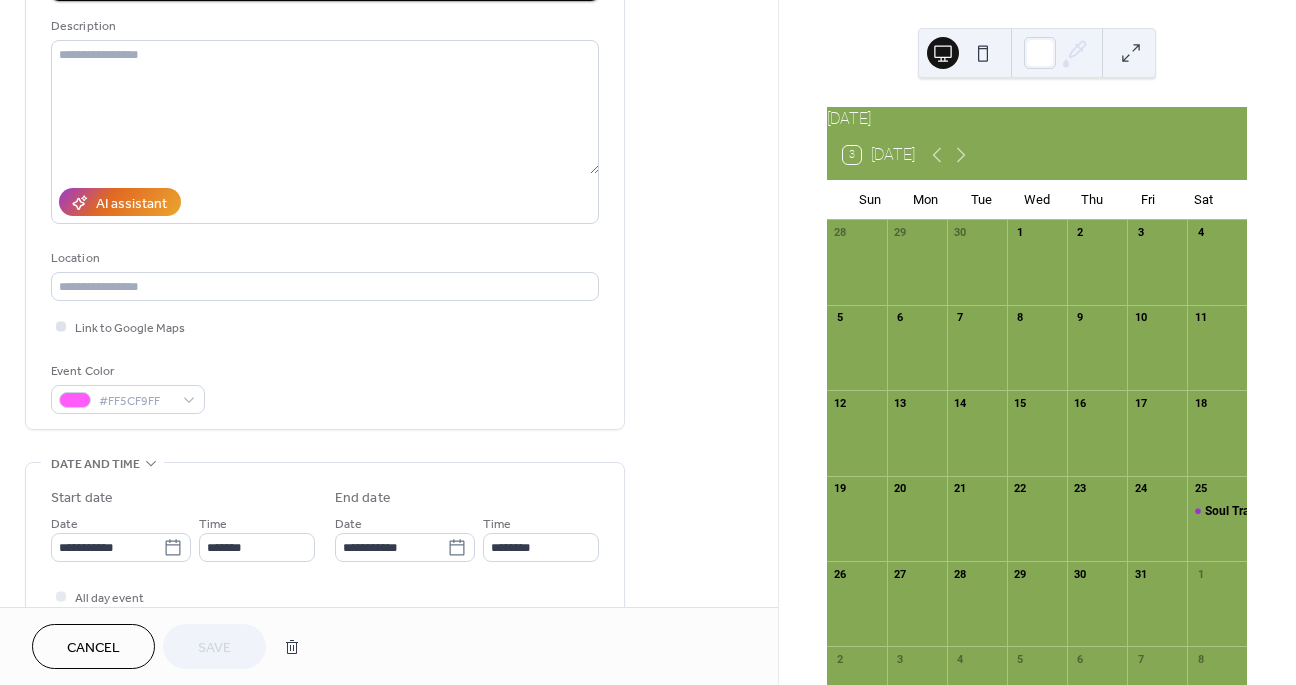 scroll, scrollTop: 235, scrollLeft: 0, axis: vertical 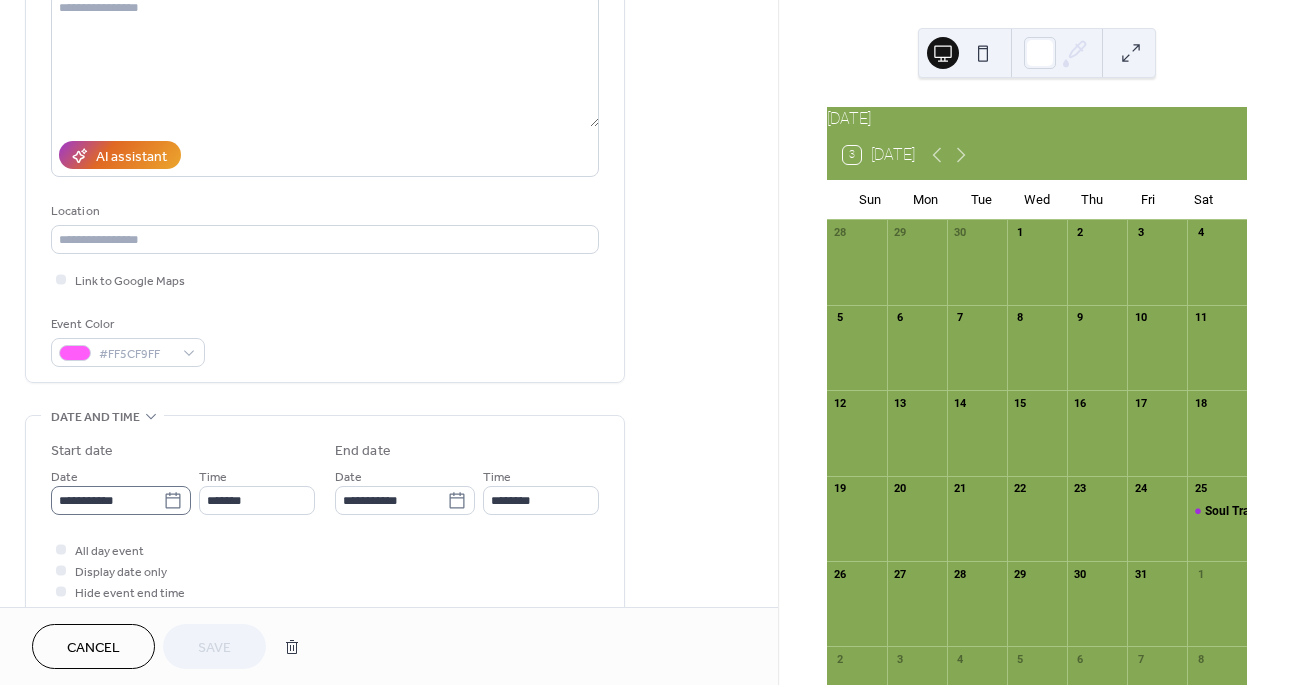 click 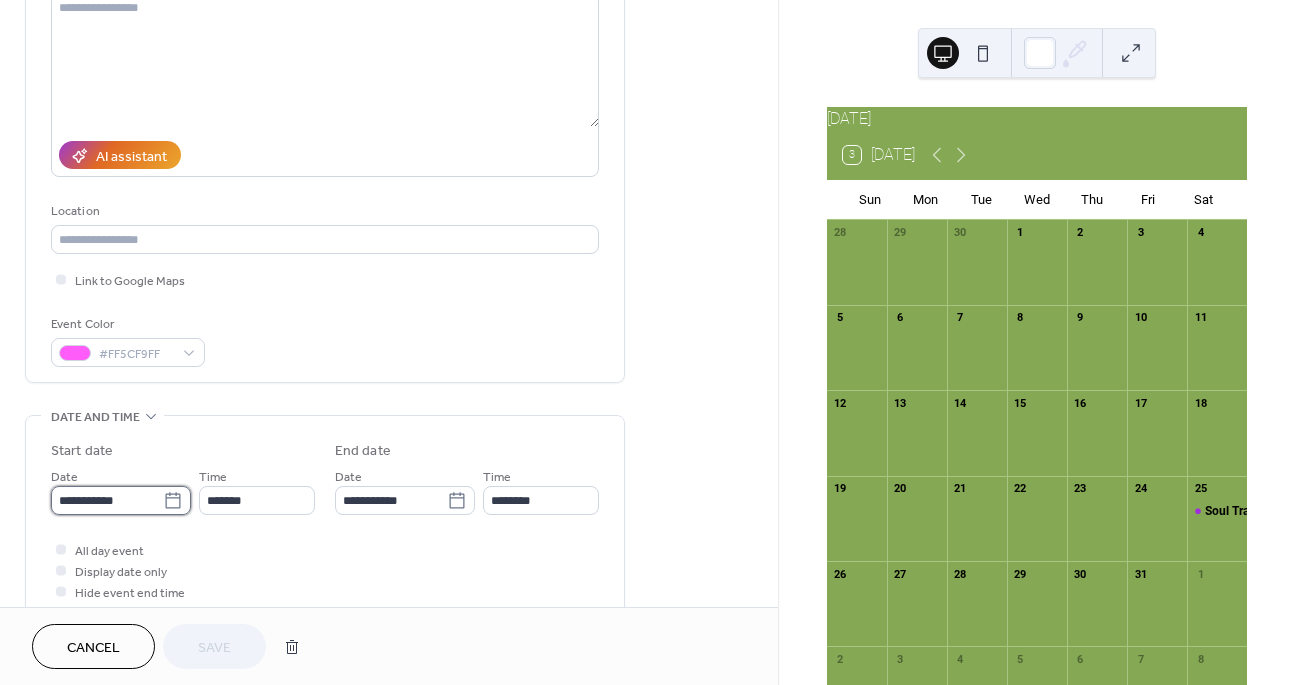 click on "**********" at bounding box center [107, 500] 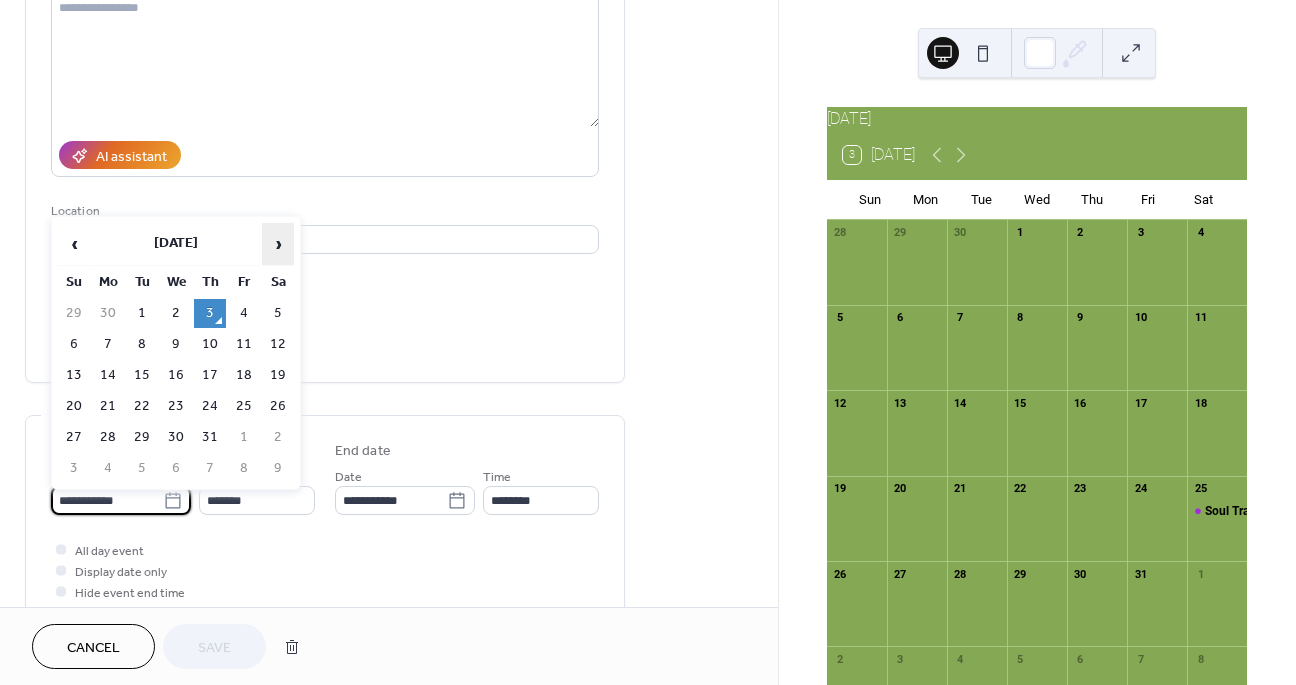 click on "›" at bounding box center (278, 244) 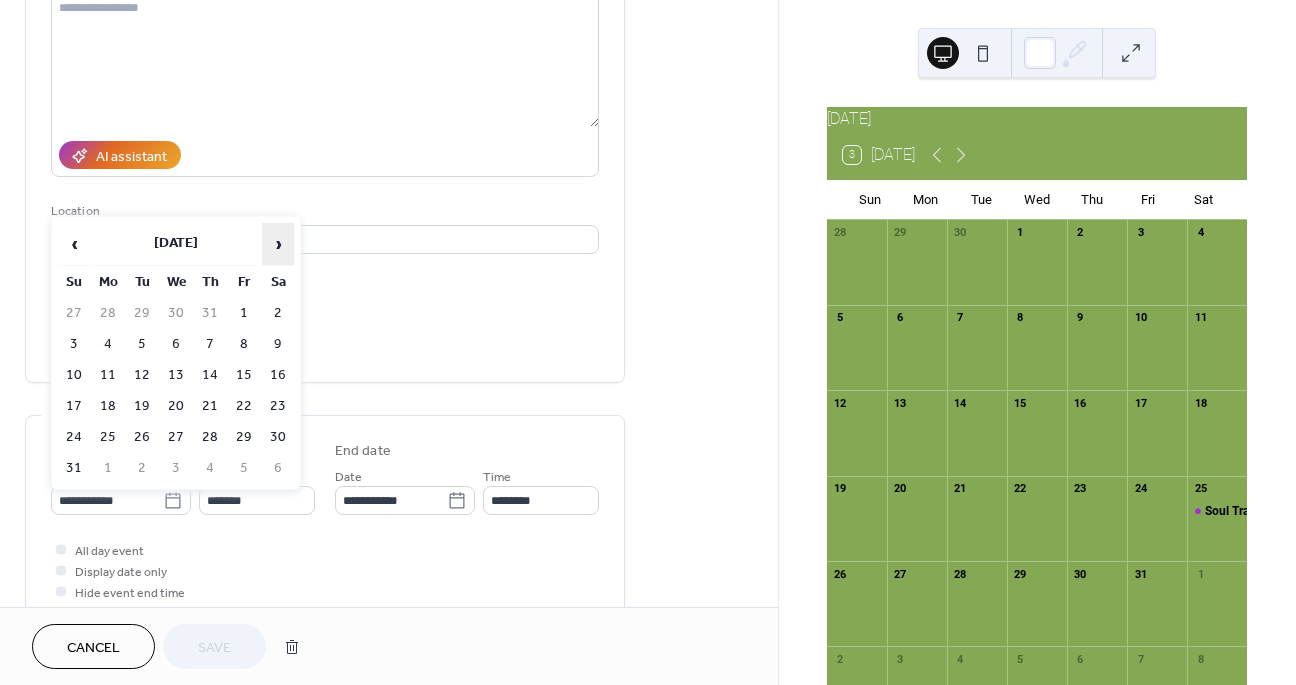 click on "›" at bounding box center [278, 244] 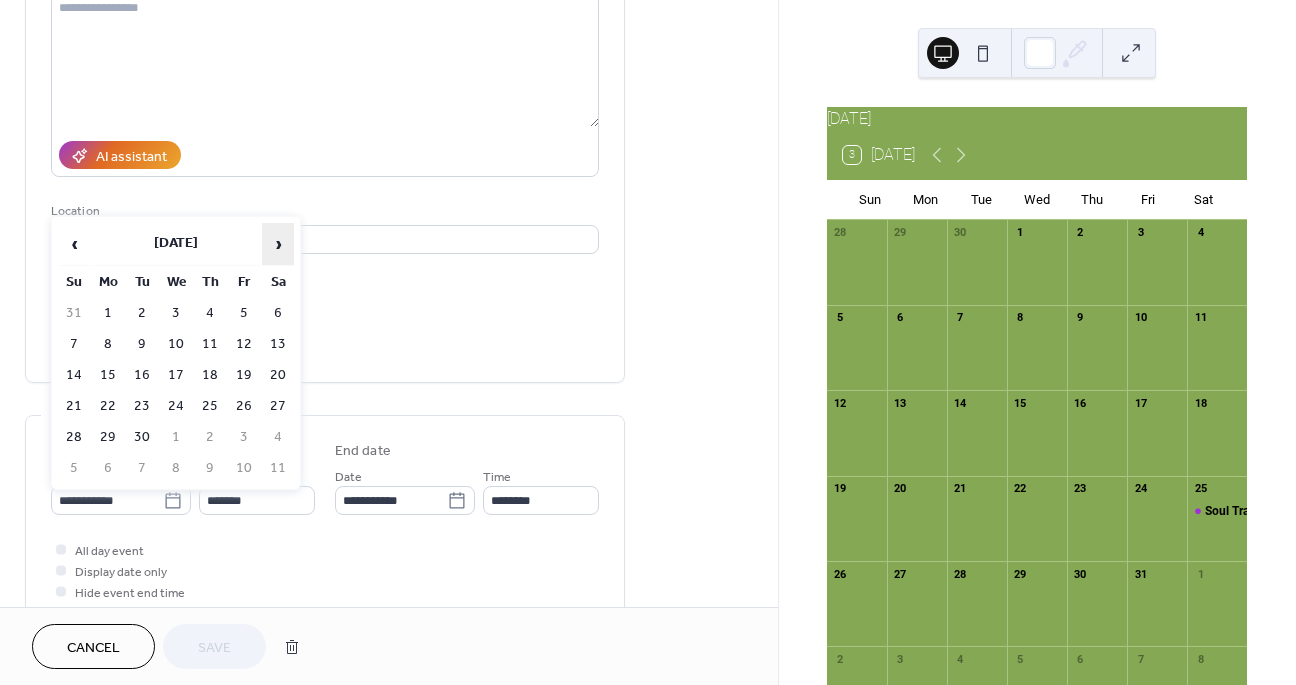 click on "›" at bounding box center [278, 244] 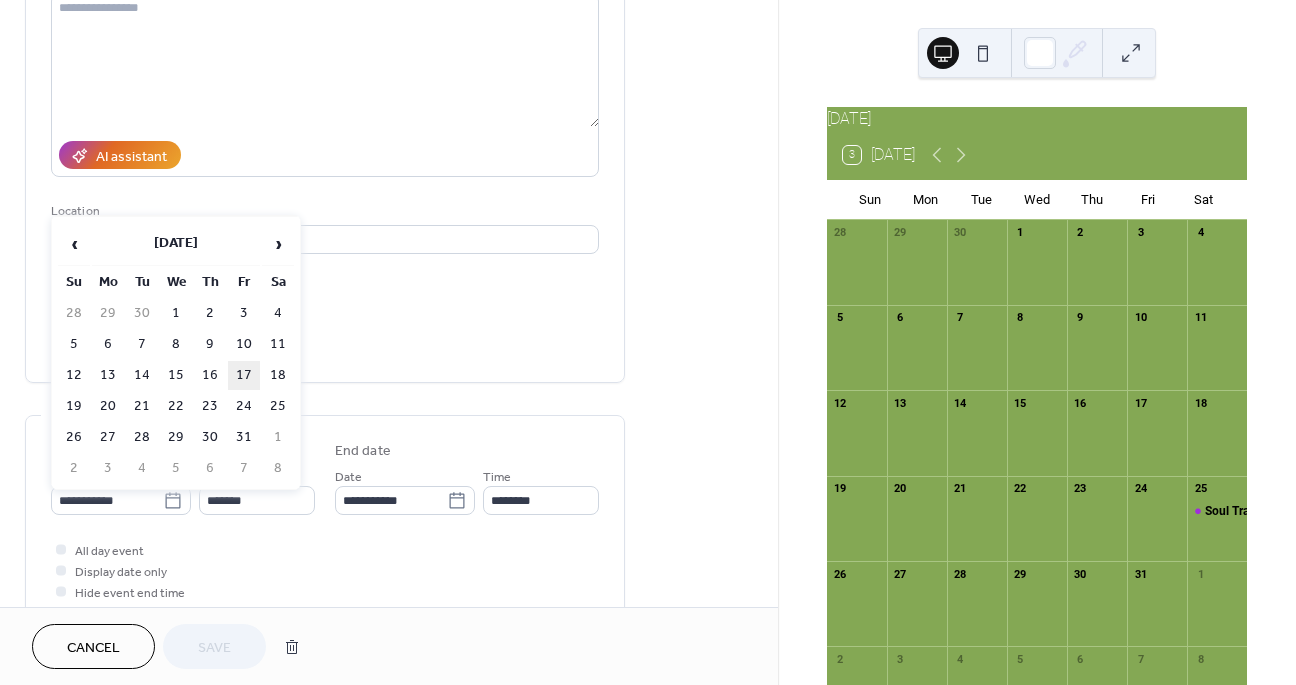 click on "17" at bounding box center [244, 375] 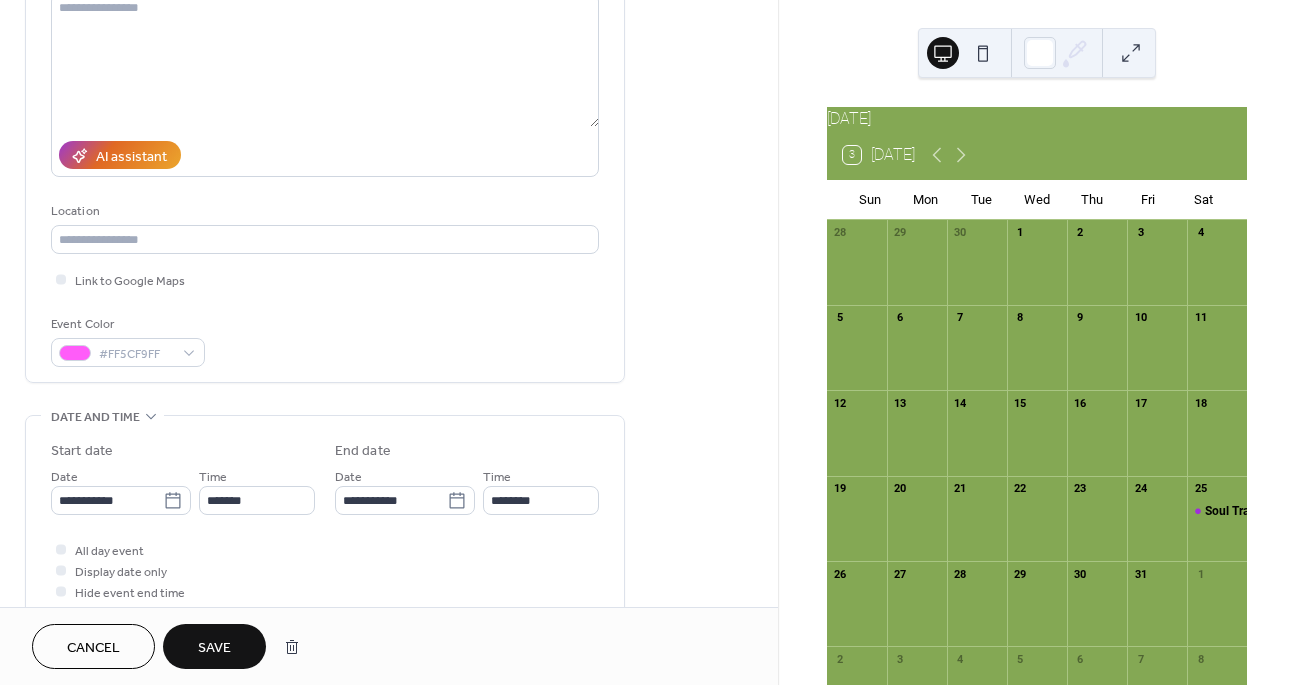 click on "Save" at bounding box center [214, 648] 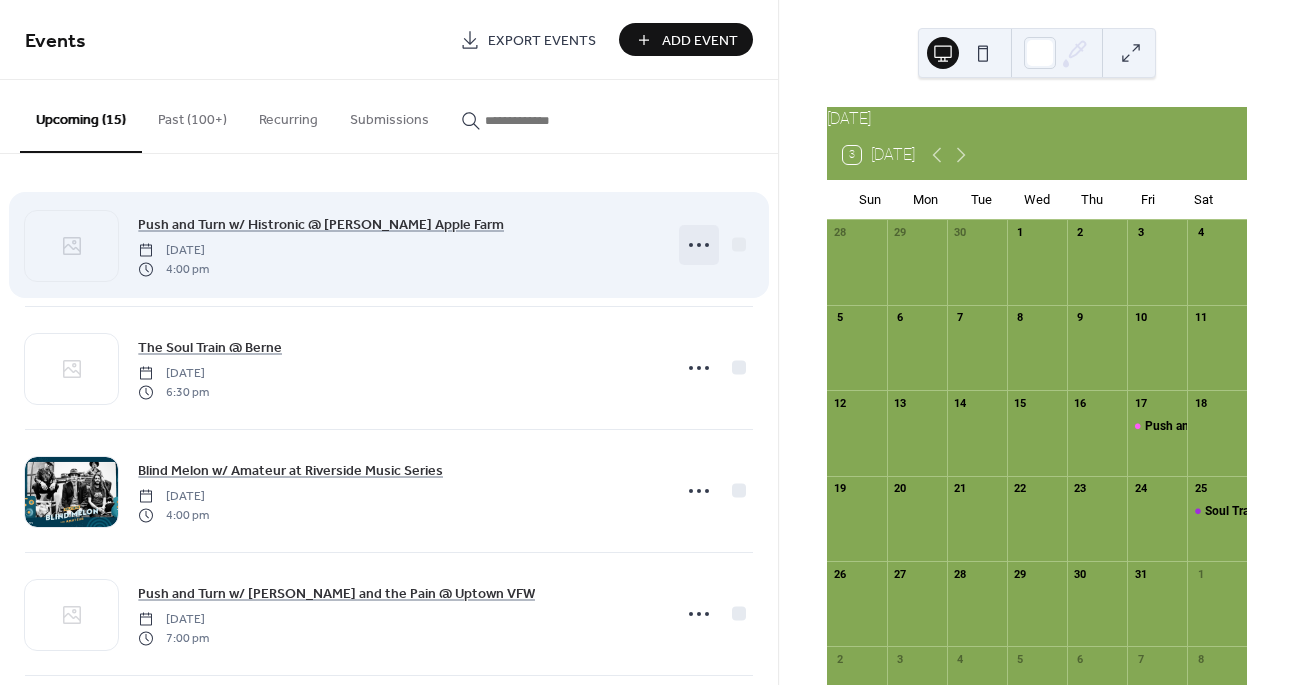 click 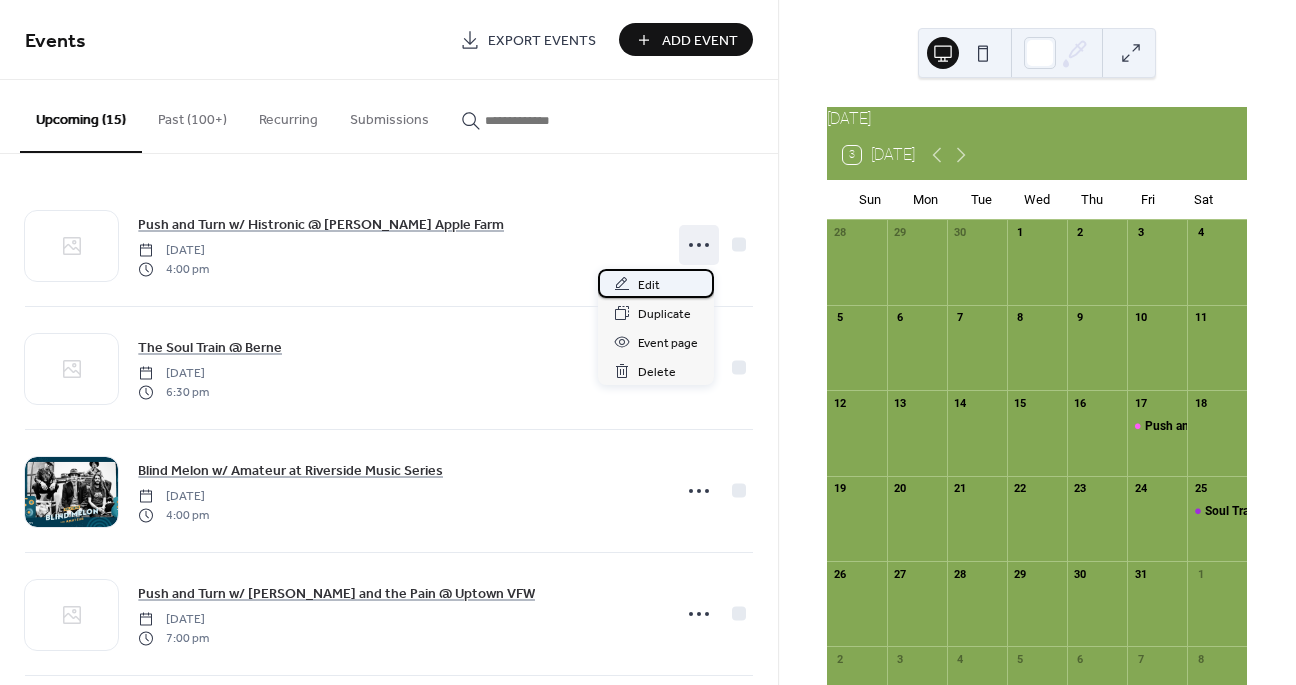 click on "Edit" at bounding box center (656, 283) 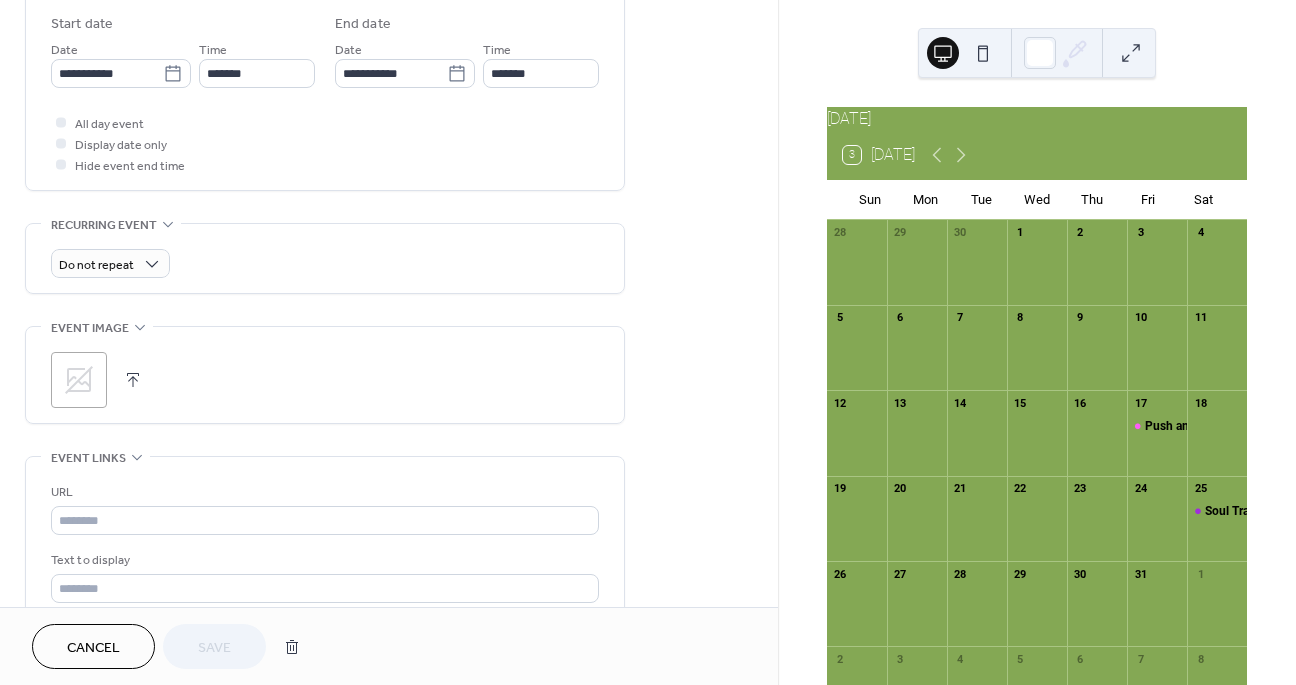 scroll, scrollTop: 640, scrollLeft: 0, axis: vertical 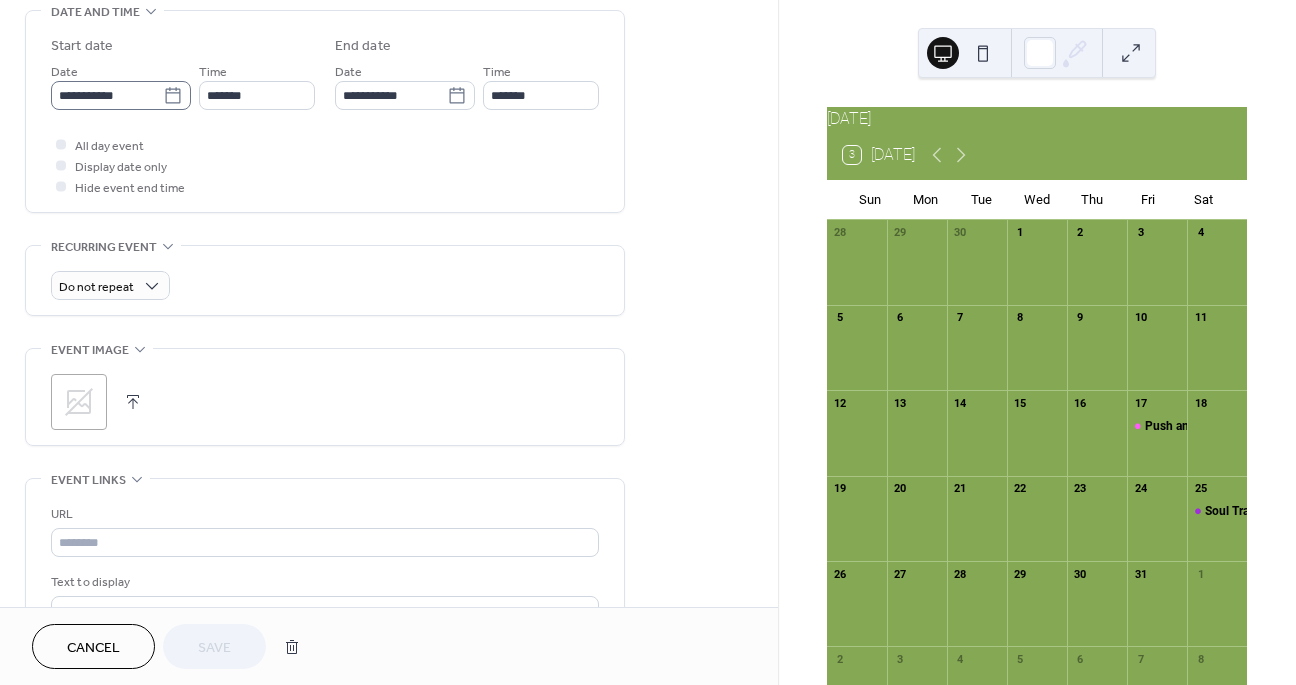 click 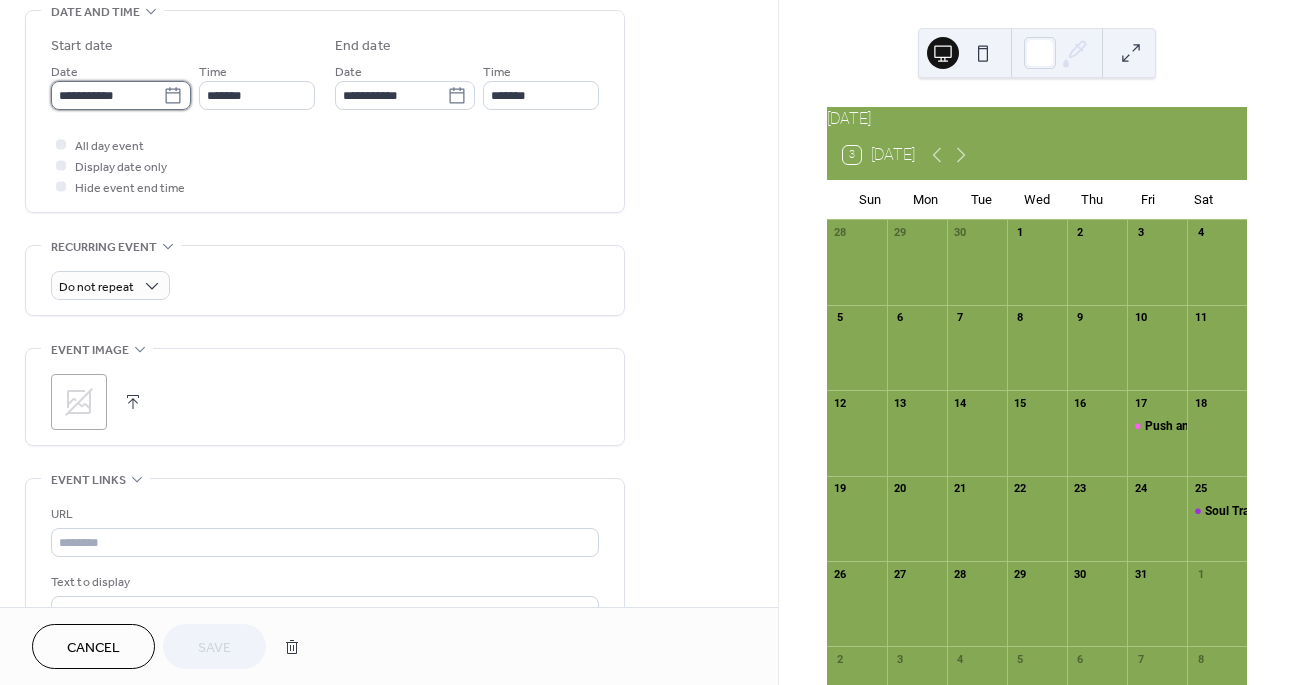click on "**********" at bounding box center [107, 95] 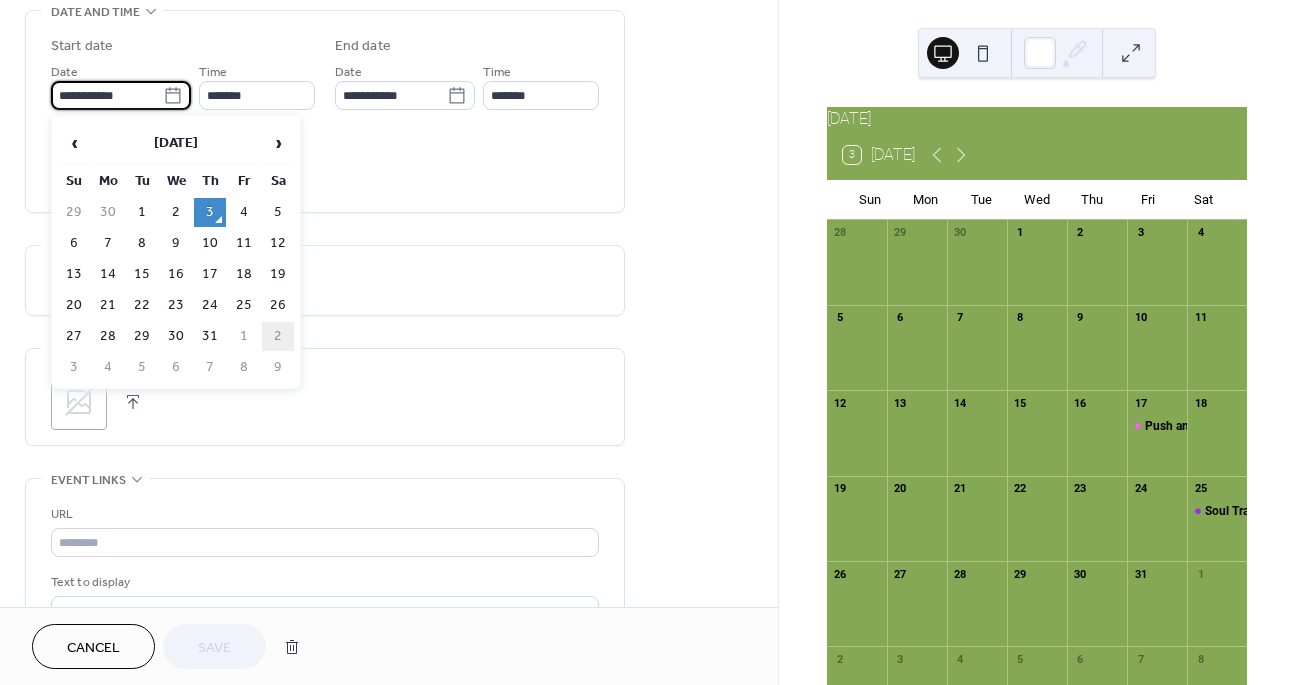 click on "2" at bounding box center [278, 336] 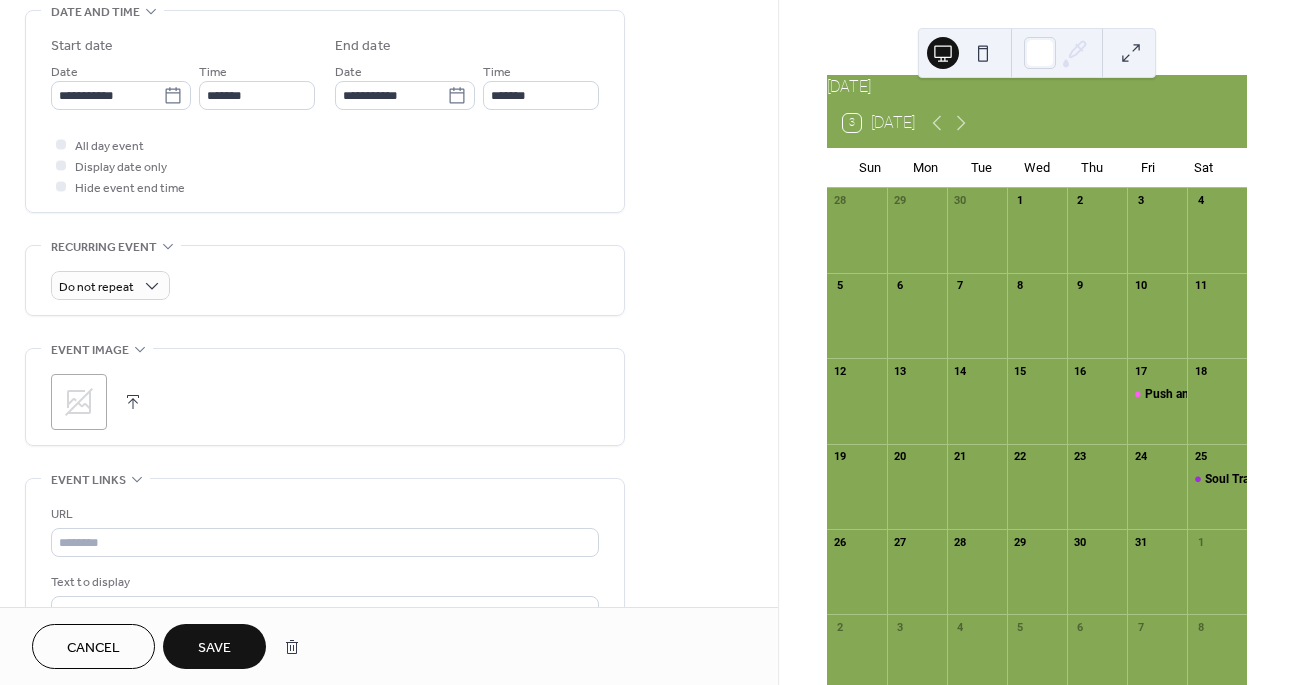 scroll, scrollTop: 0, scrollLeft: 0, axis: both 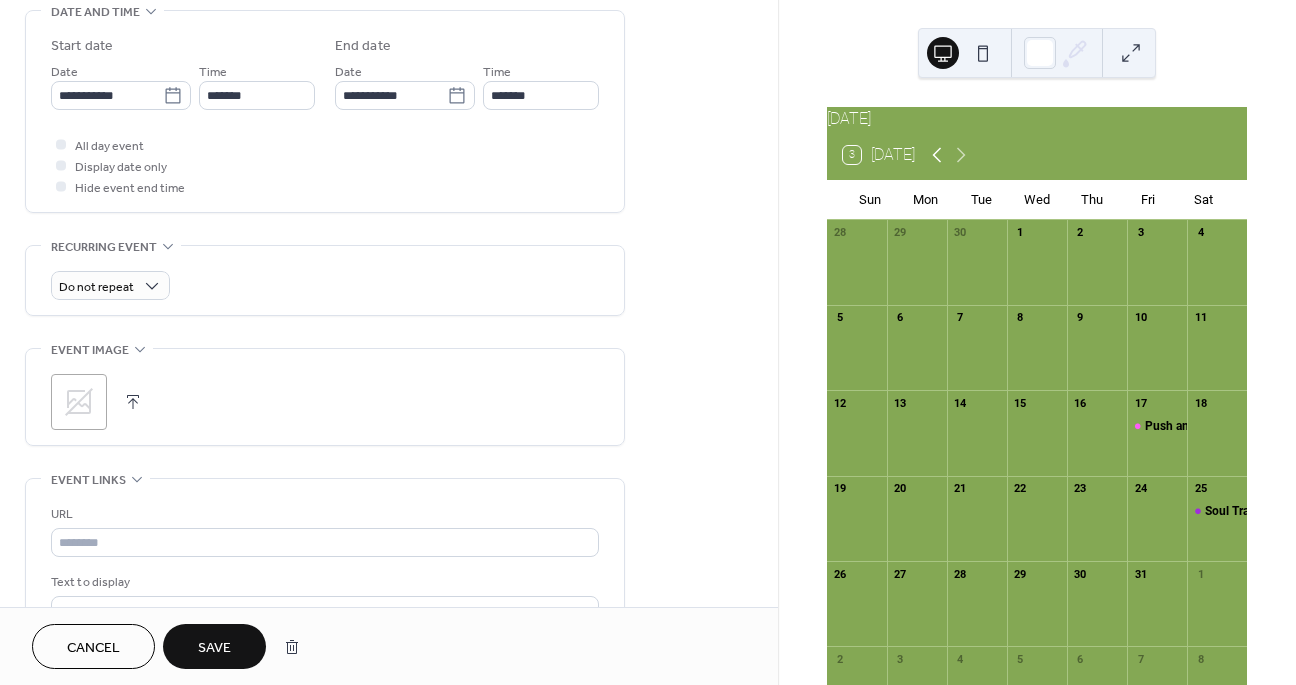 click 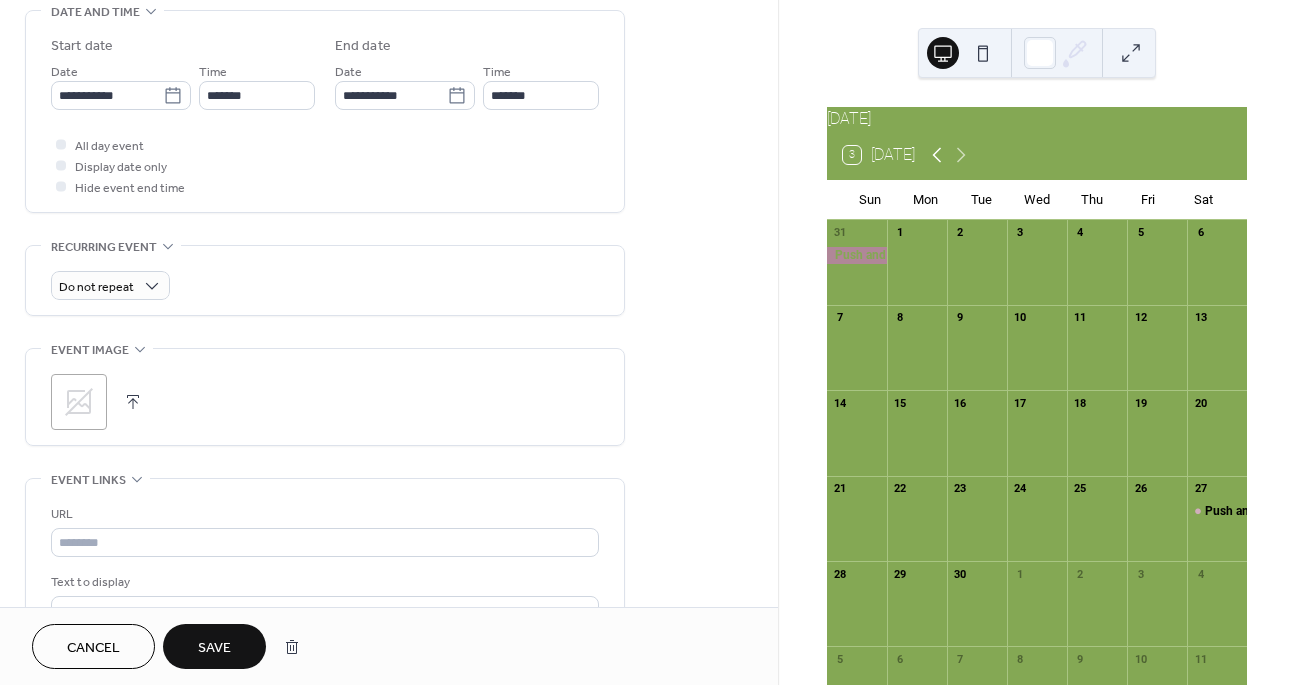 click 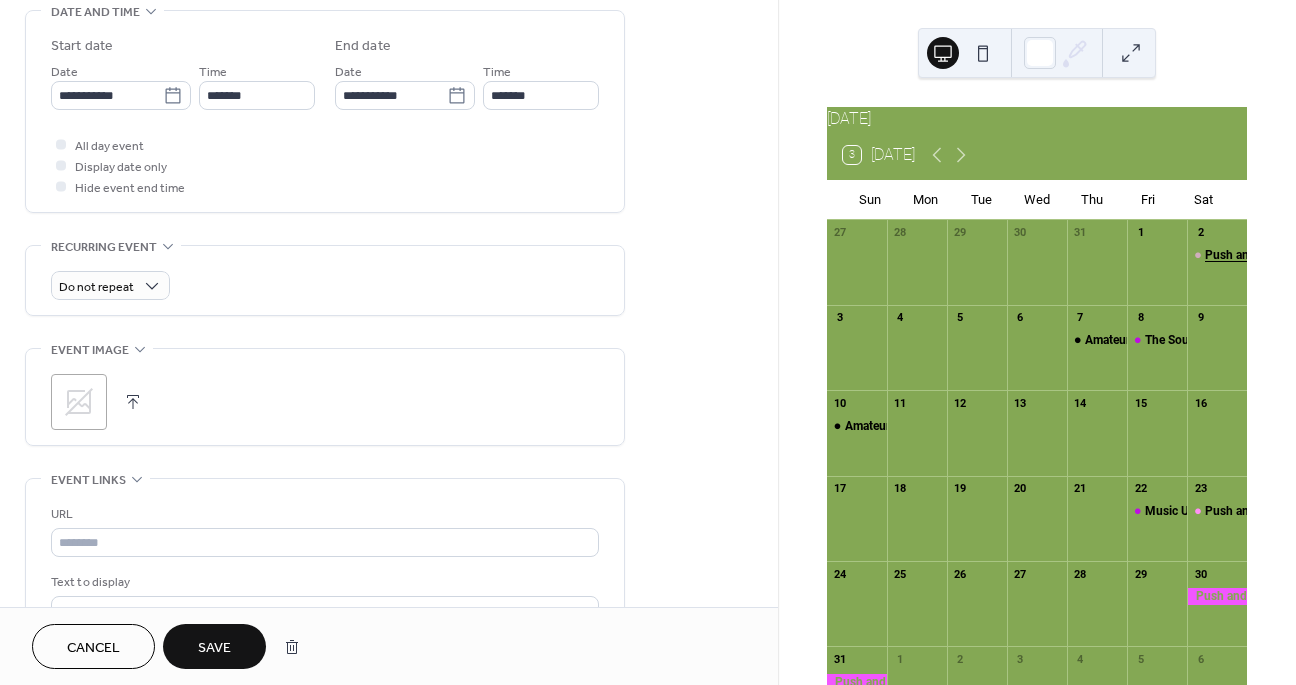 click on "Push and Turn @ Ecker's Apple Farm w/ Histronics" at bounding box center [1367, 255] 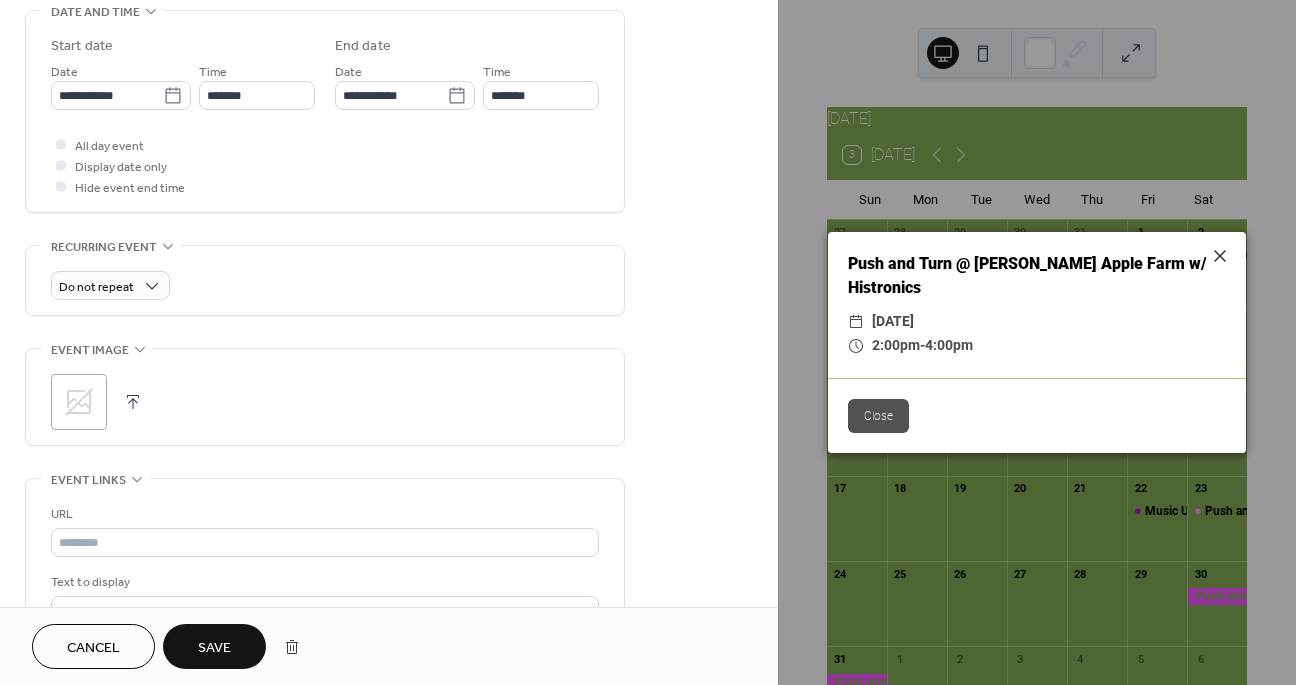 click on "Push and Turn @ Ecker's Apple Farm w/ Histronics ​ Saturday, August 2, 2025 ​ 2:00pm - 4:00pm Close" at bounding box center [1037, 342] 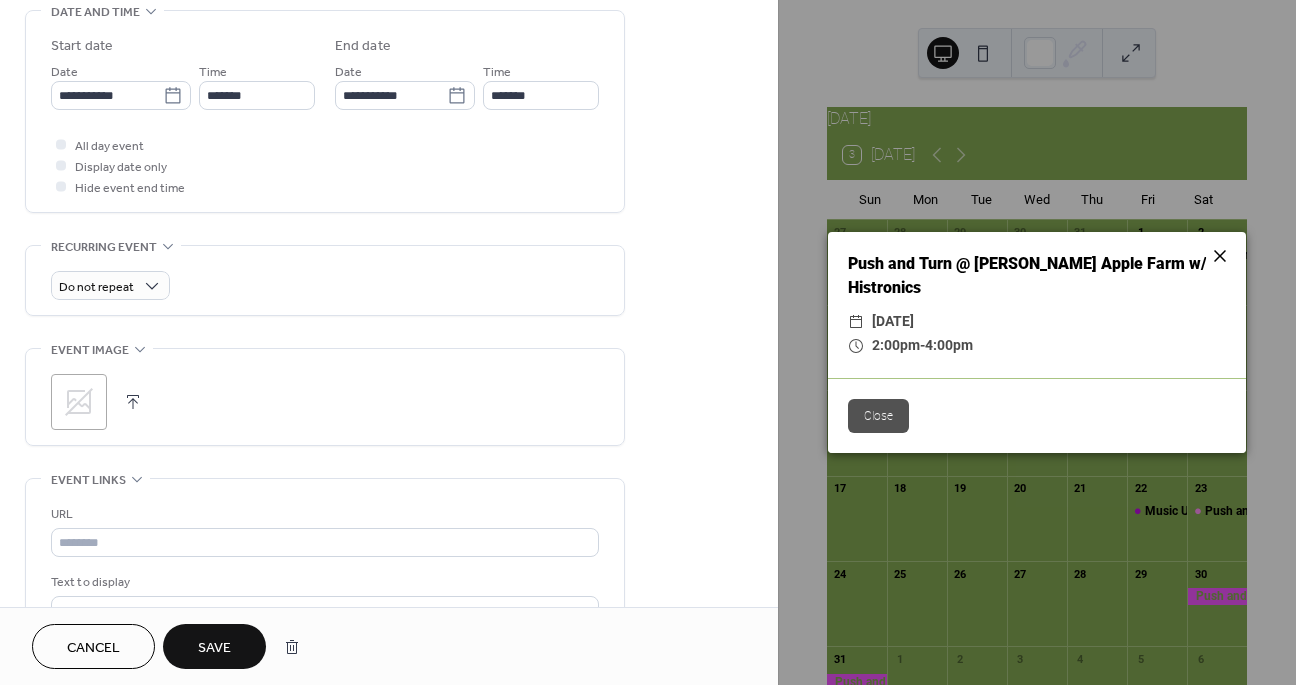 click 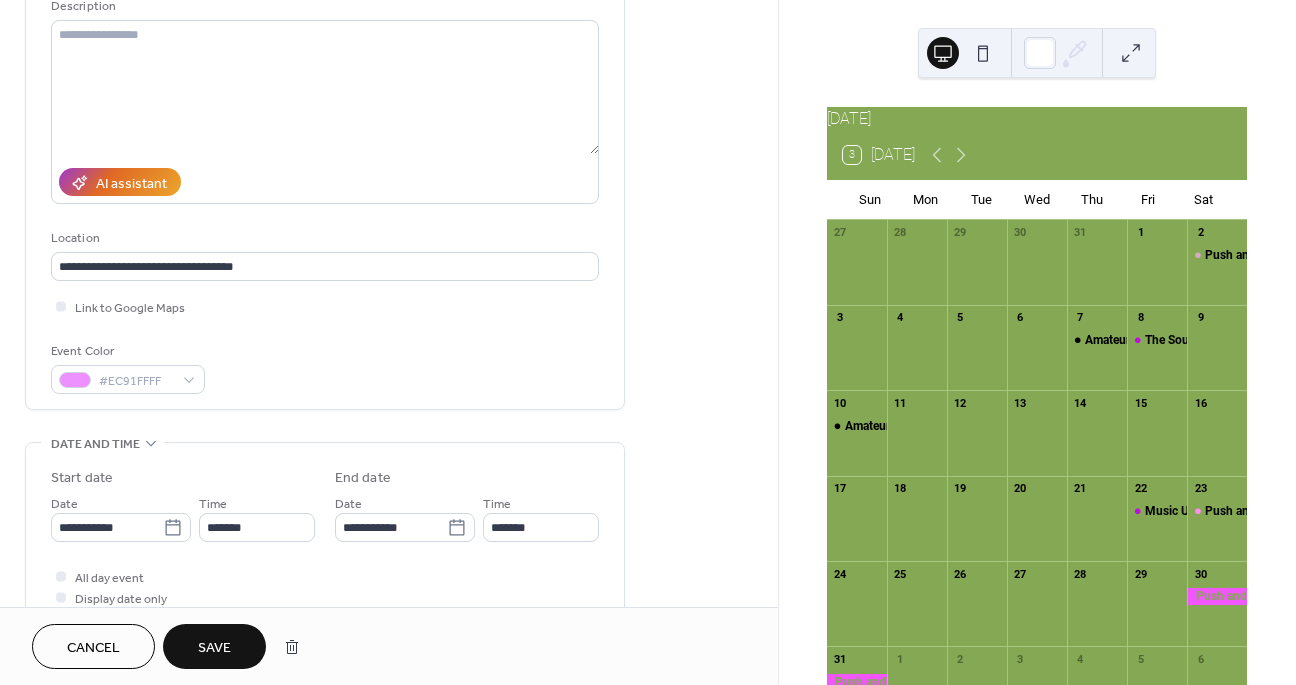 scroll, scrollTop: 0, scrollLeft: 0, axis: both 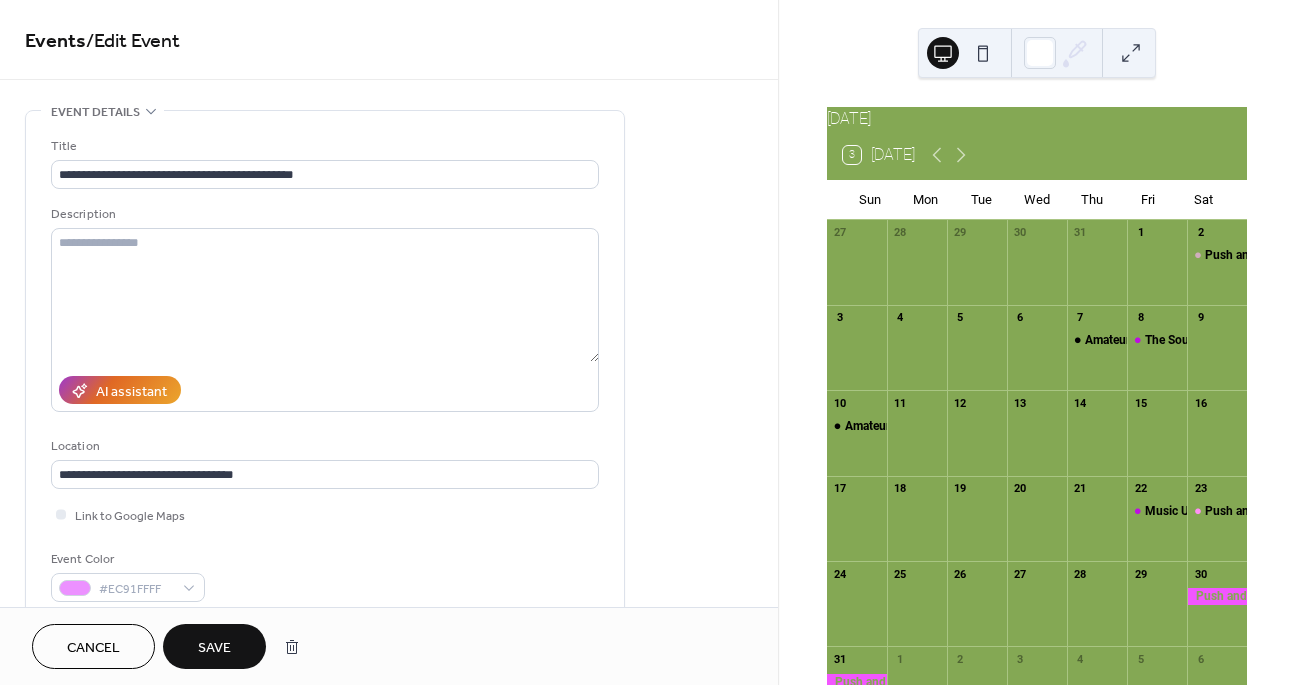 click on "Save" at bounding box center [214, 646] 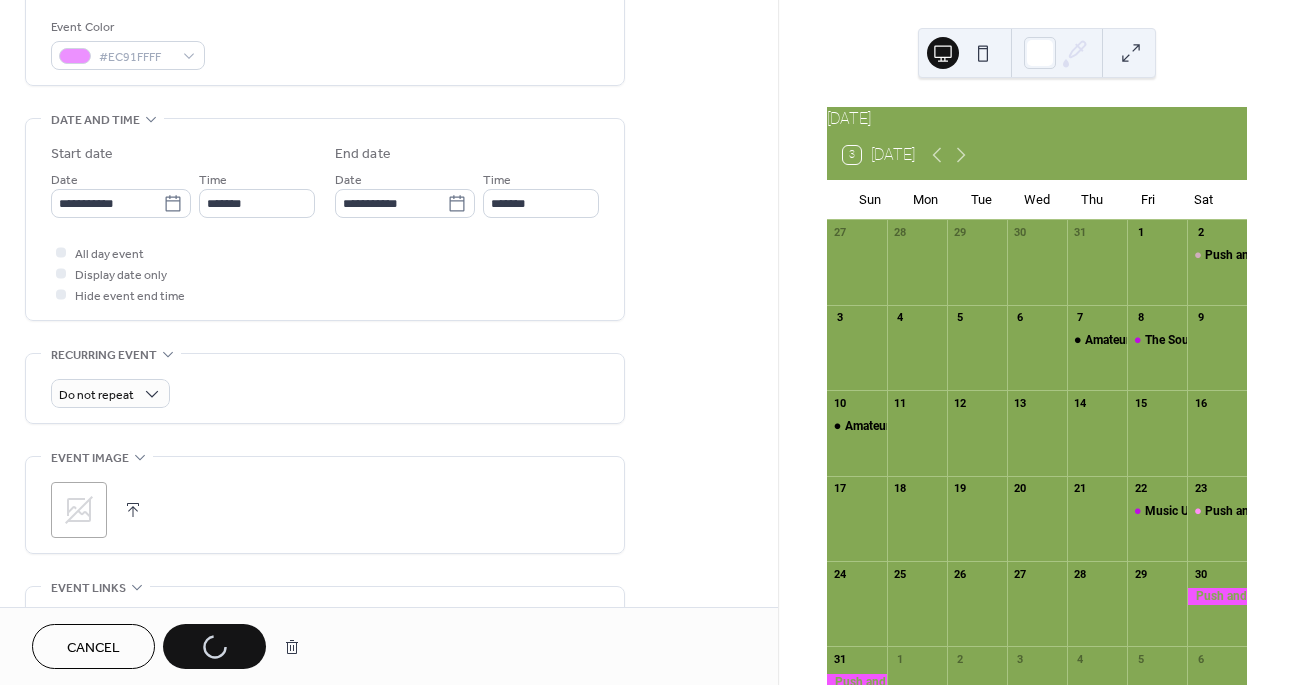 scroll, scrollTop: 878, scrollLeft: 0, axis: vertical 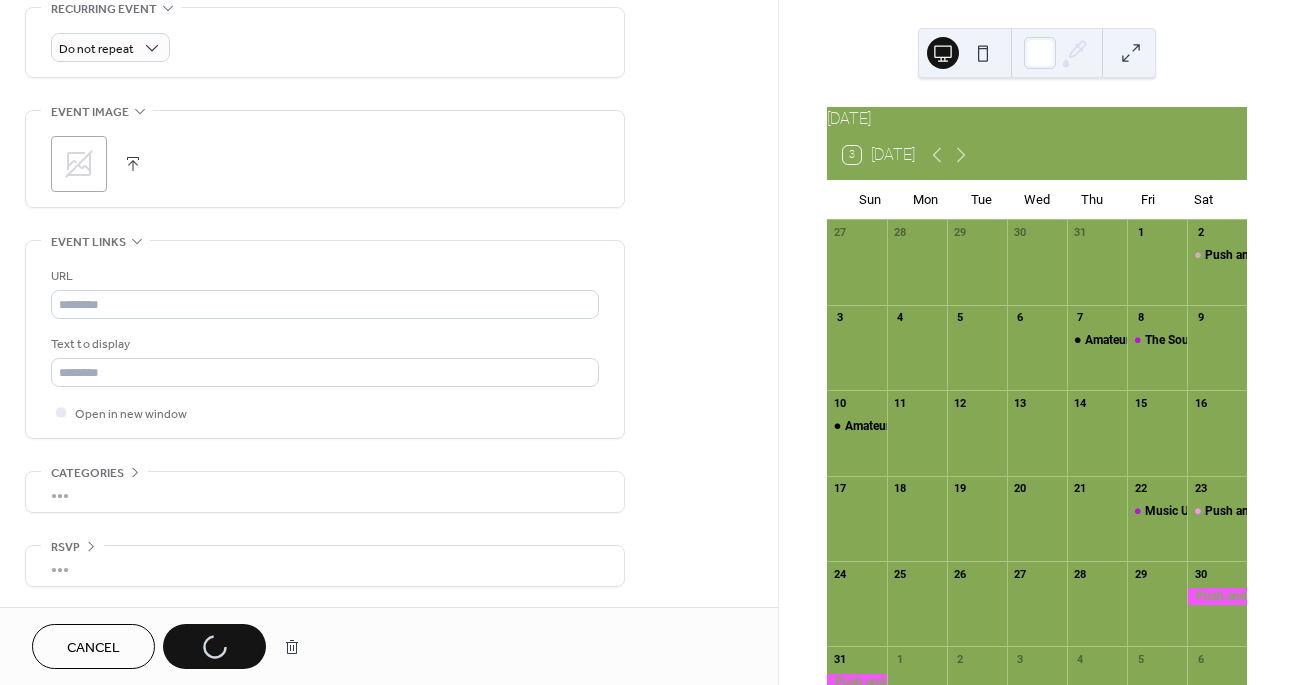 click on "Cancel Save" at bounding box center [171, 646] 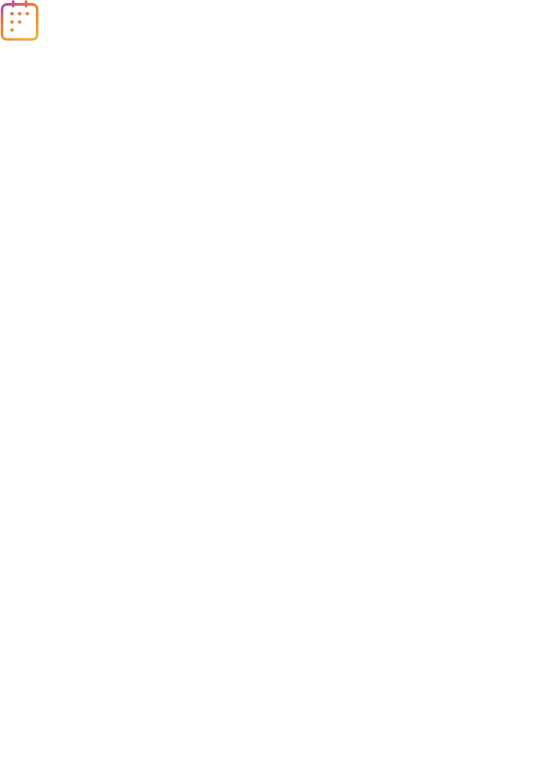 scroll, scrollTop: 0, scrollLeft: 0, axis: both 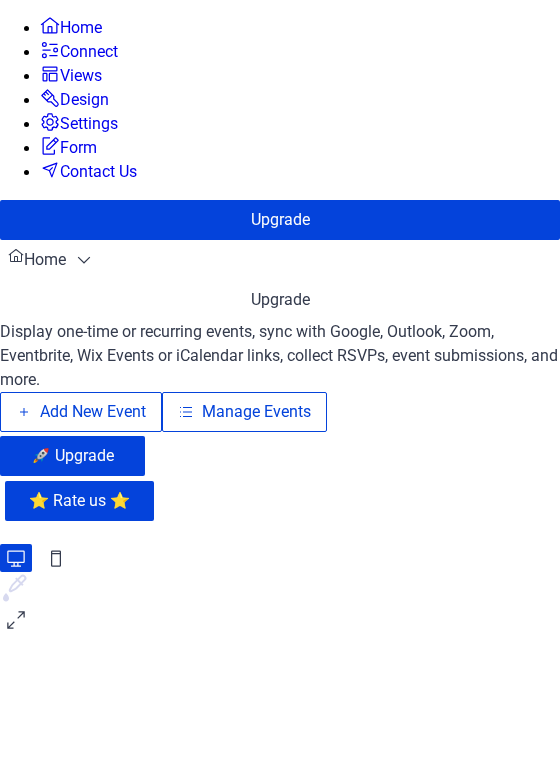 click on "Manage Events" at bounding box center [256, 412] 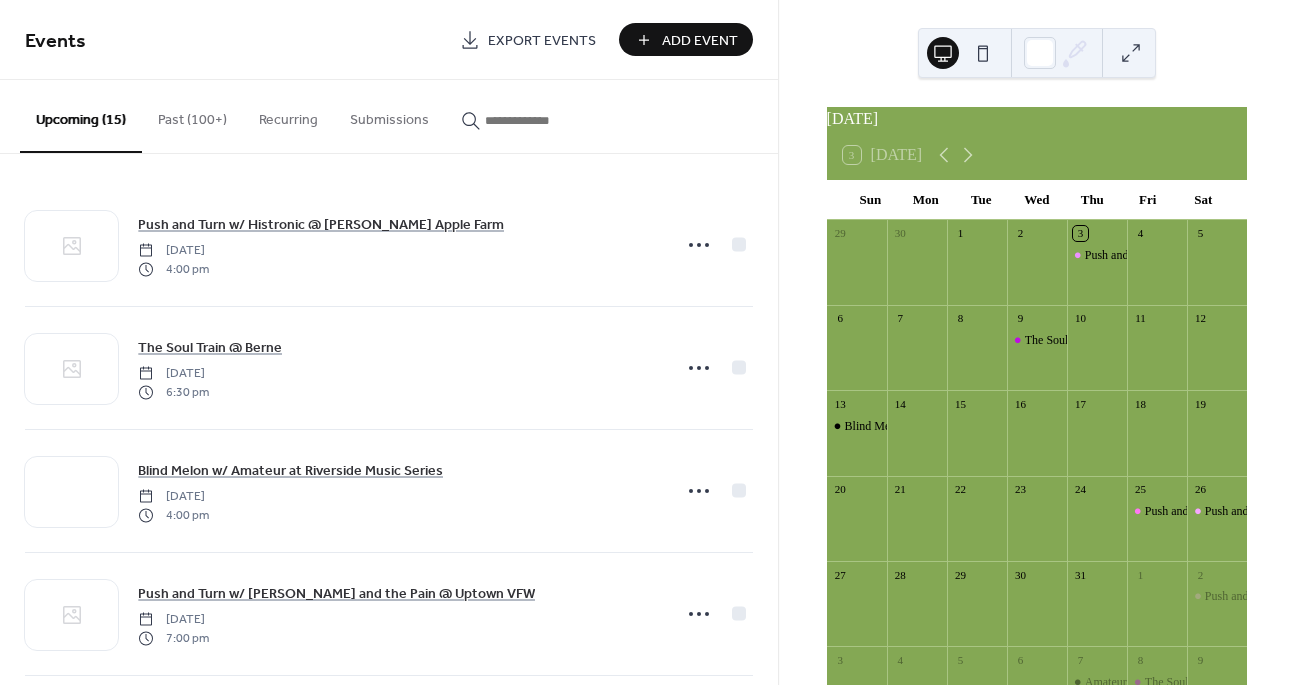 scroll, scrollTop: 0, scrollLeft: 0, axis: both 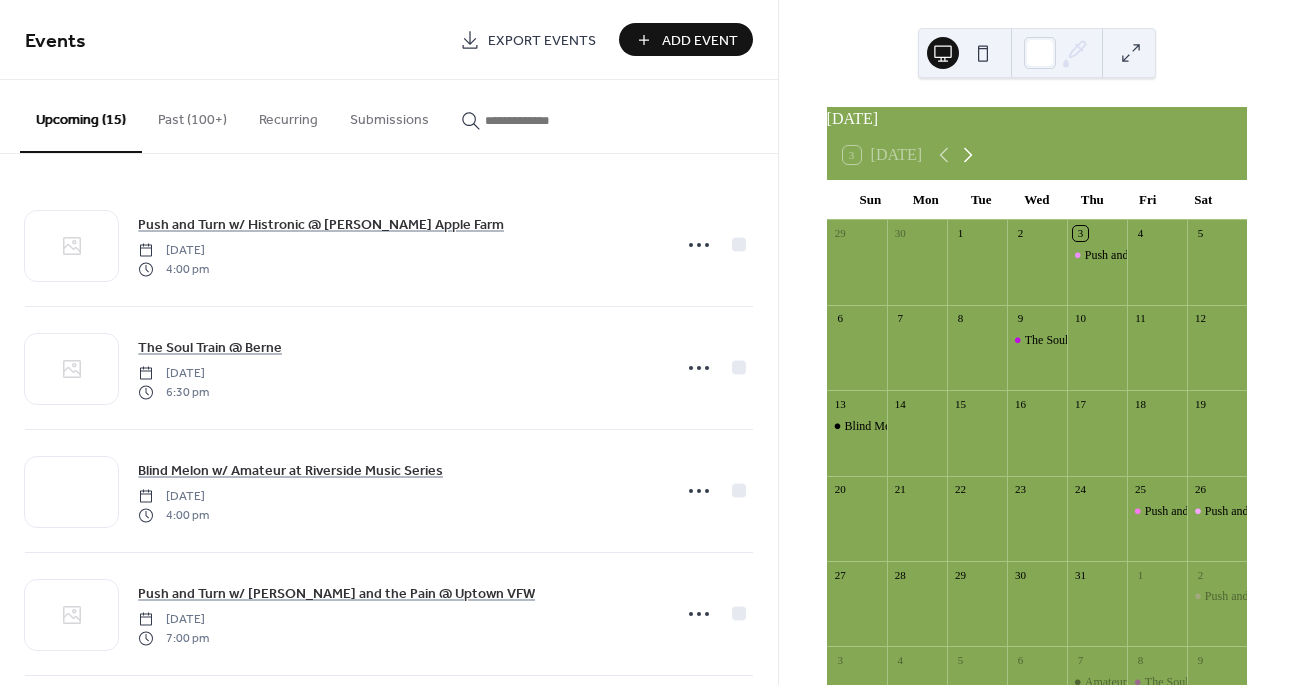 click 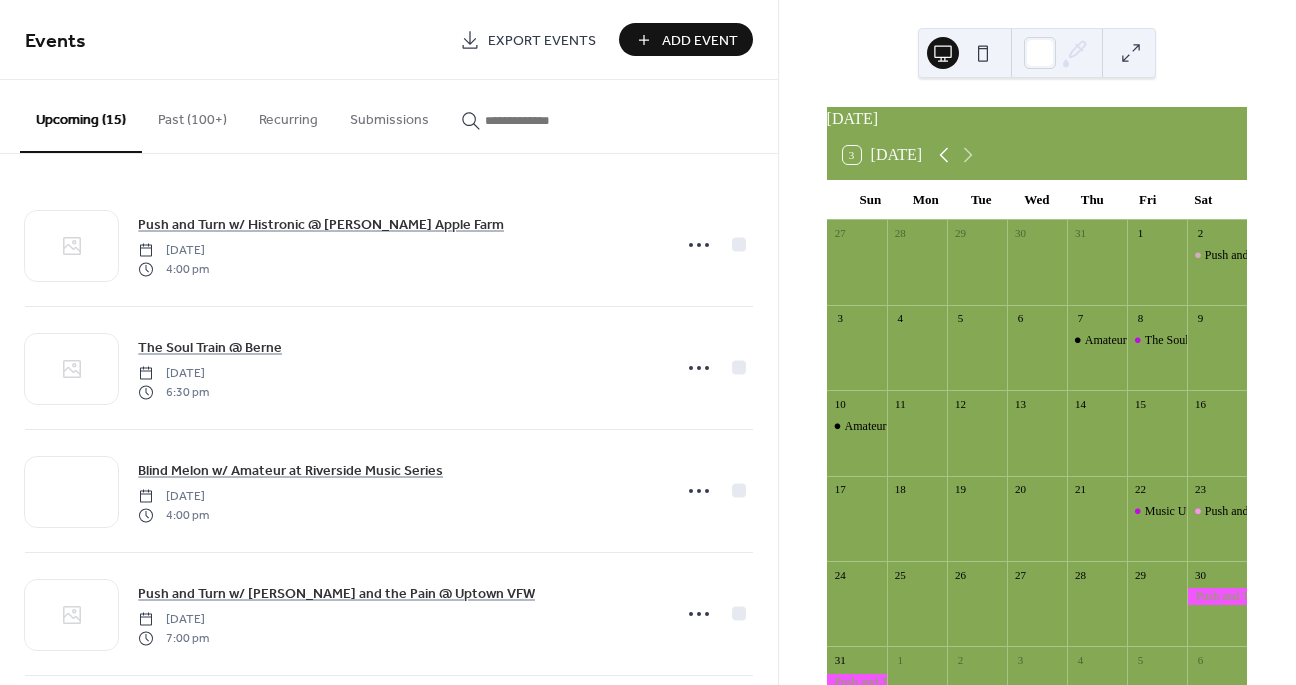 click 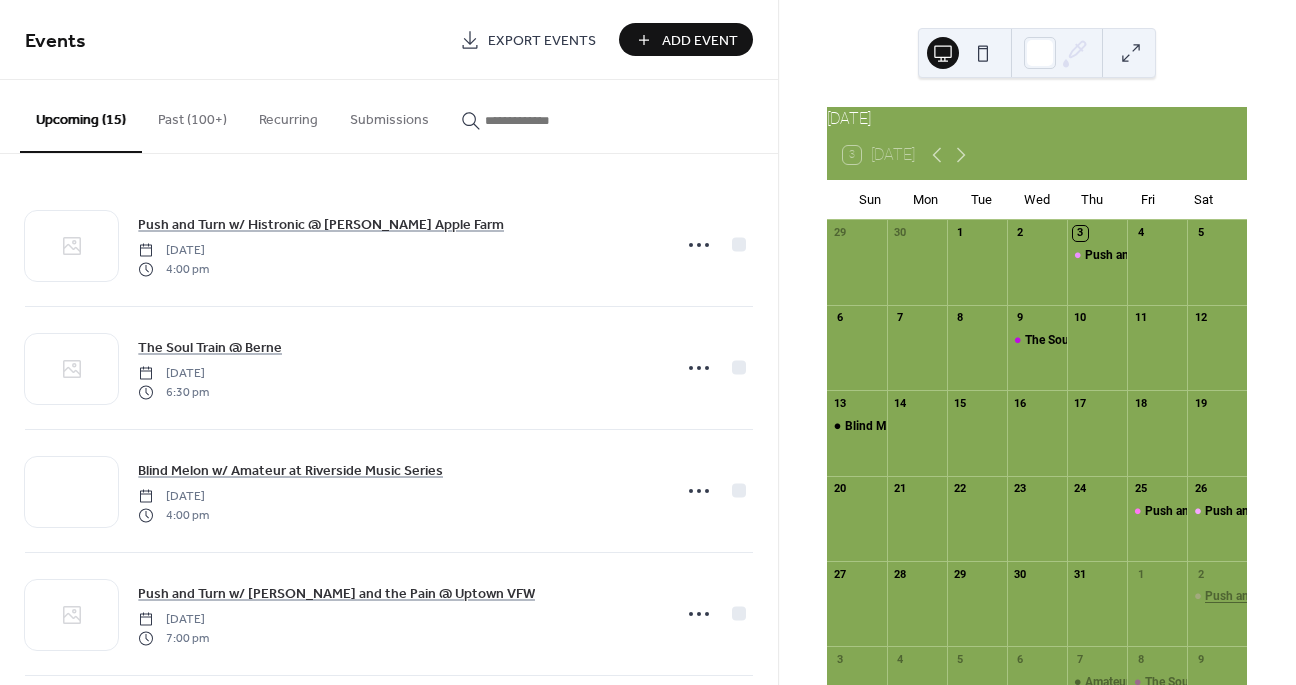 click on "Push and Turn @ Ecker's Apple Farm w/ Histronics" at bounding box center [1367, 596] 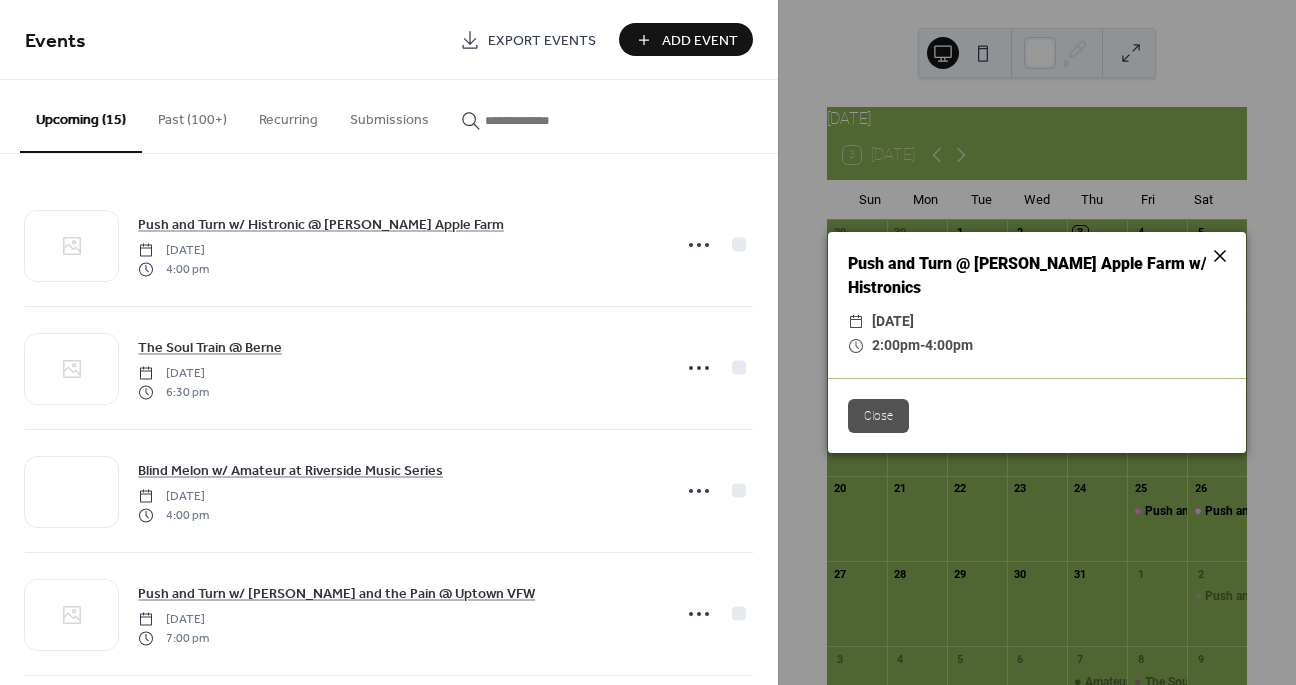 click 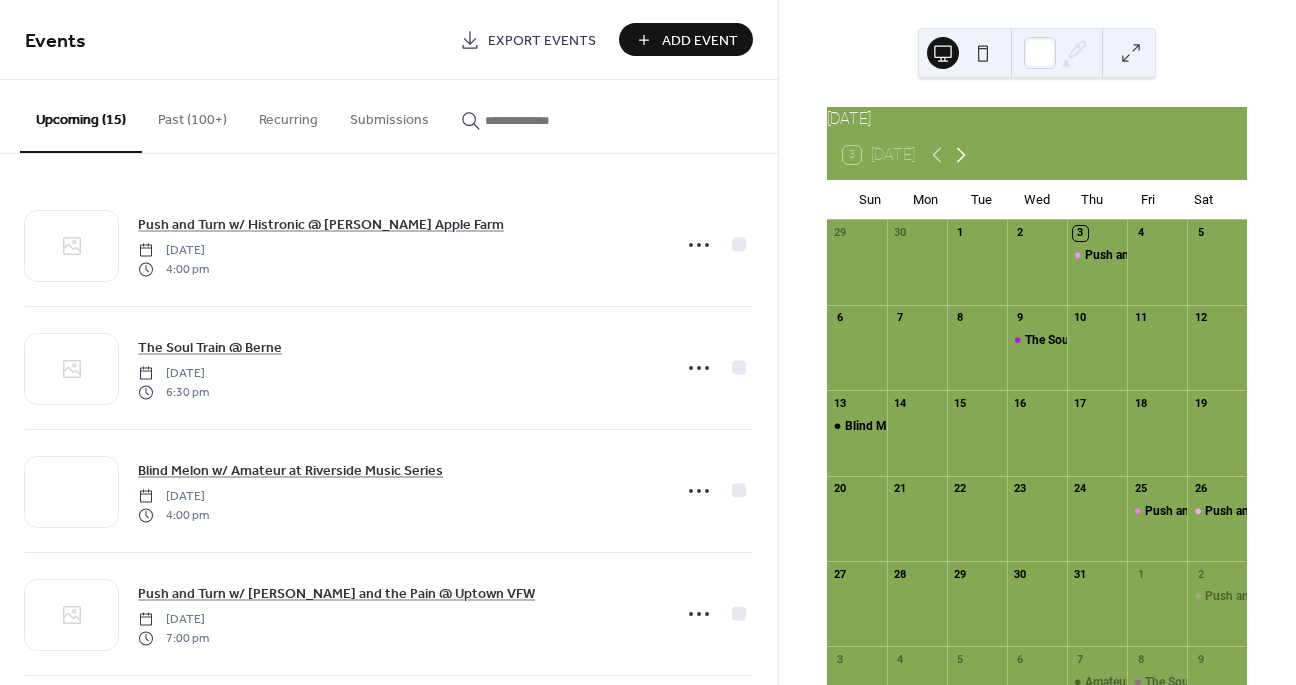 click 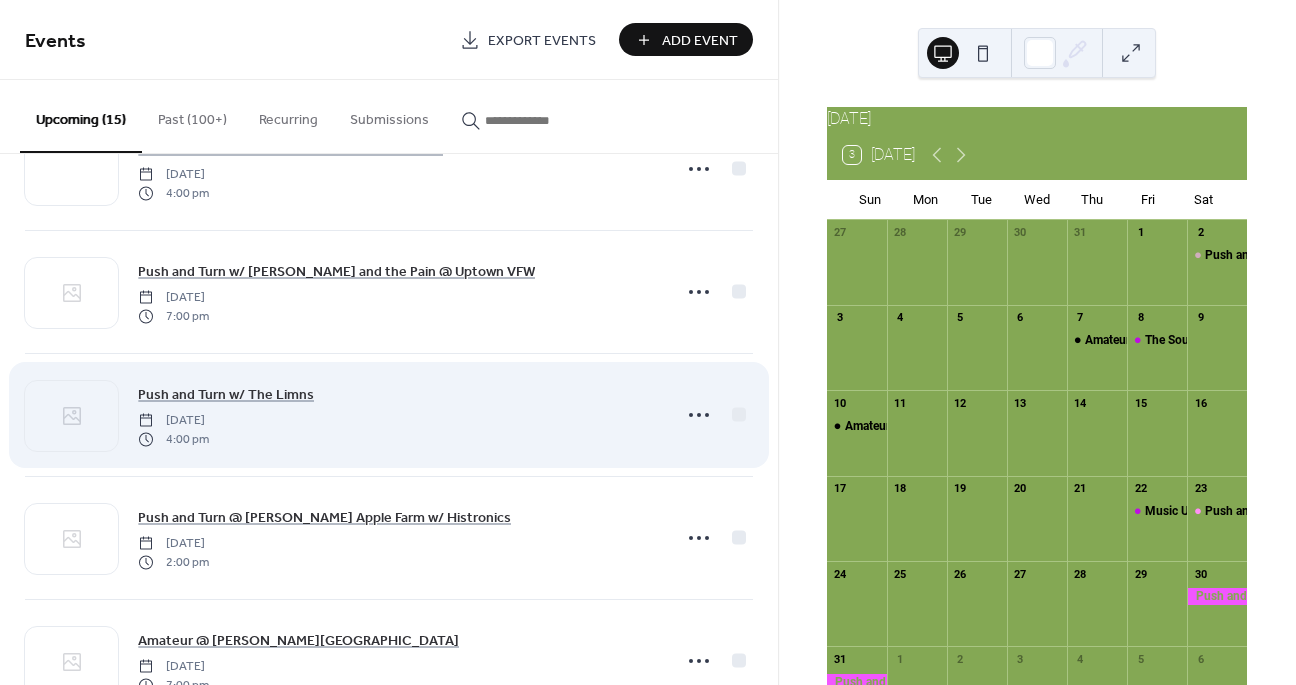 scroll, scrollTop: 359, scrollLeft: 0, axis: vertical 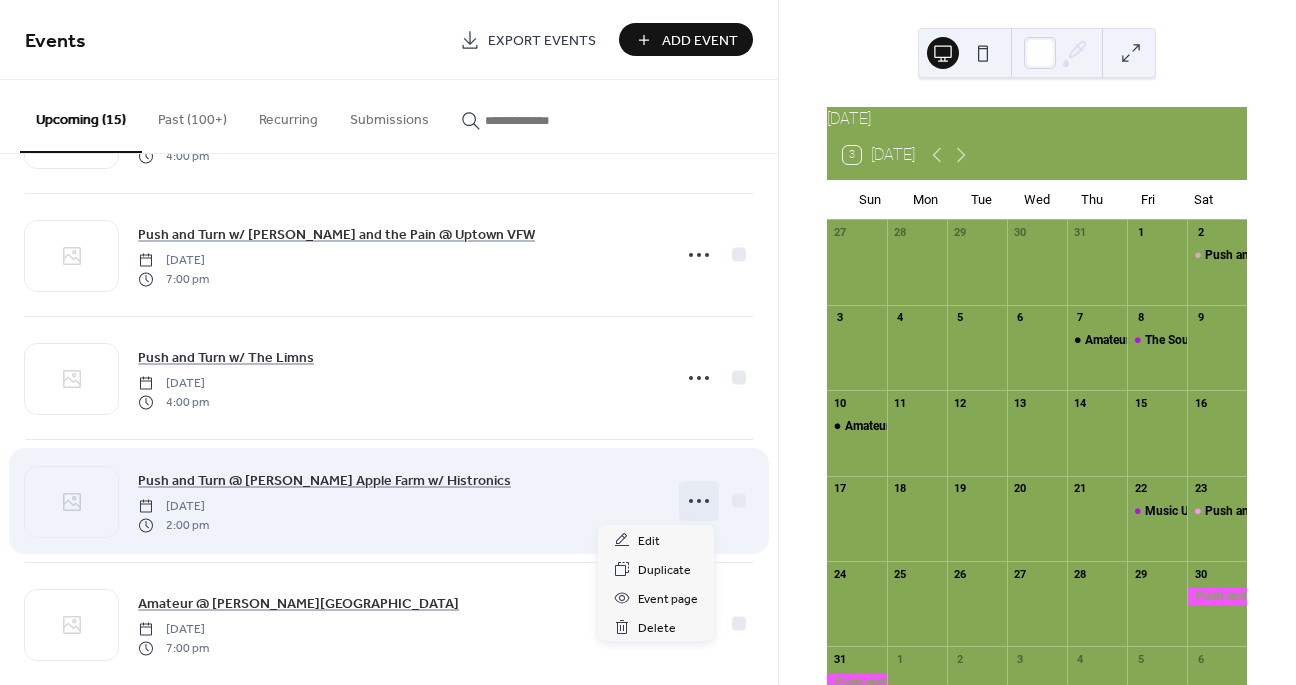 click 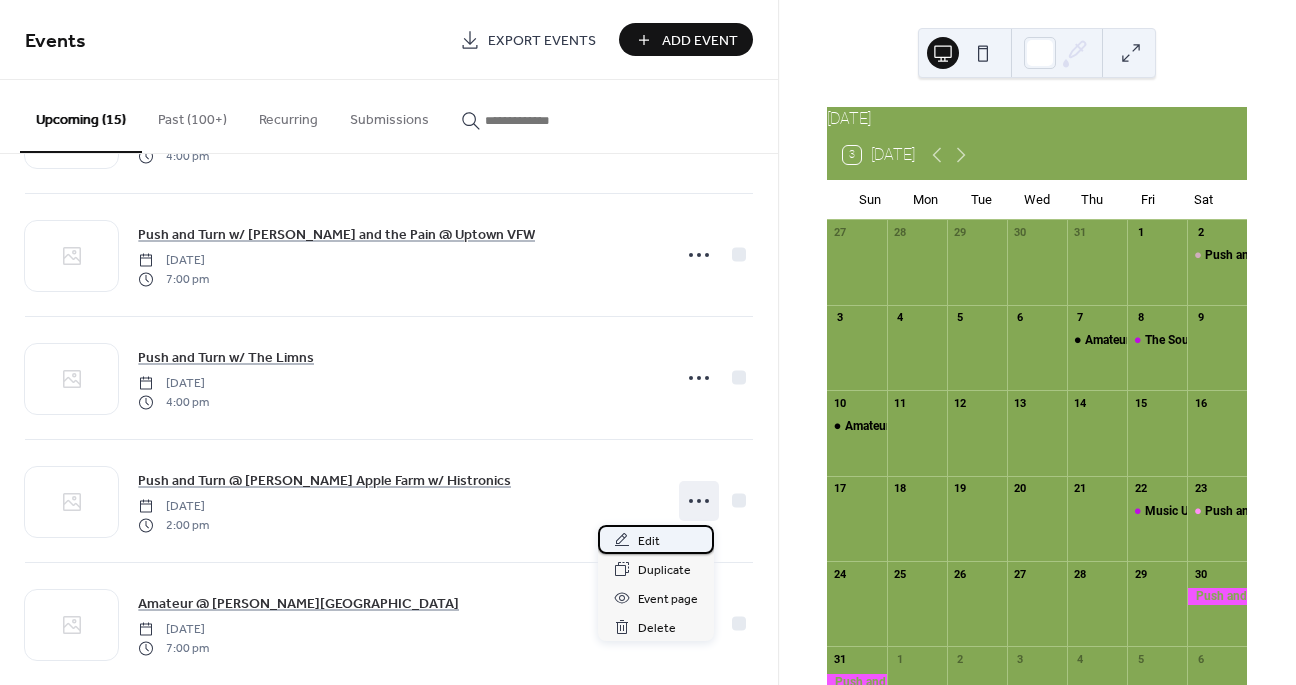 click on "Edit" 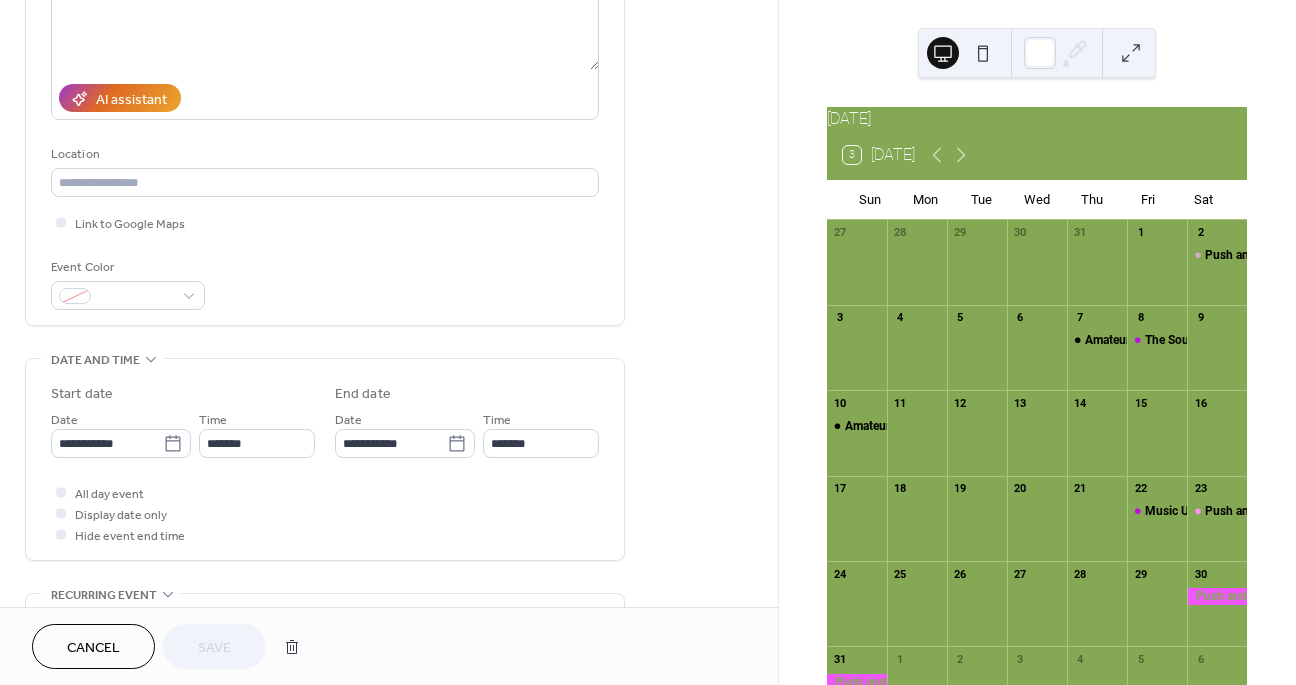 scroll, scrollTop: 315, scrollLeft: 0, axis: vertical 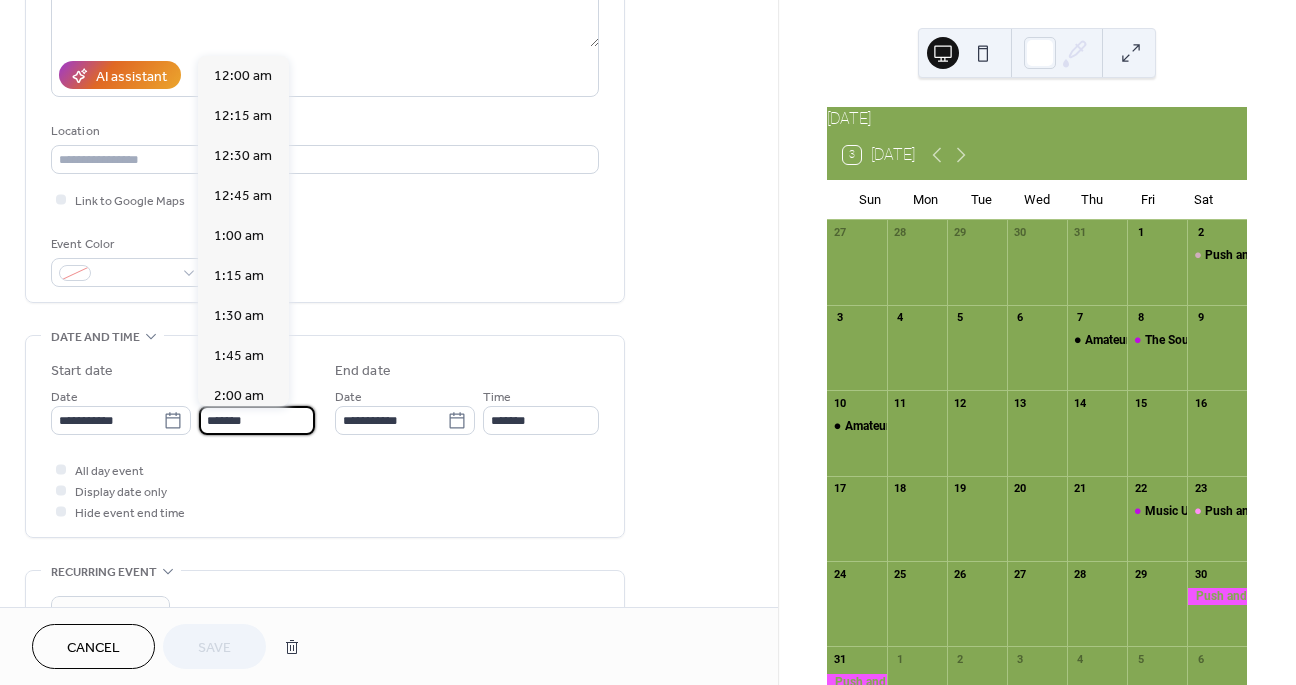 click on "*******" 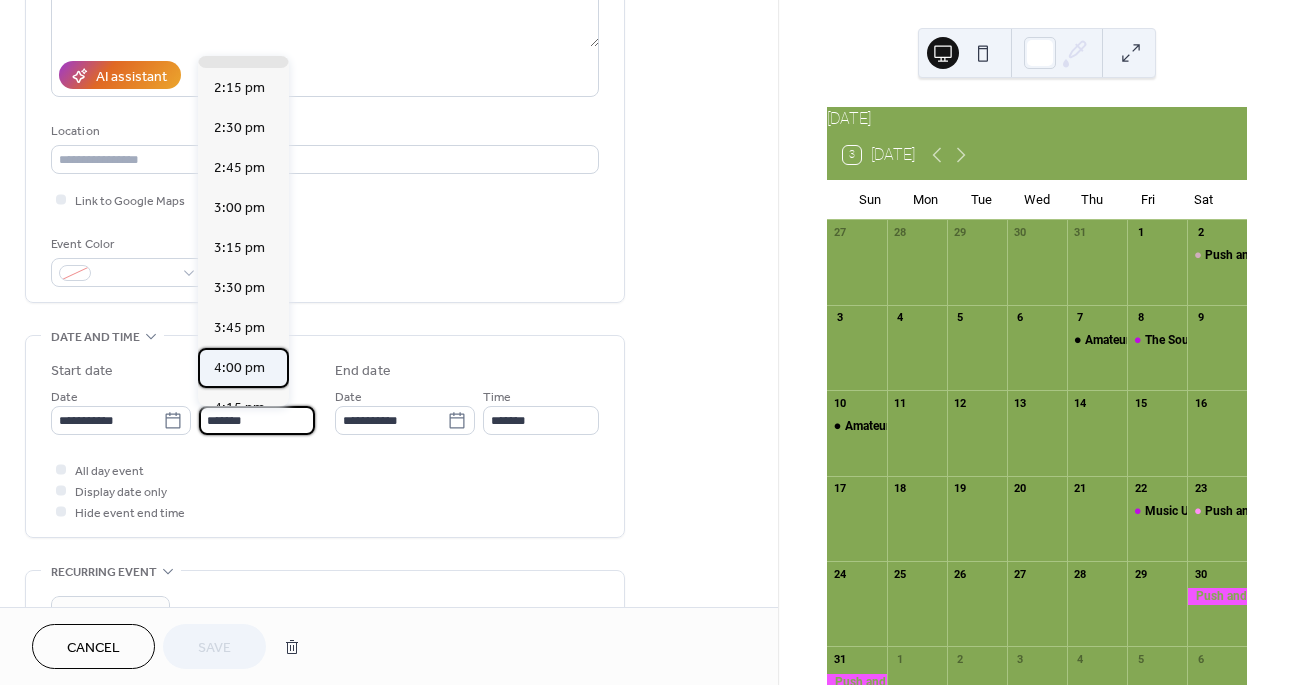 click on "4:00 pm" 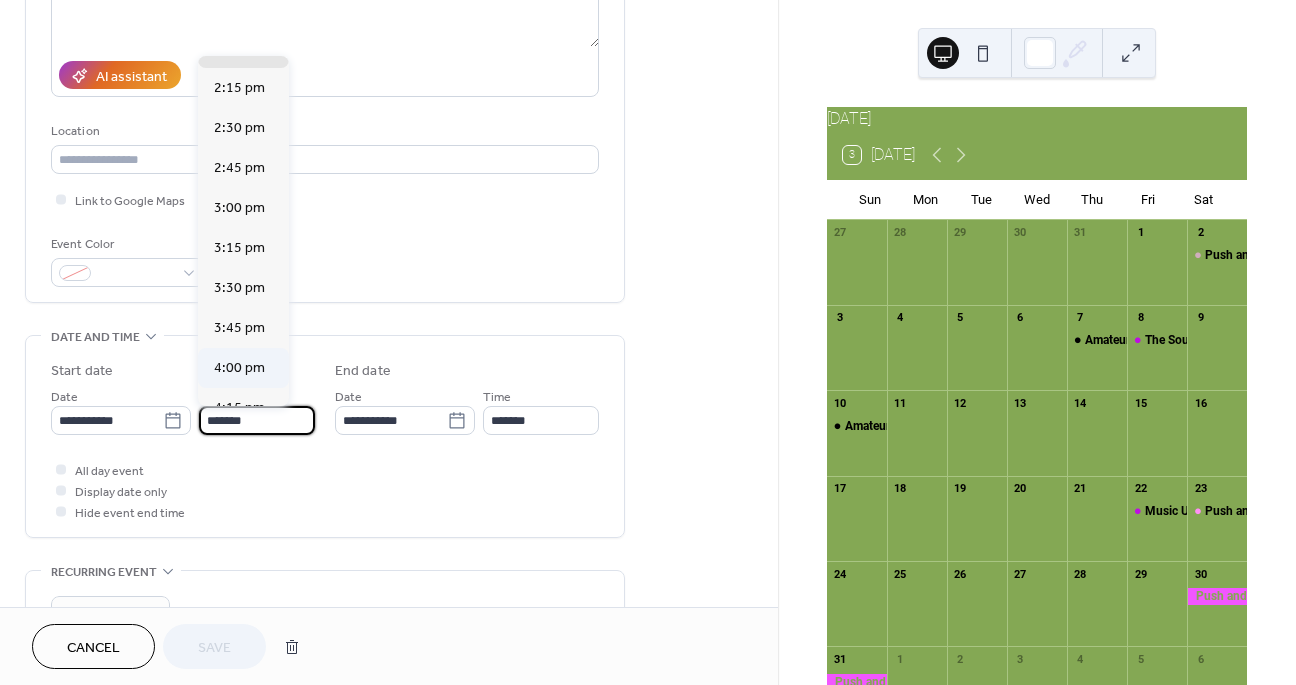 type on "*******" 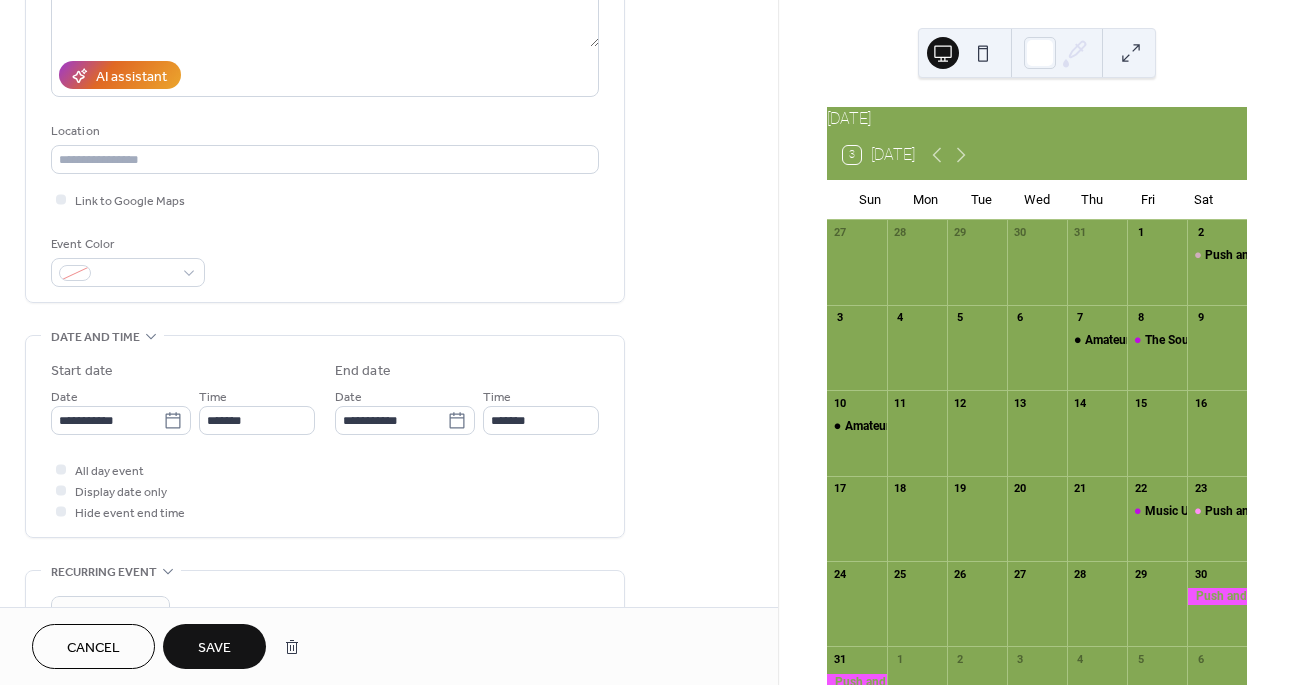 click on "Save" 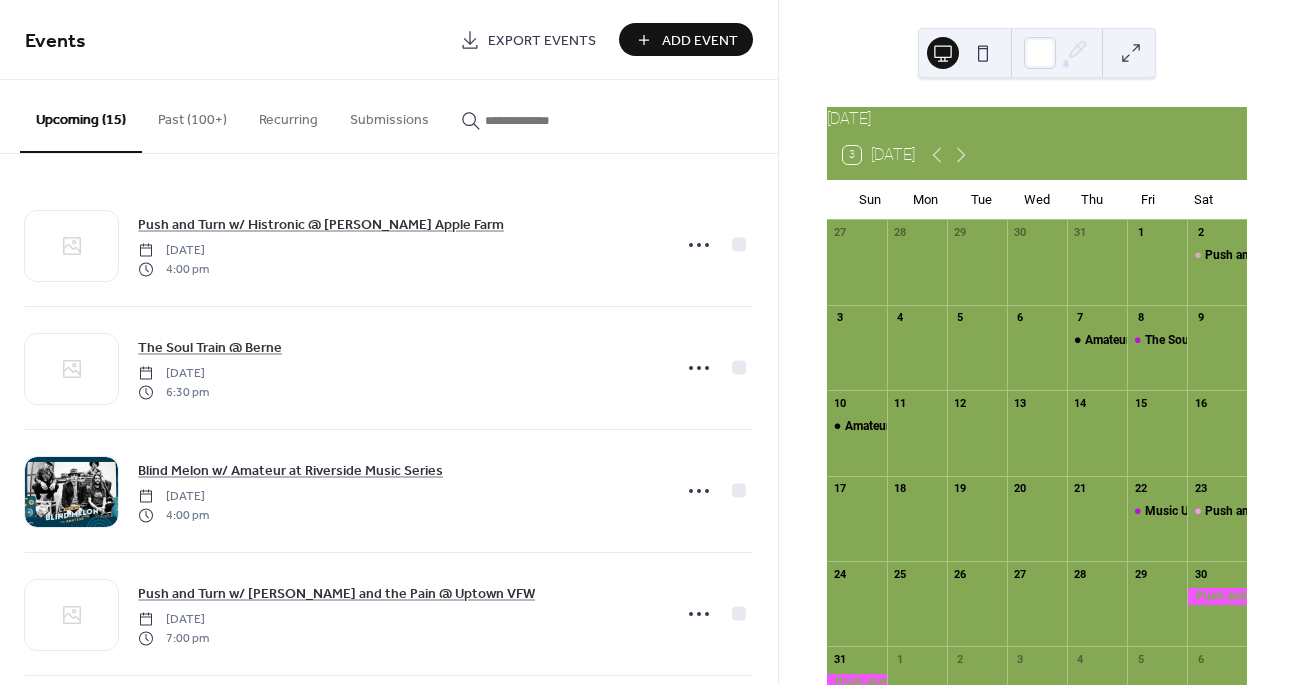 scroll, scrollTop: 107, scrollLeft: 0, axis: vertical 